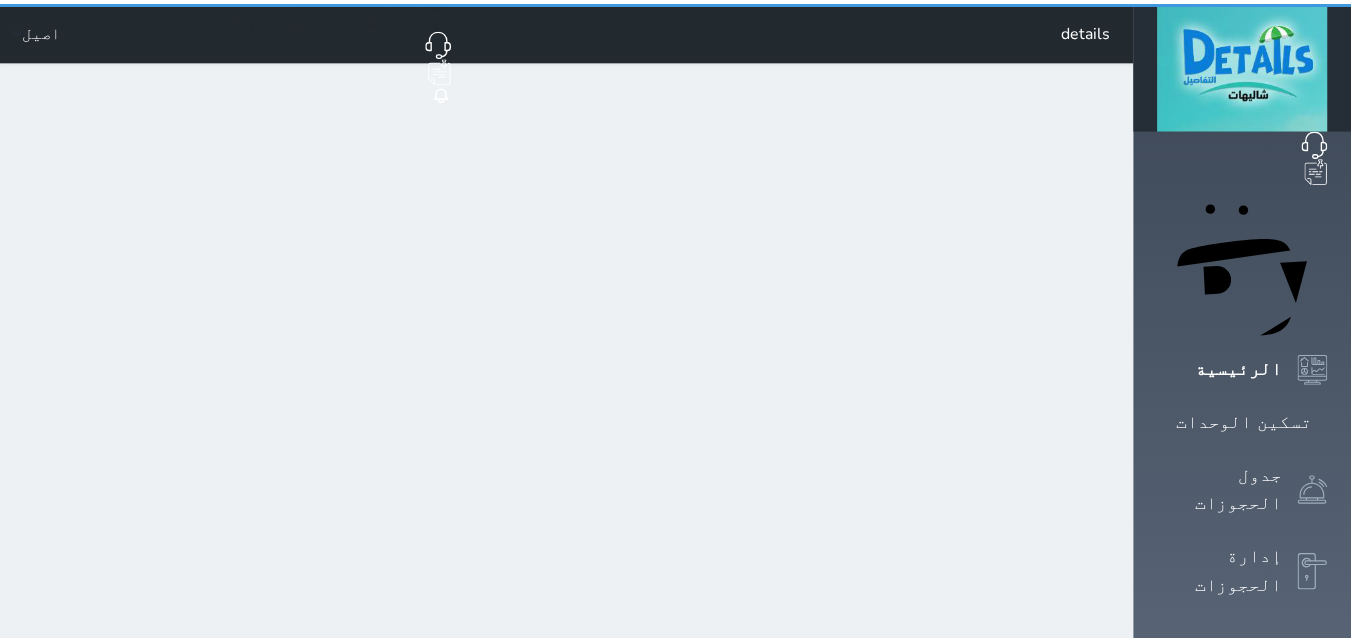 scroll, scrollTop: 0, scrollLeft: 0, axis: both 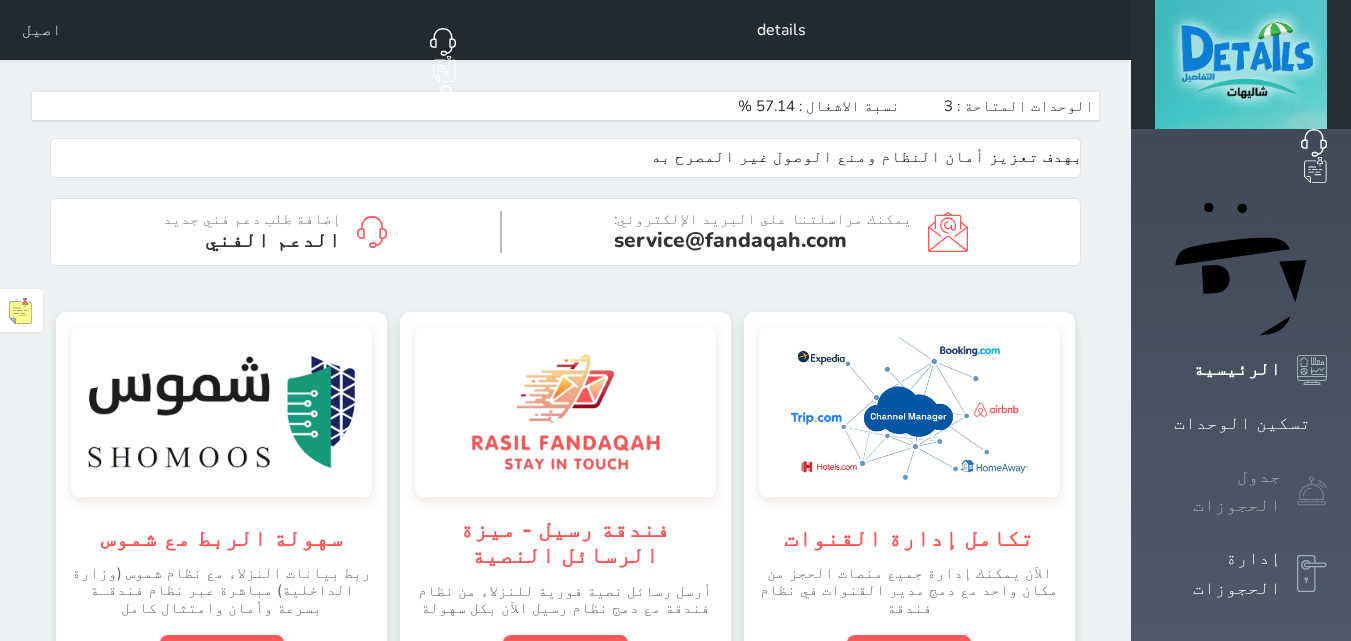 click at bounding box center [1312, 491] 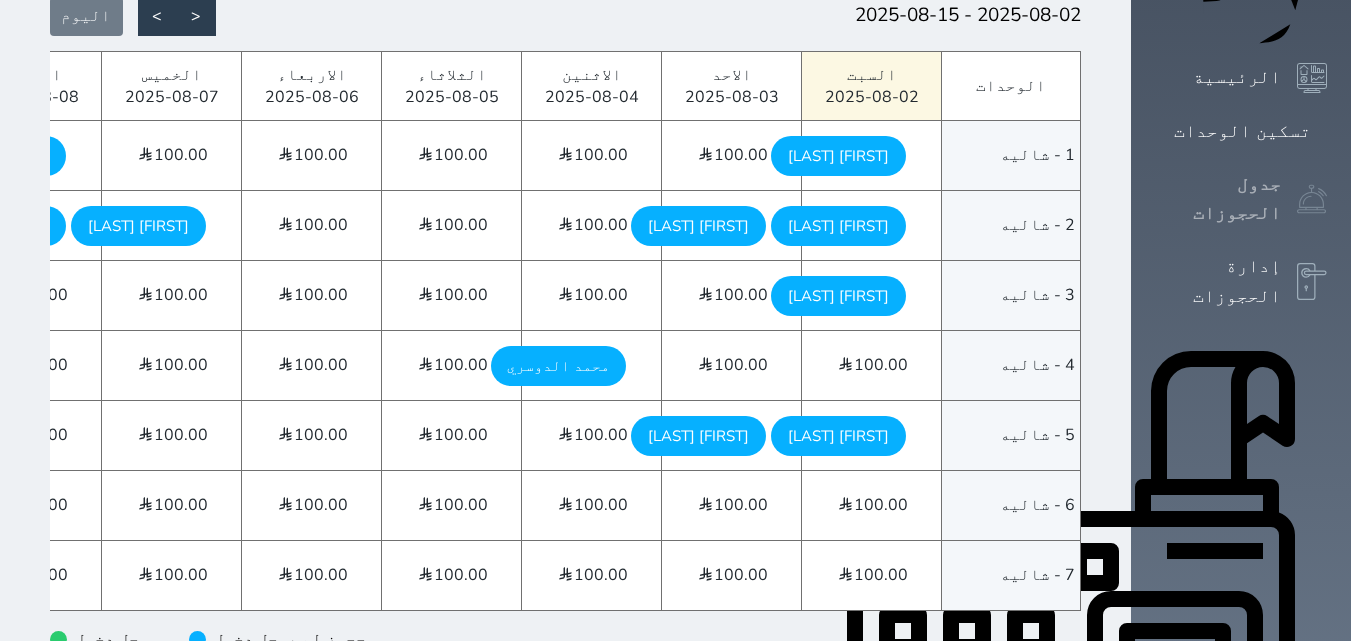 scroll, scrollTop: 300, scrollLeft: 0, axis: vertical 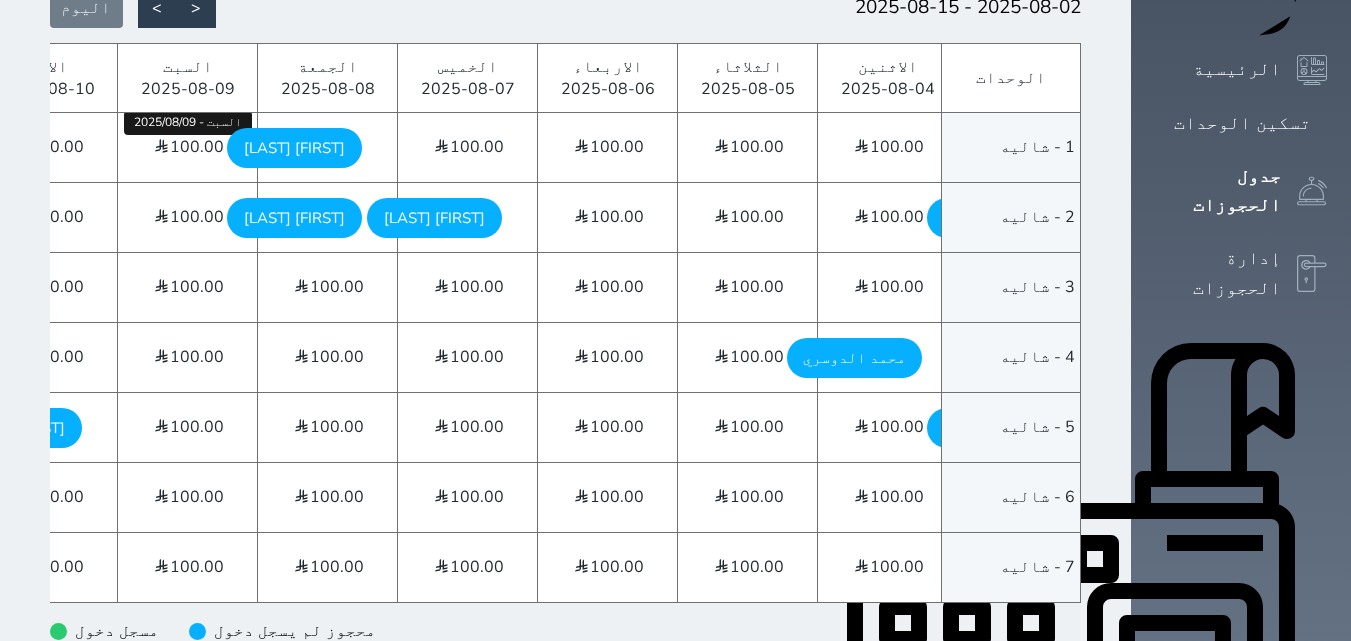 click on "100.00     [DAY] - [DATE]" at bounding box center (187, 147) 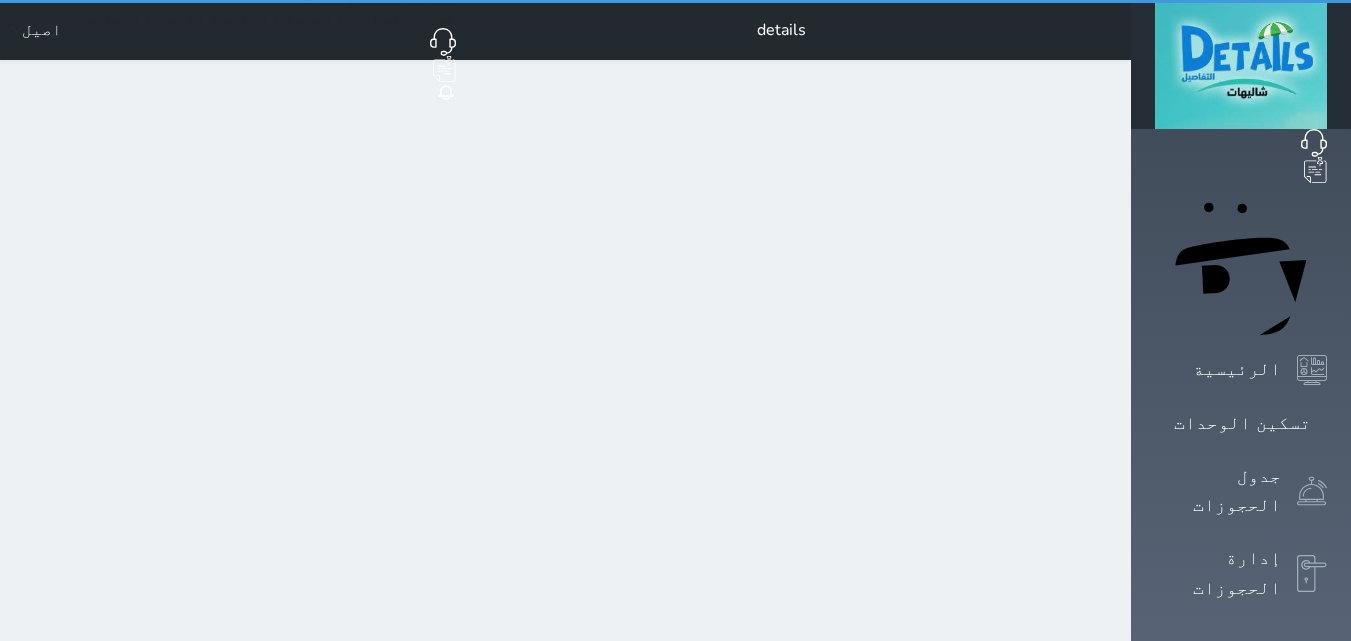 select on "1" 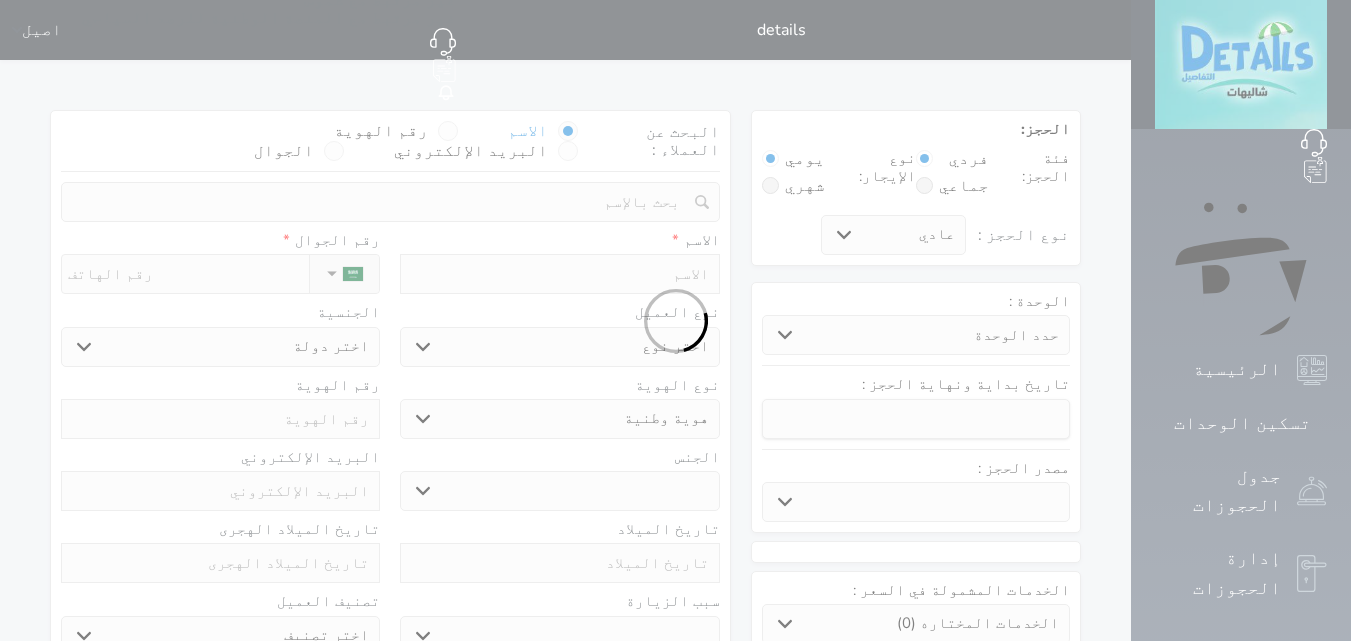 select 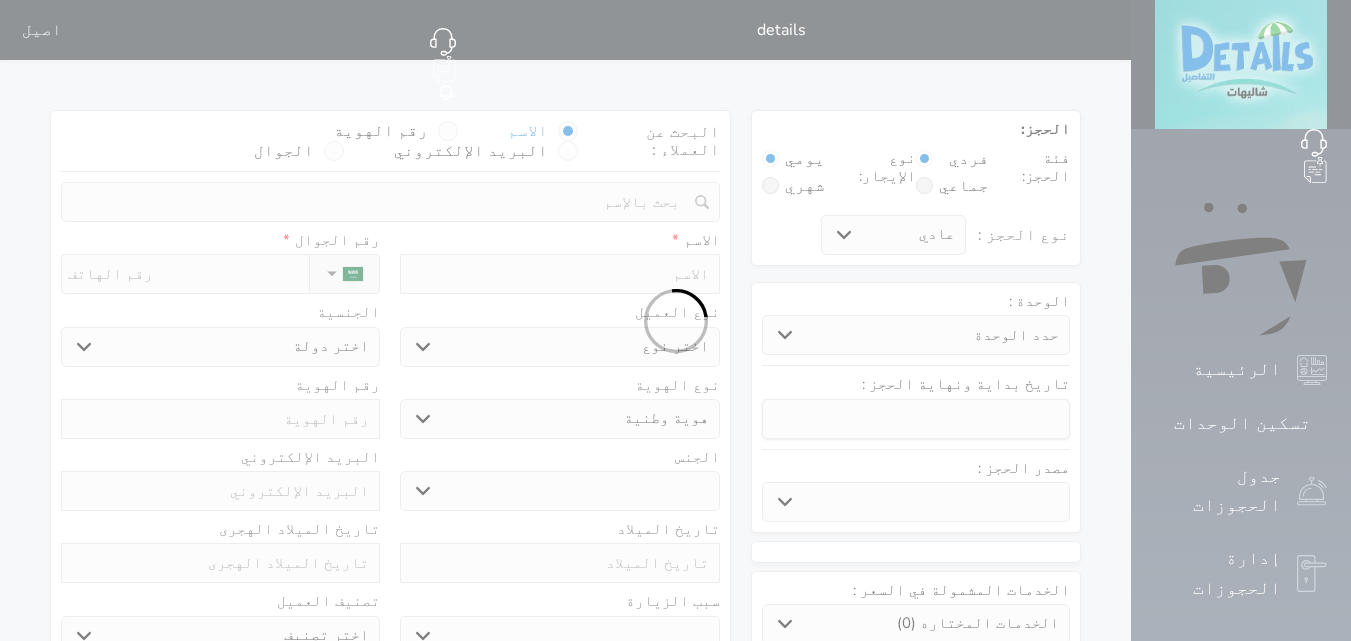 select 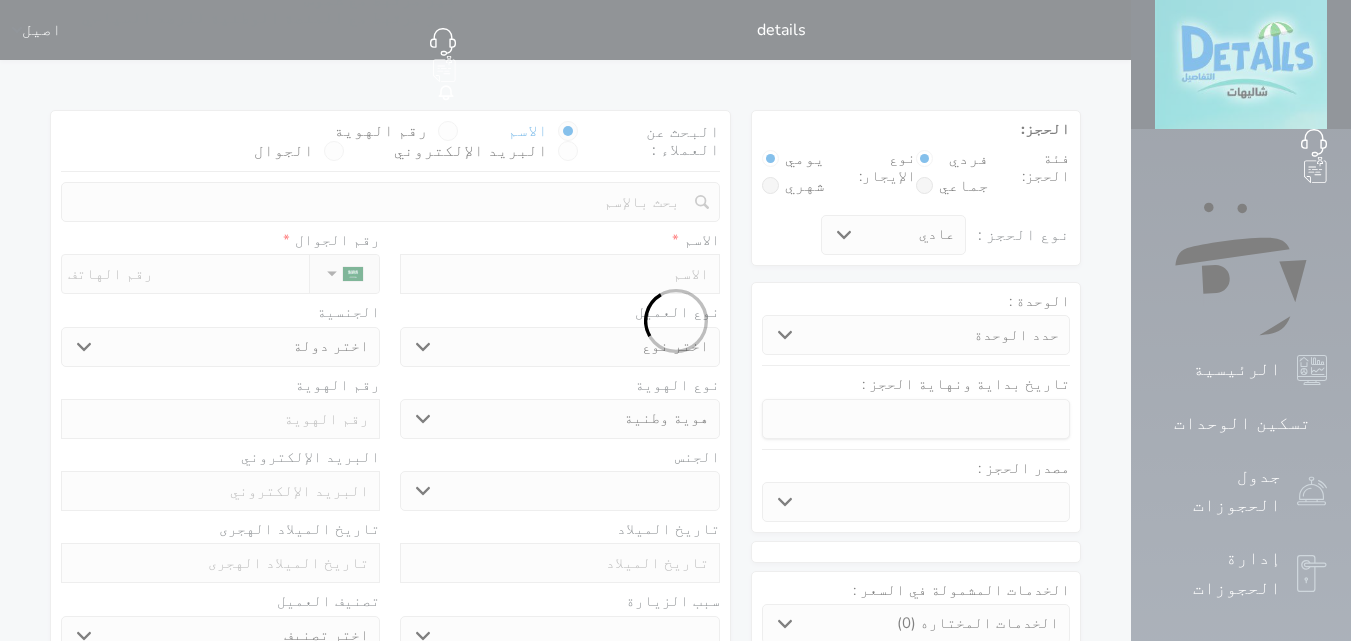 select 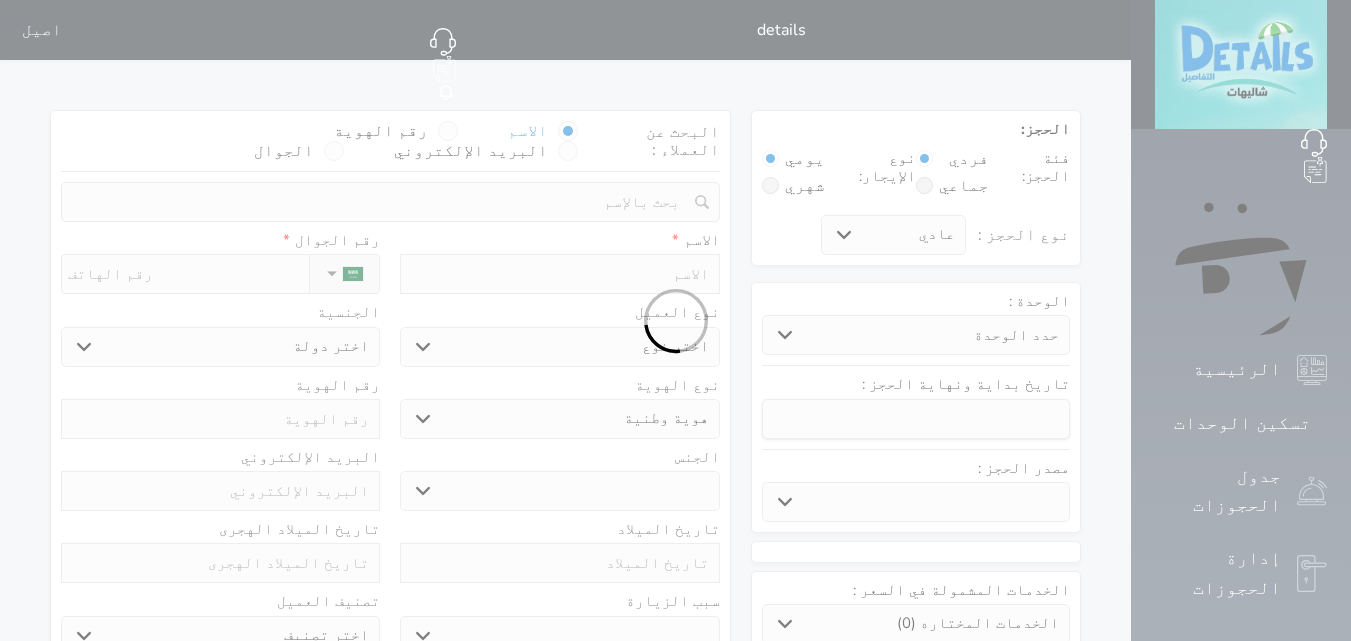 select 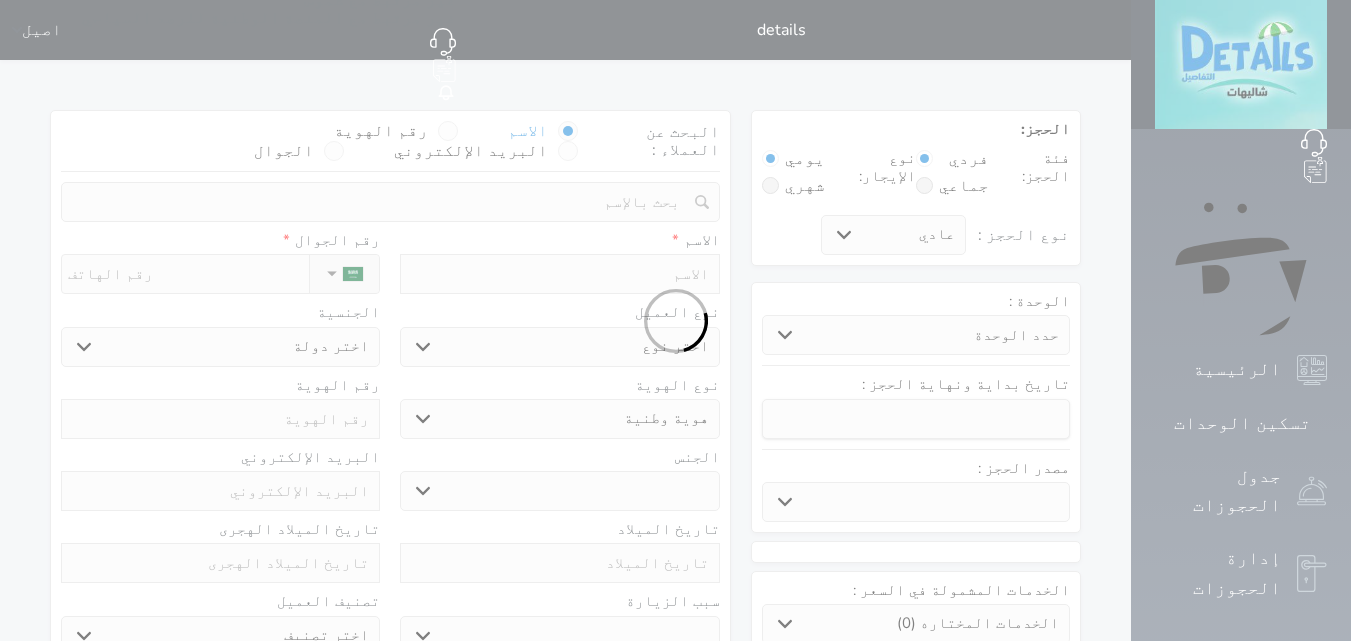 select 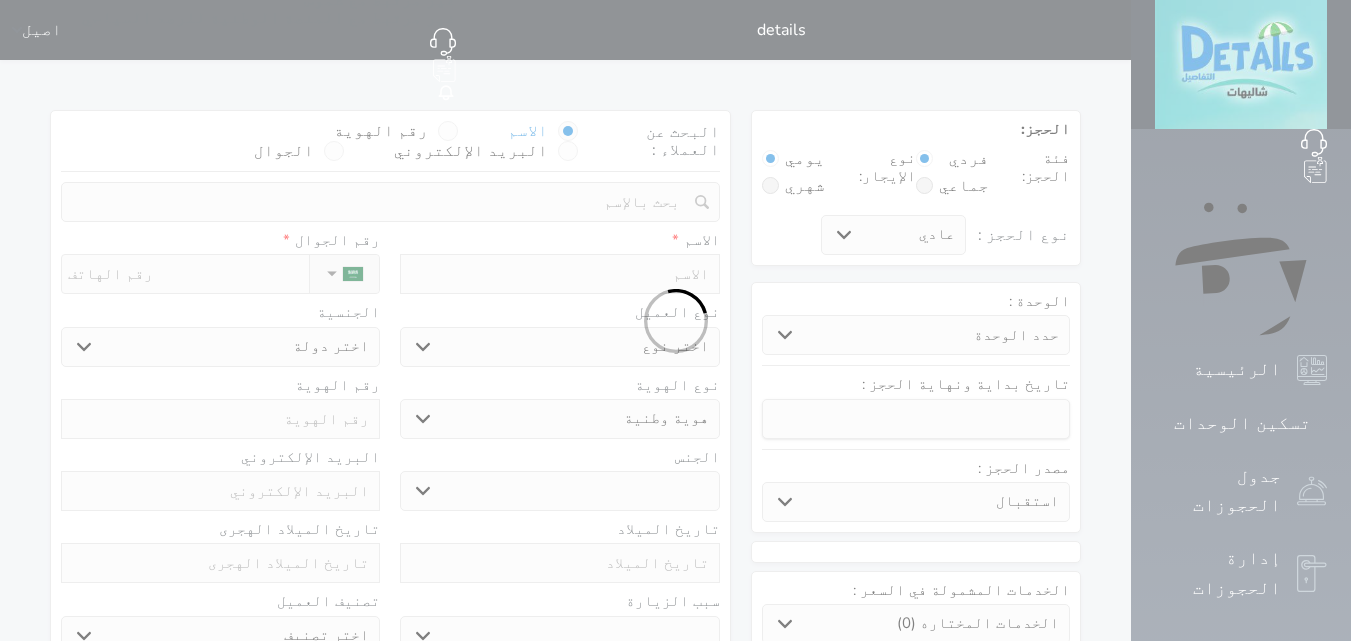 select 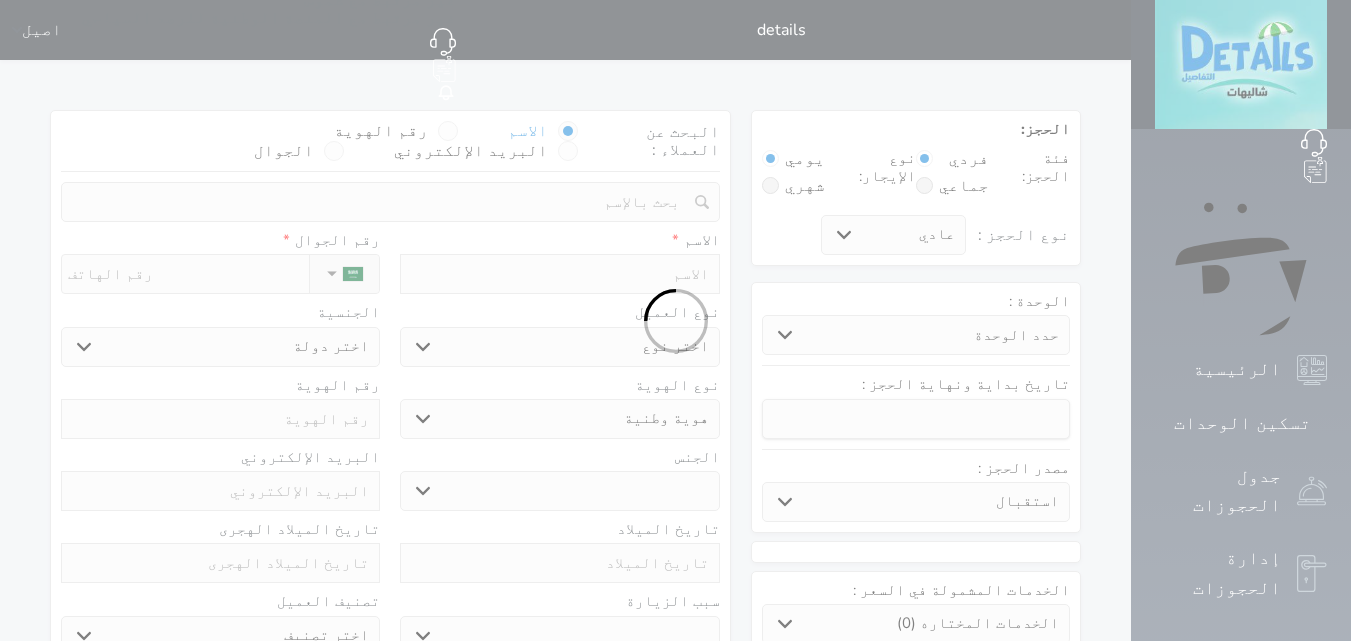select 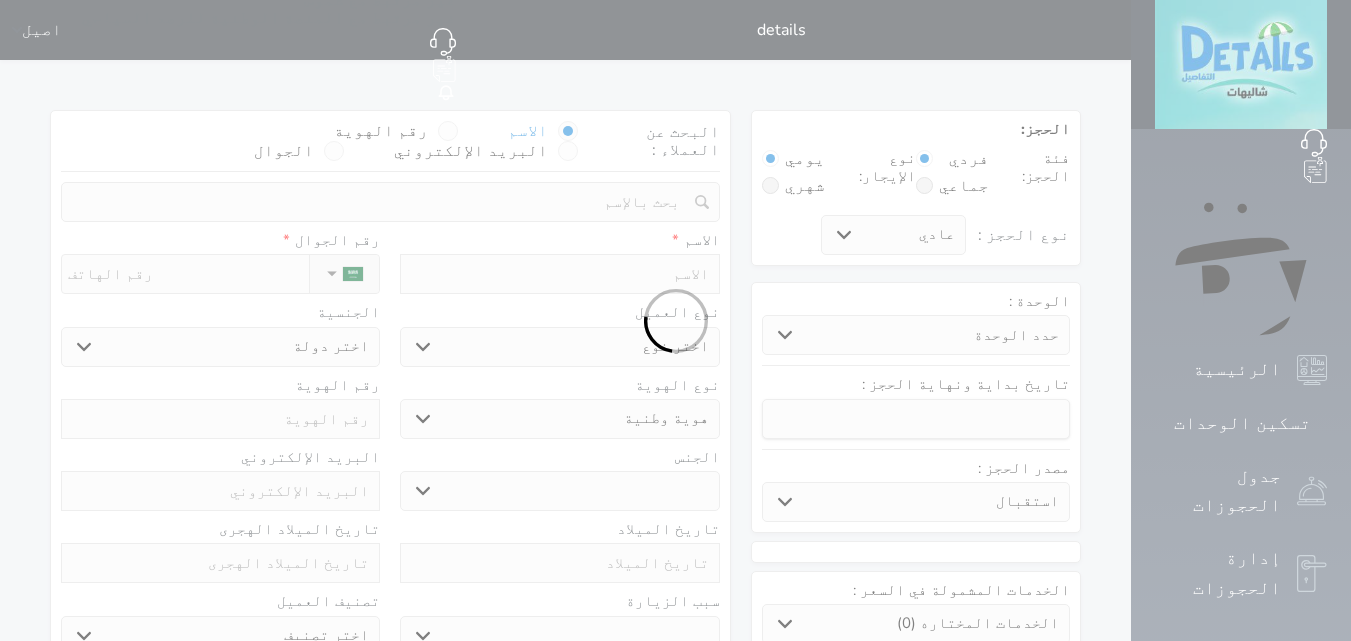 select 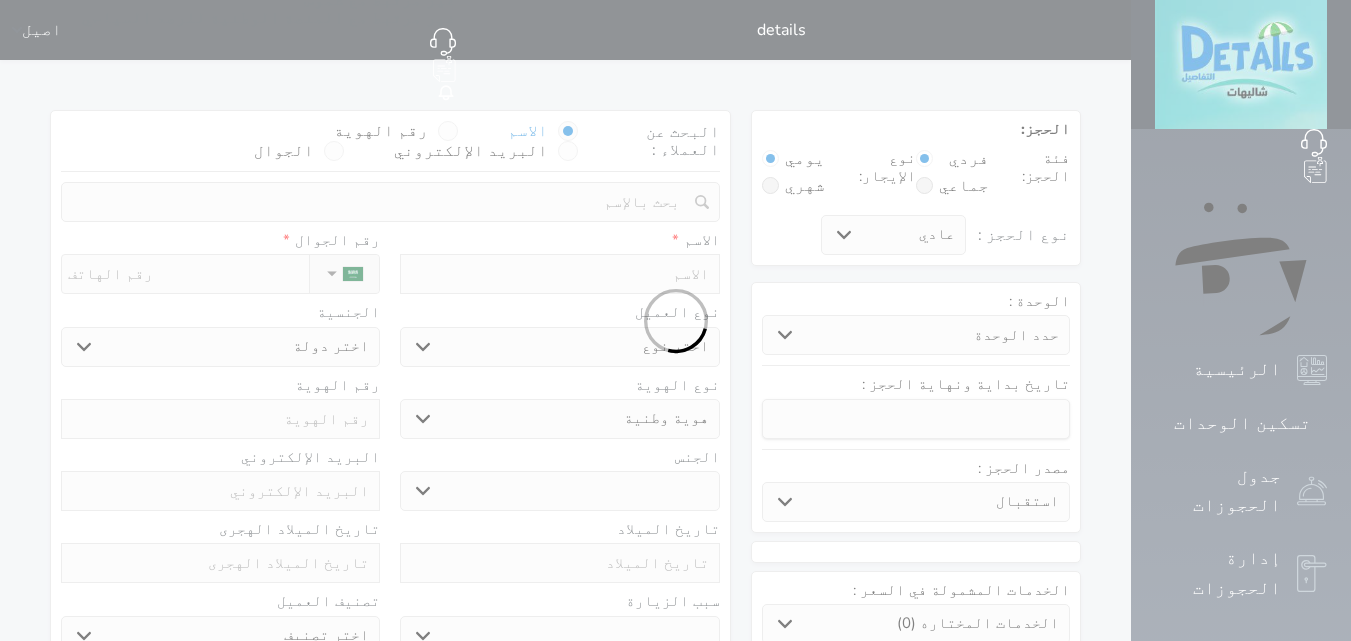 select 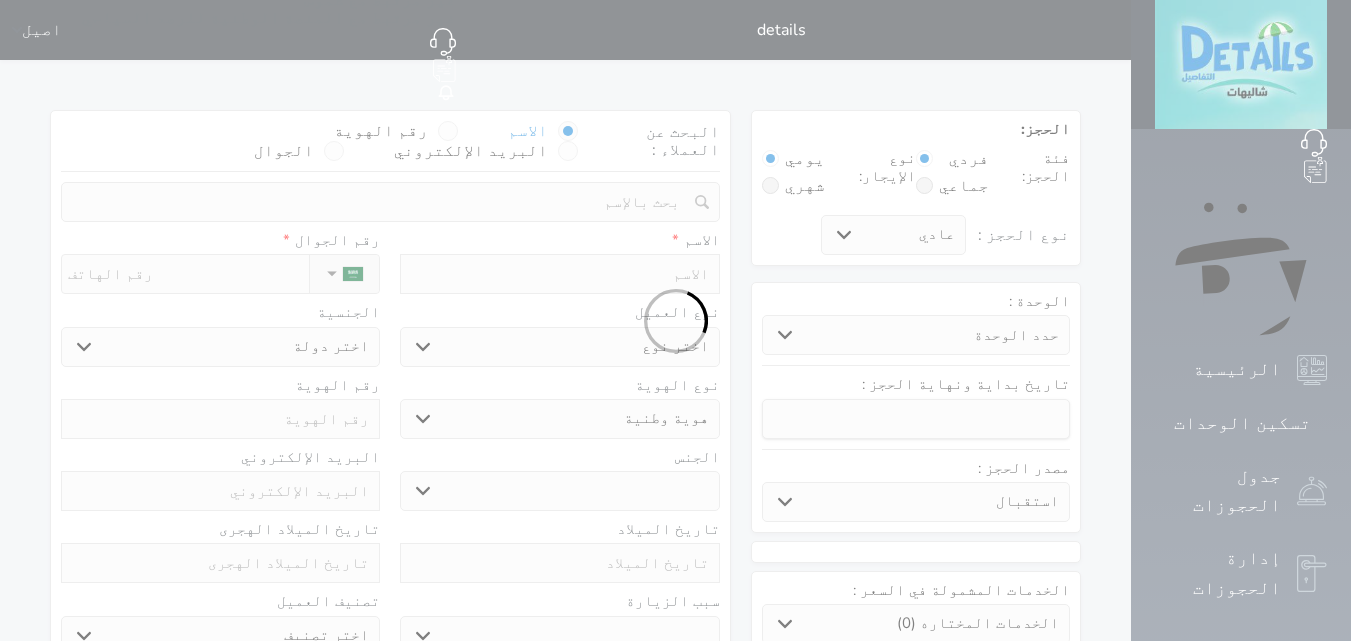 select 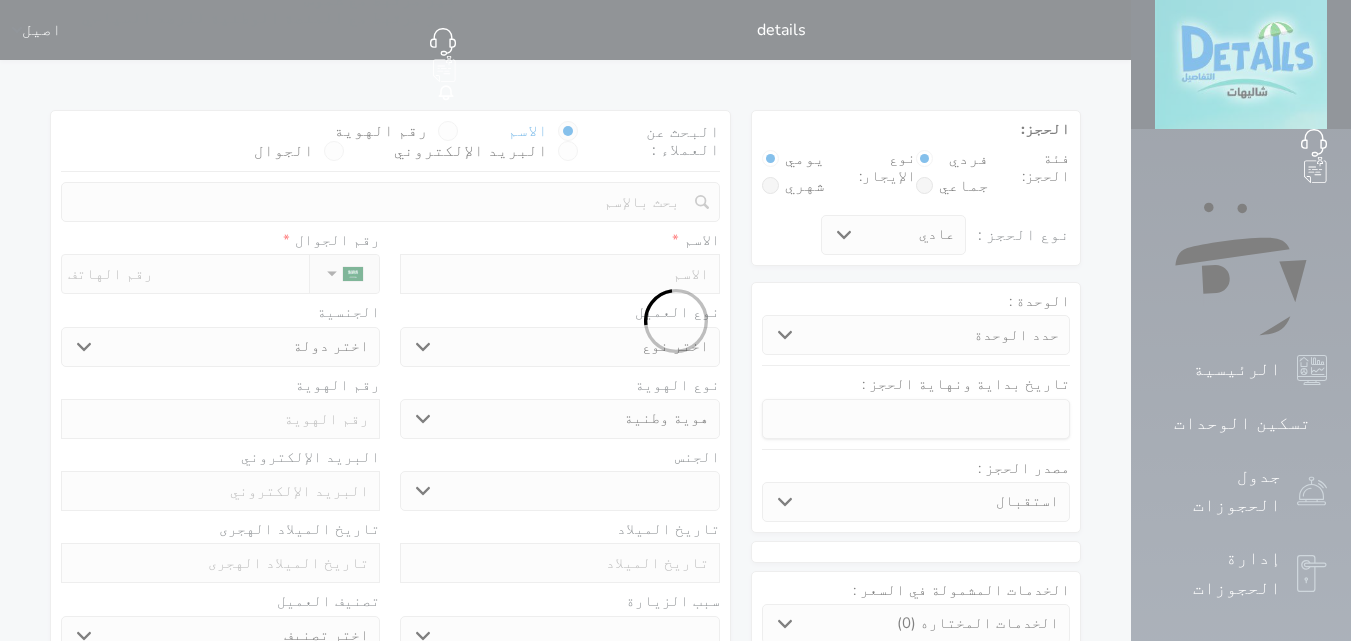 select 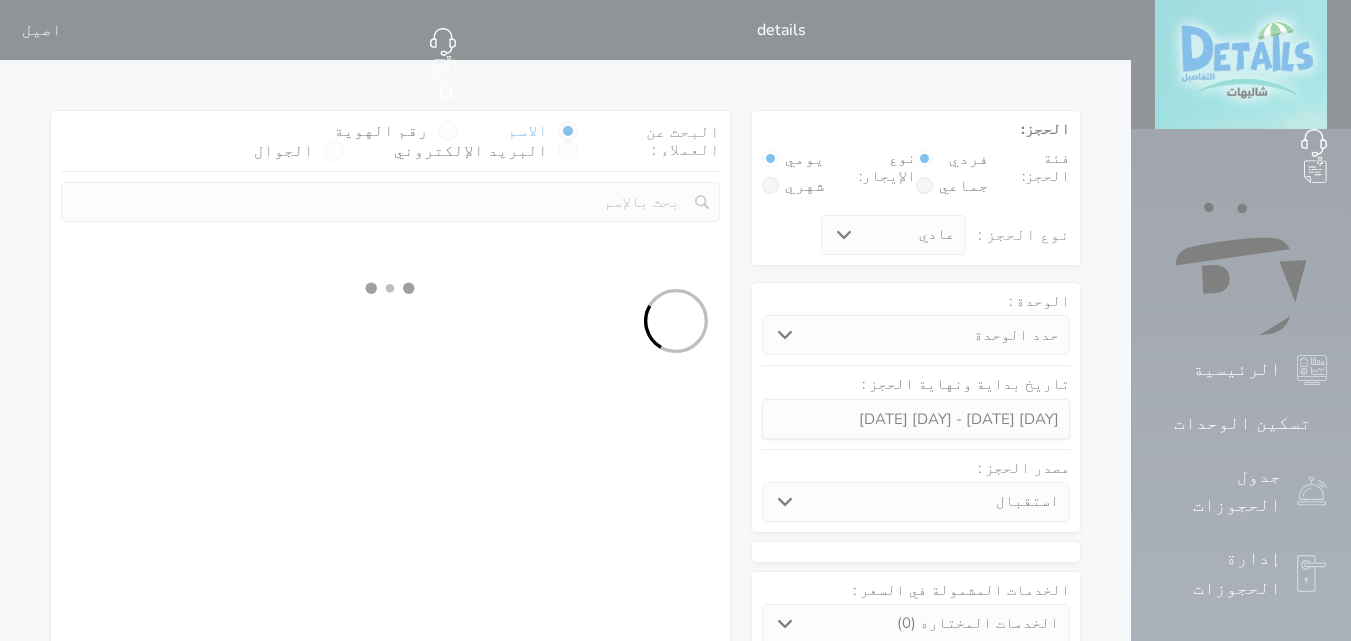 select 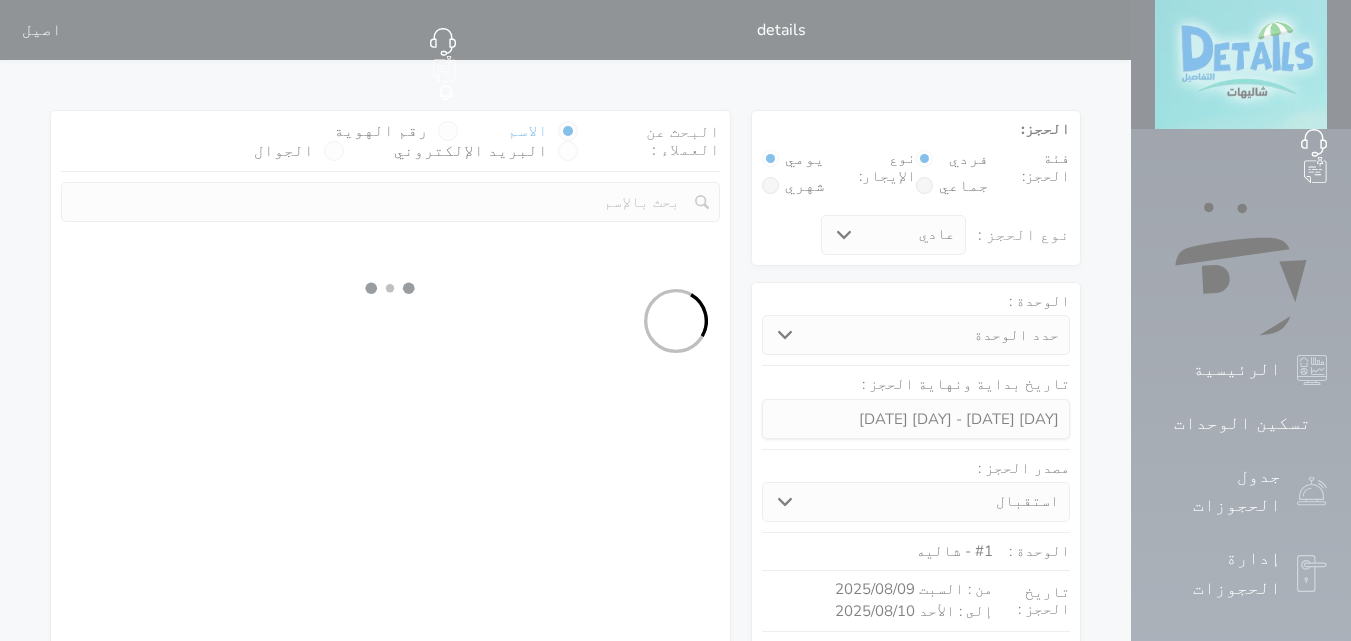 select on "1" 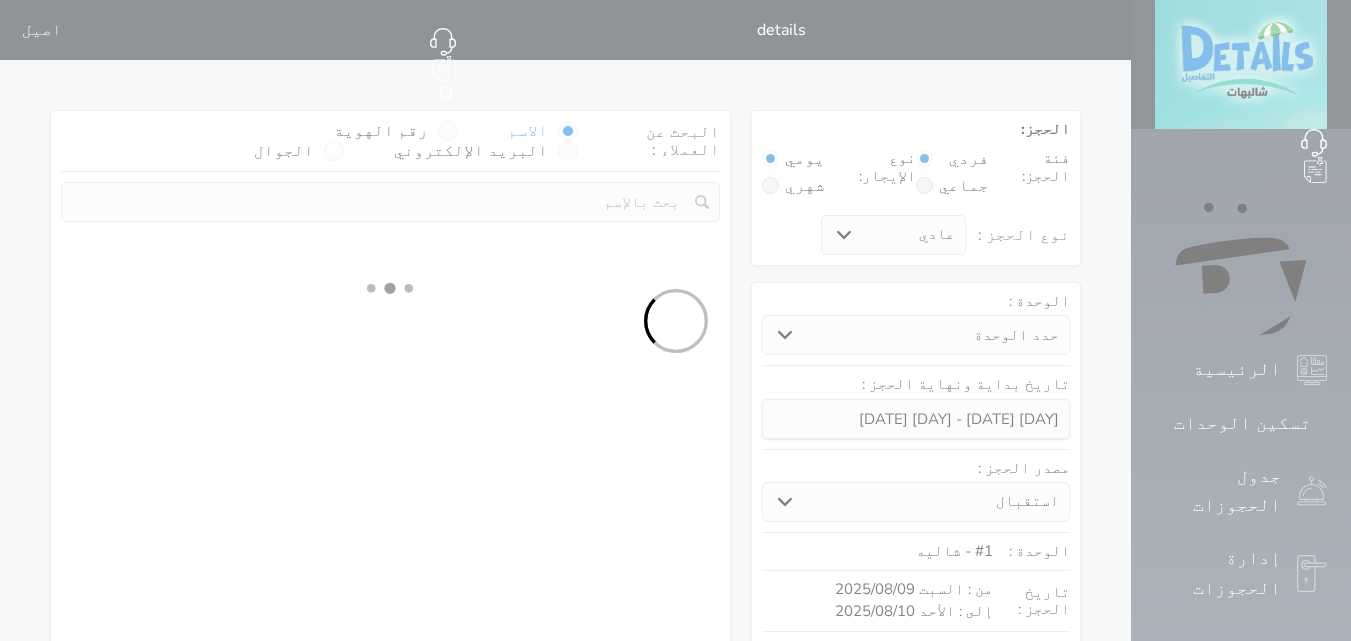 select on "113" 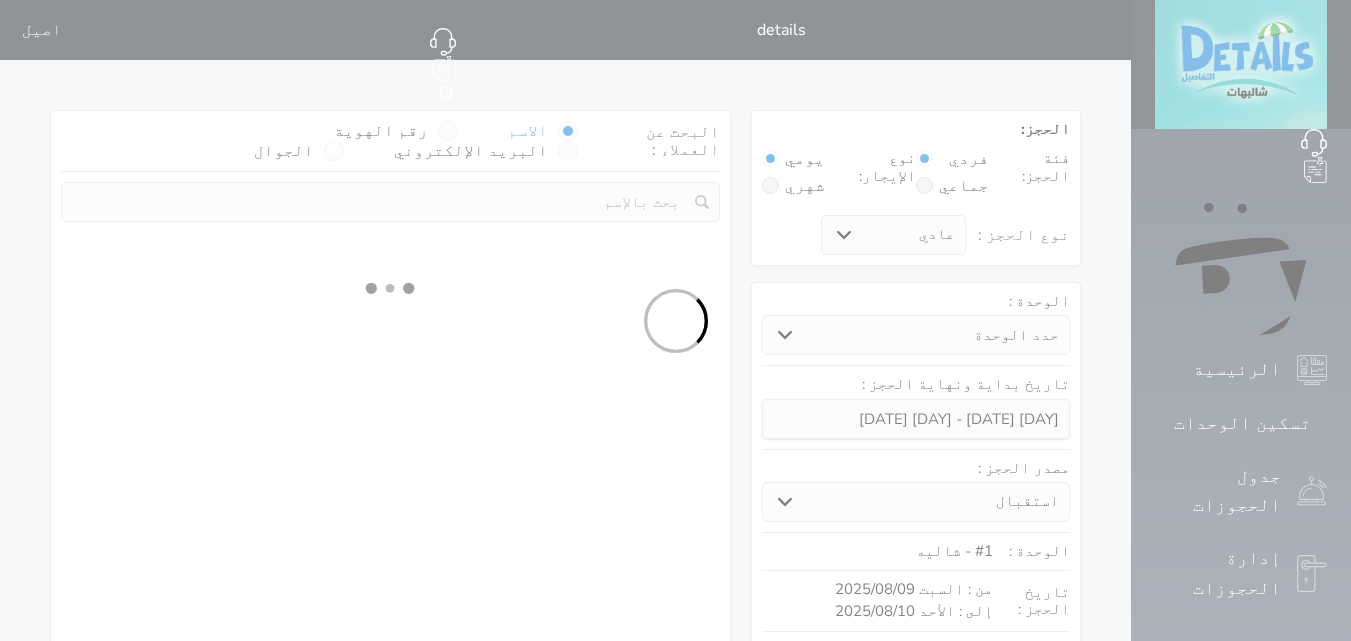 select on "1" 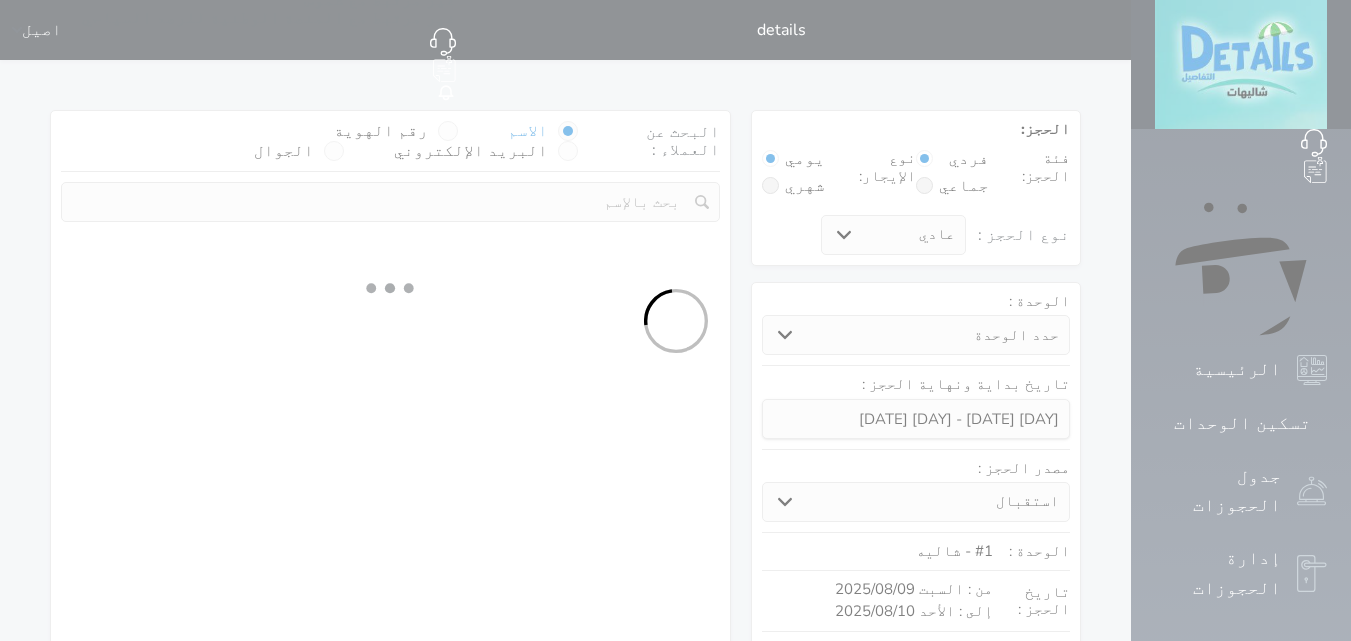 select 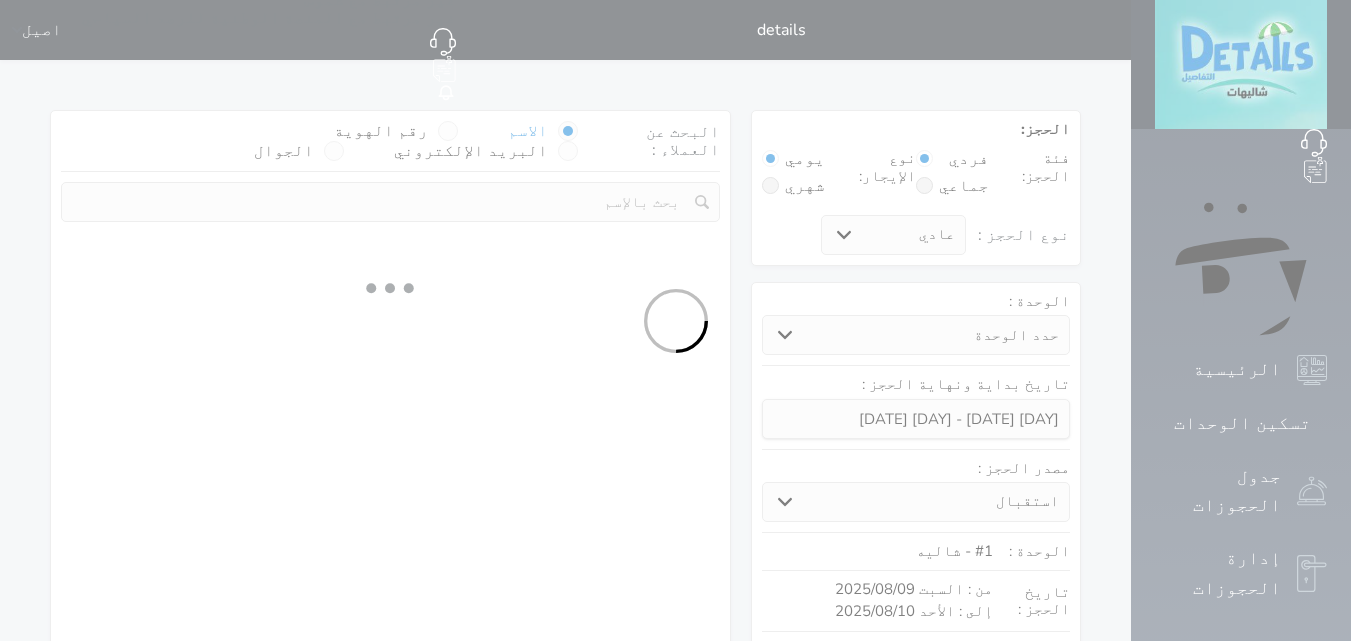 select on "7" 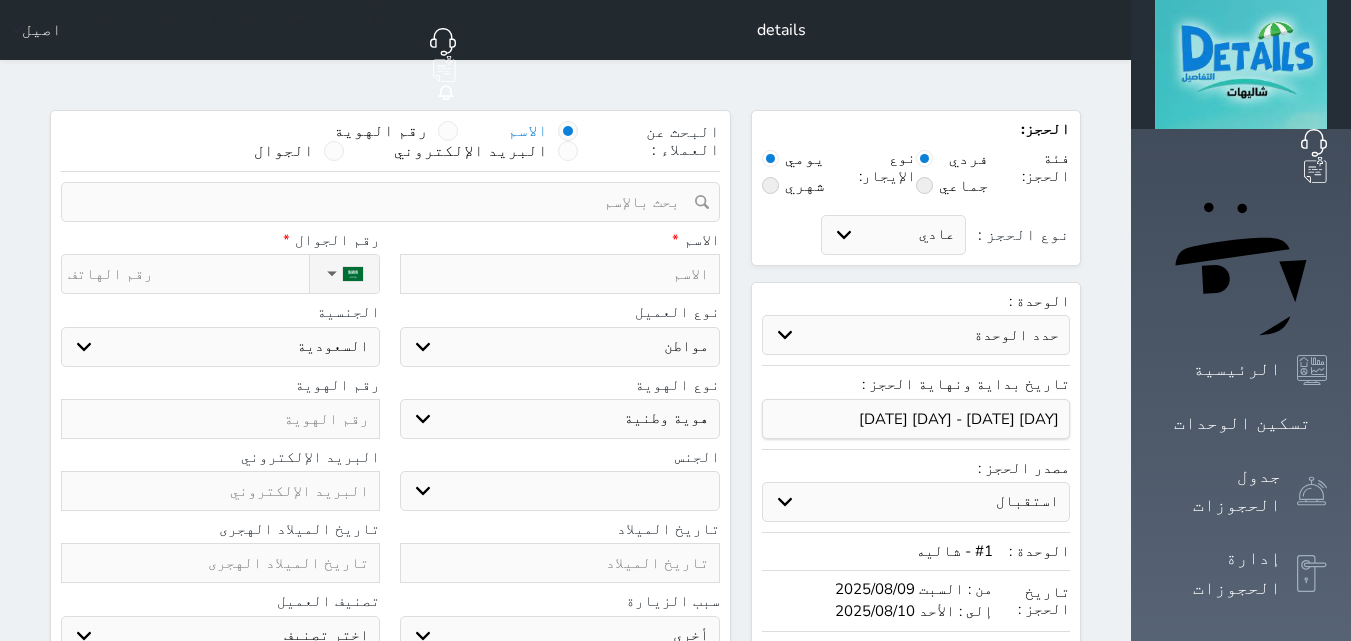 select 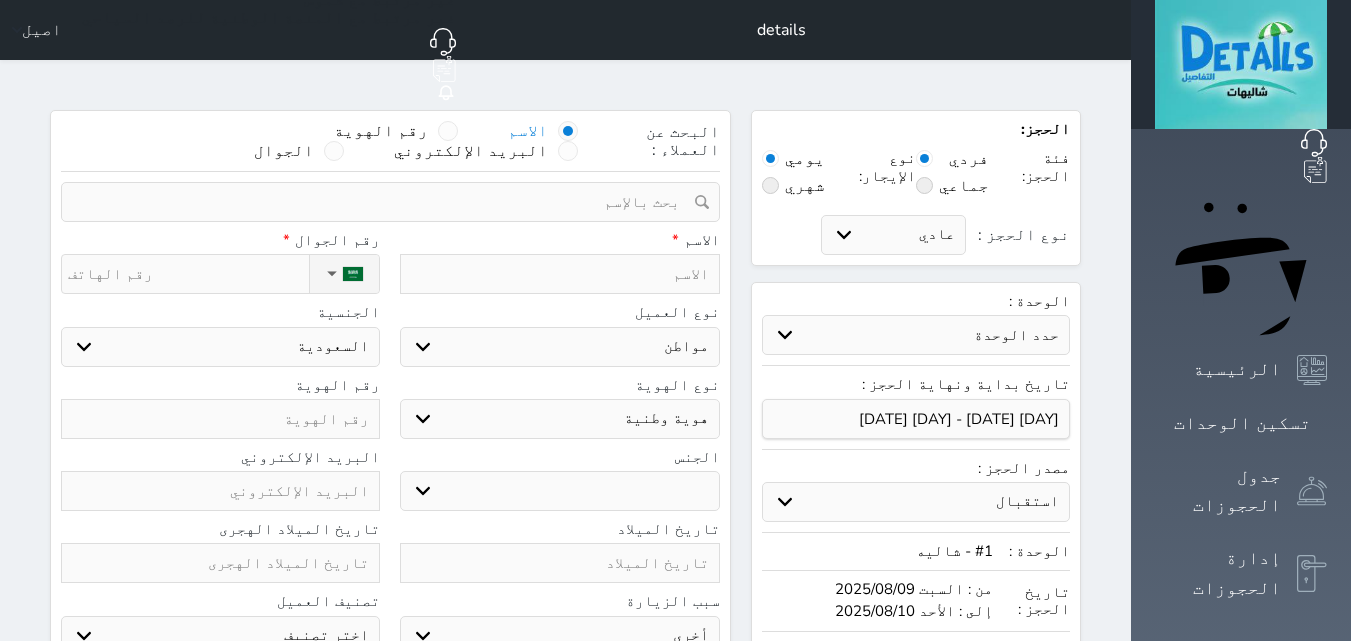 drag, startPoint x: 639, startPoint y: 172, endPoint x: 636, endPoint y: 187, distance: 15.297058 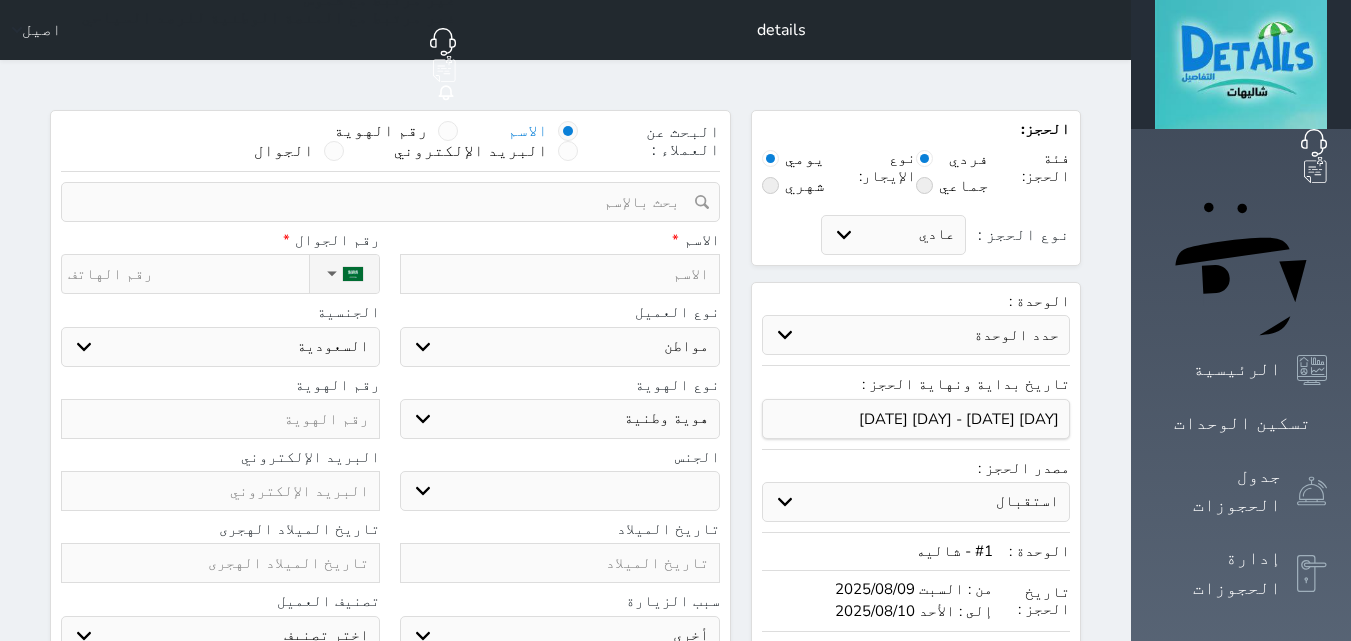 click at bounding box center (383, 202) 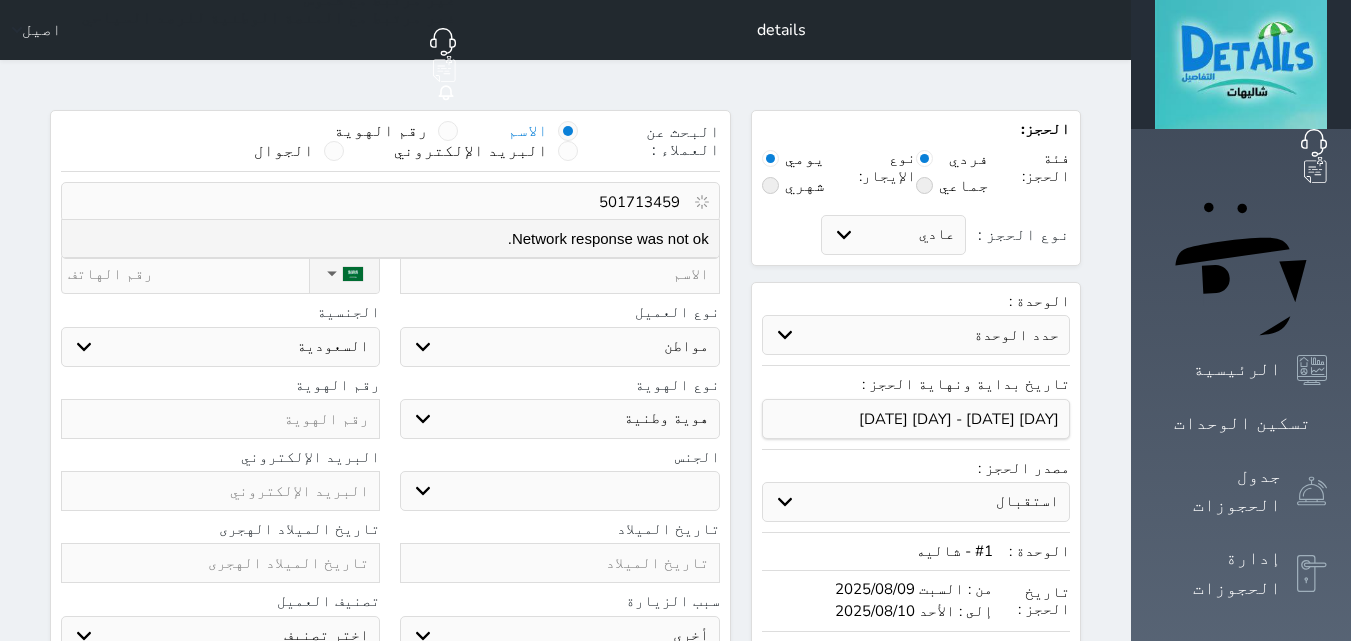 type on "501713459" 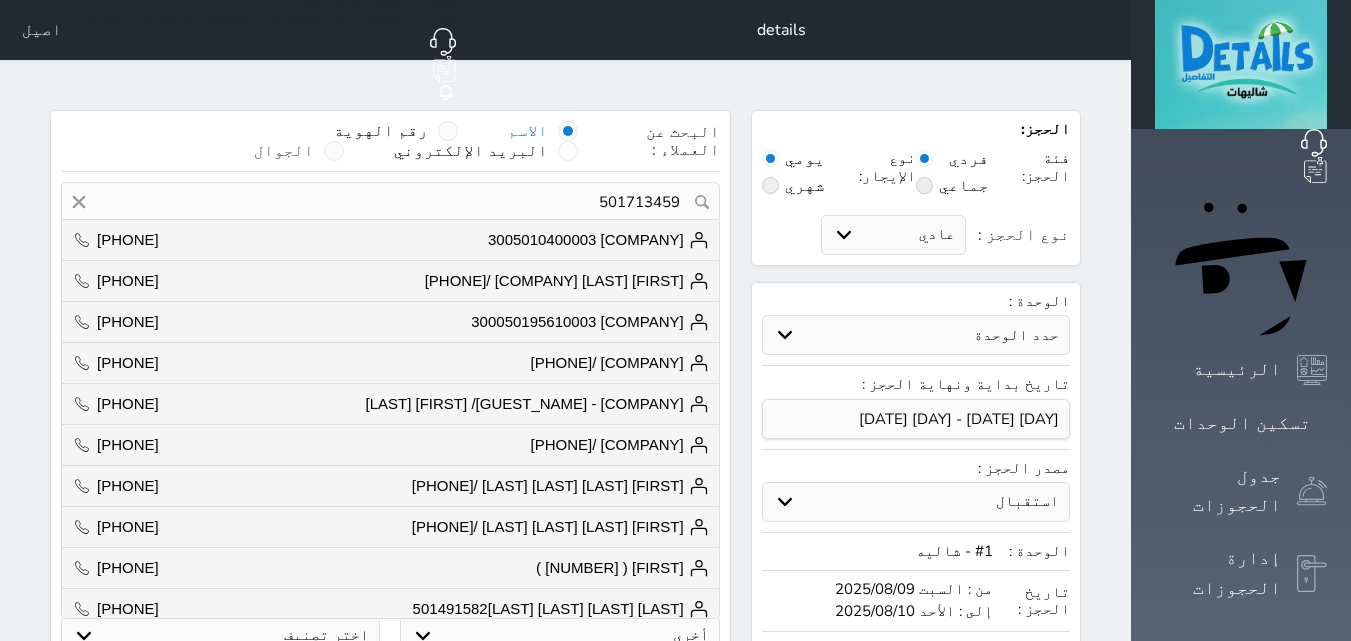 click on "الجوال" at bounding box center [284, 151] 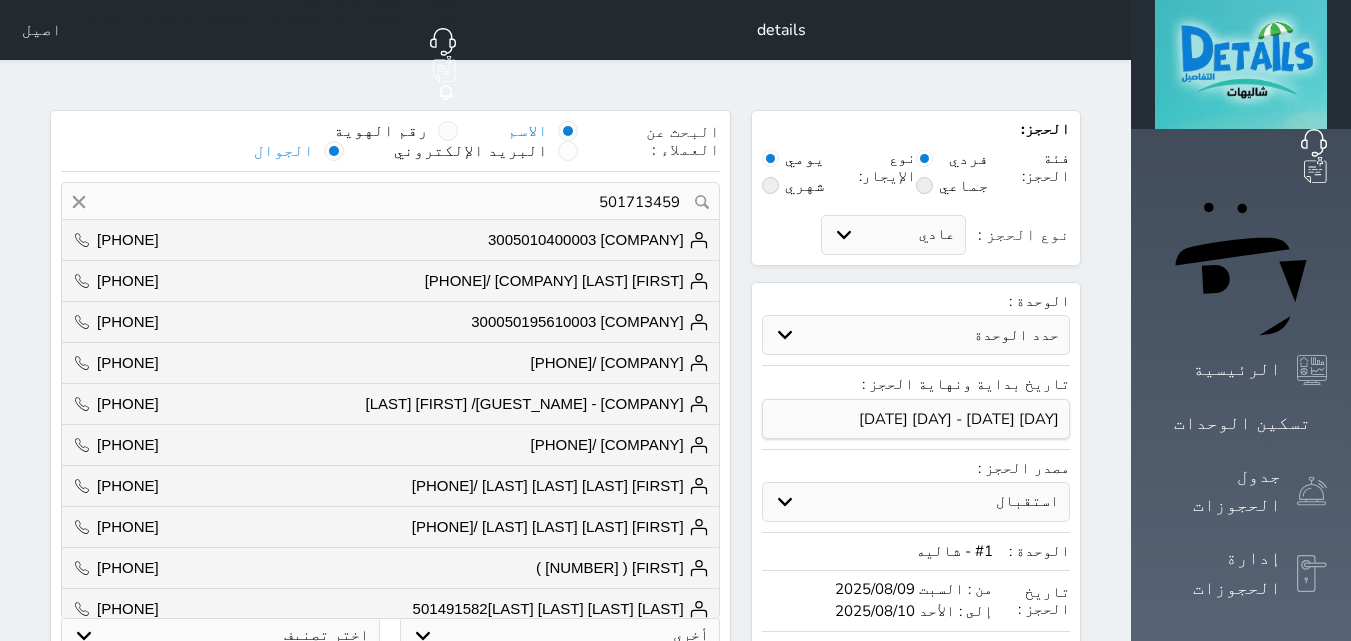 type 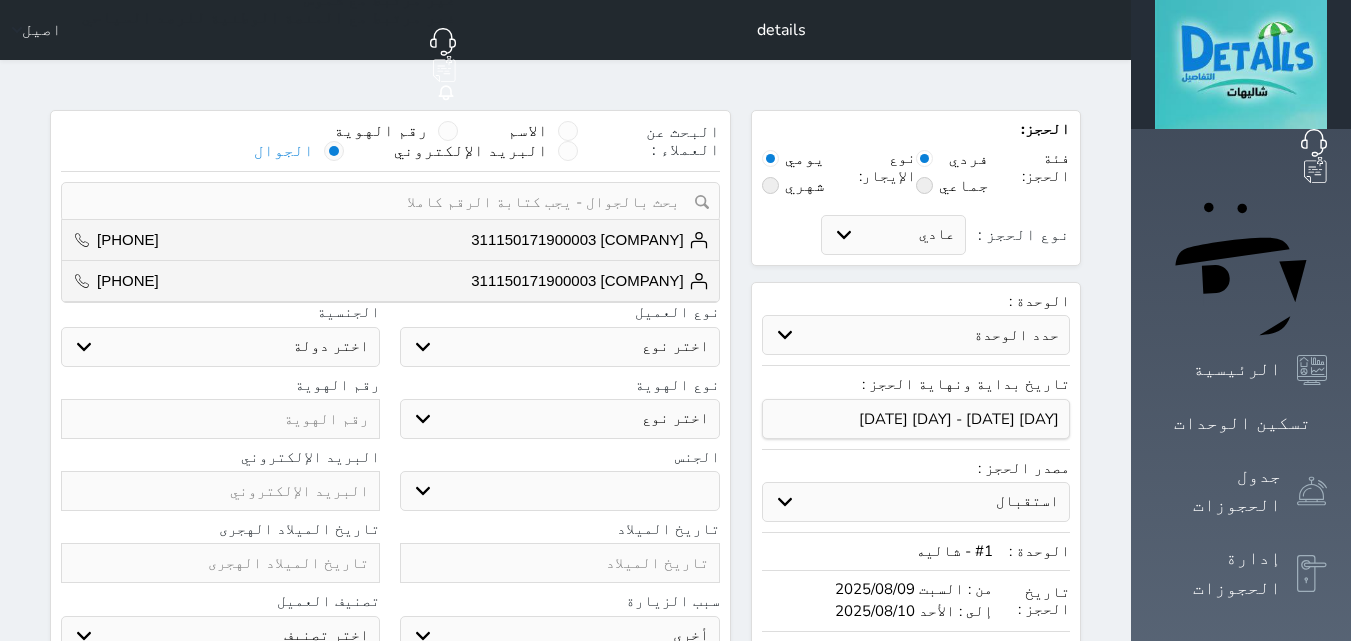 click at bounding box center [383, 202] 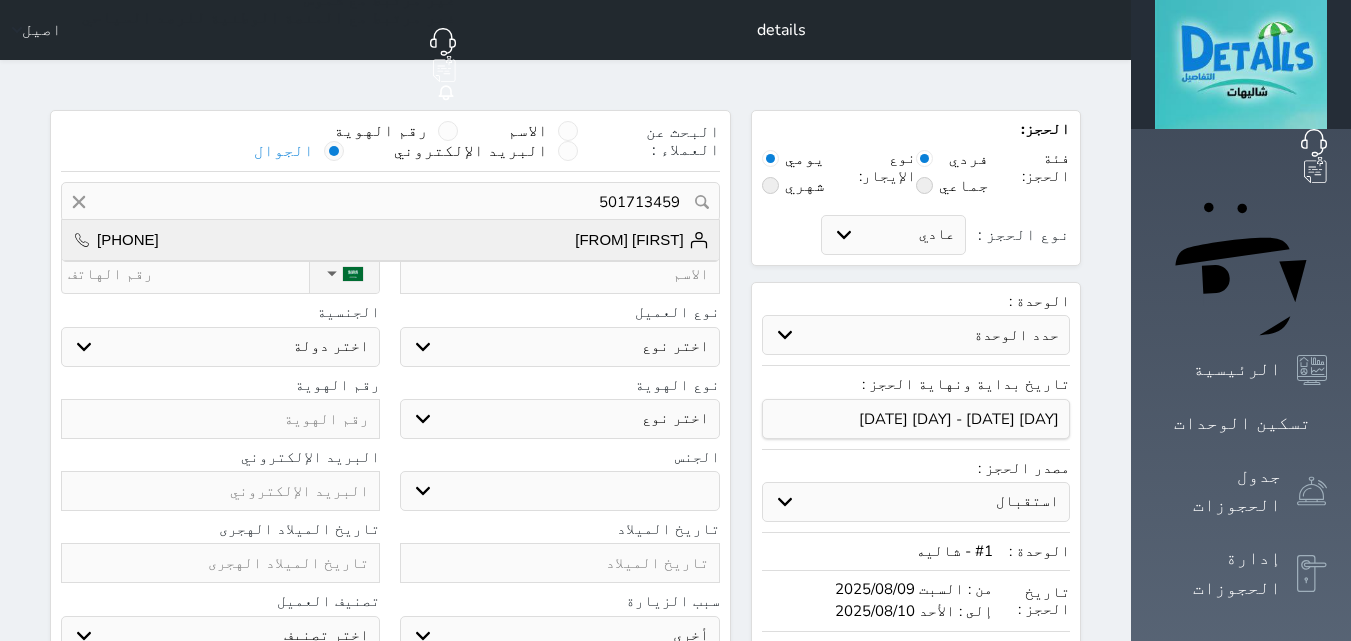 click on "[FIRST] [FROM] [PHONE]" at bounding box center [390, 240] 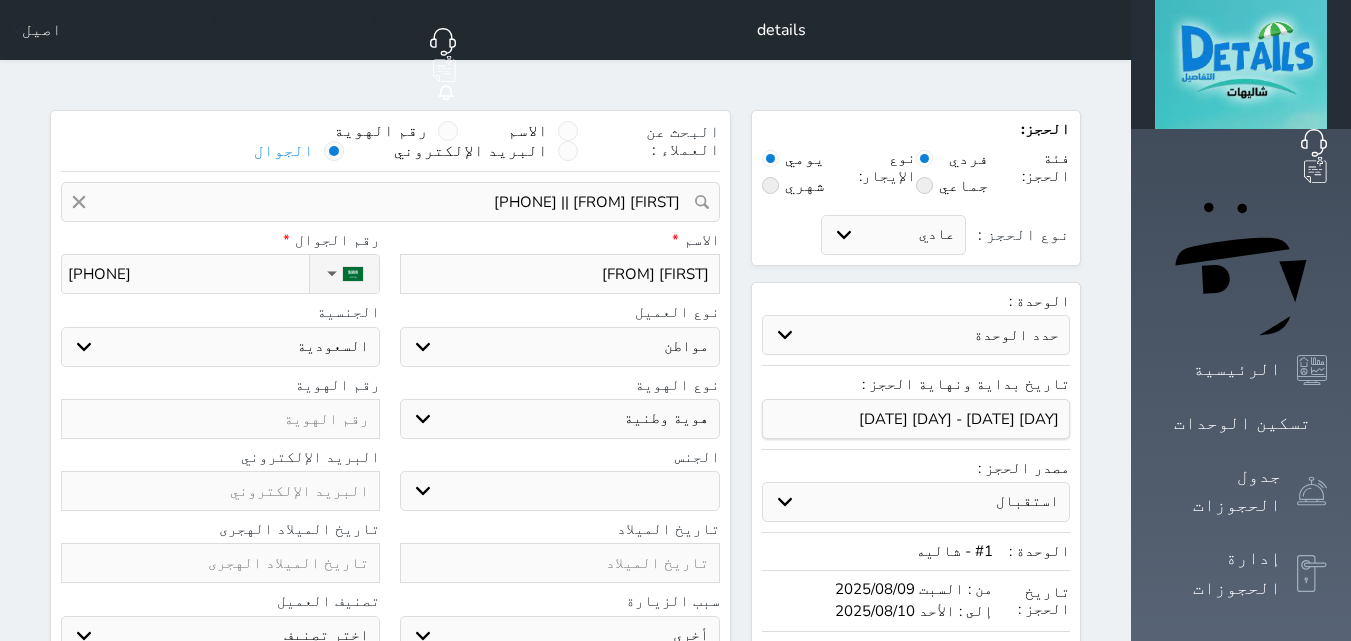 select 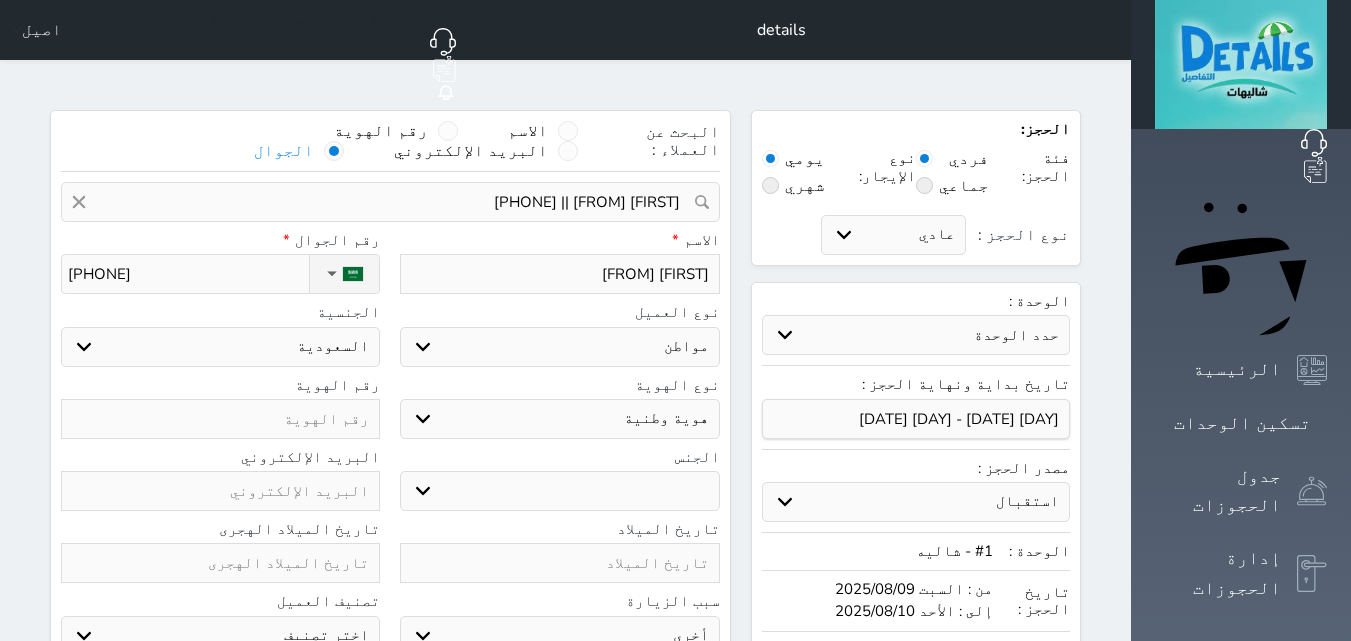 click on "[FIRST] [FROM] || [PHONE]" at bounding box center [390, 202] 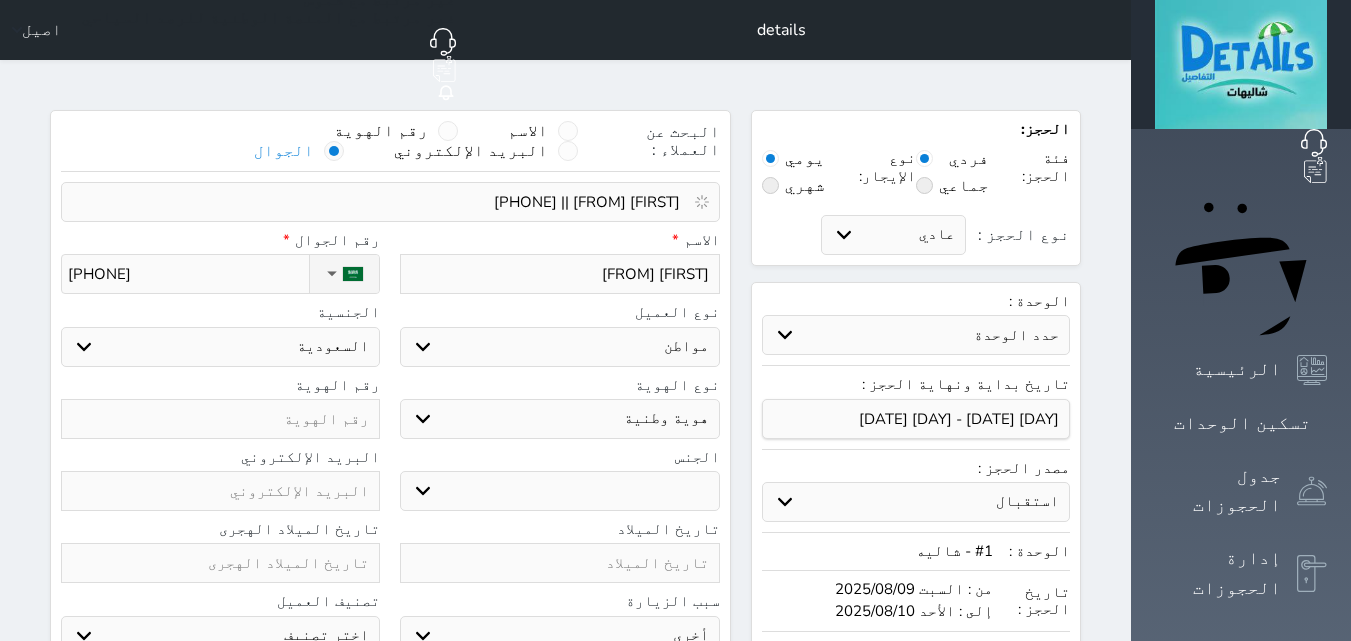 click on "[FIRST] [FROM] || [PHONE]" at bounding box center (383, 202) 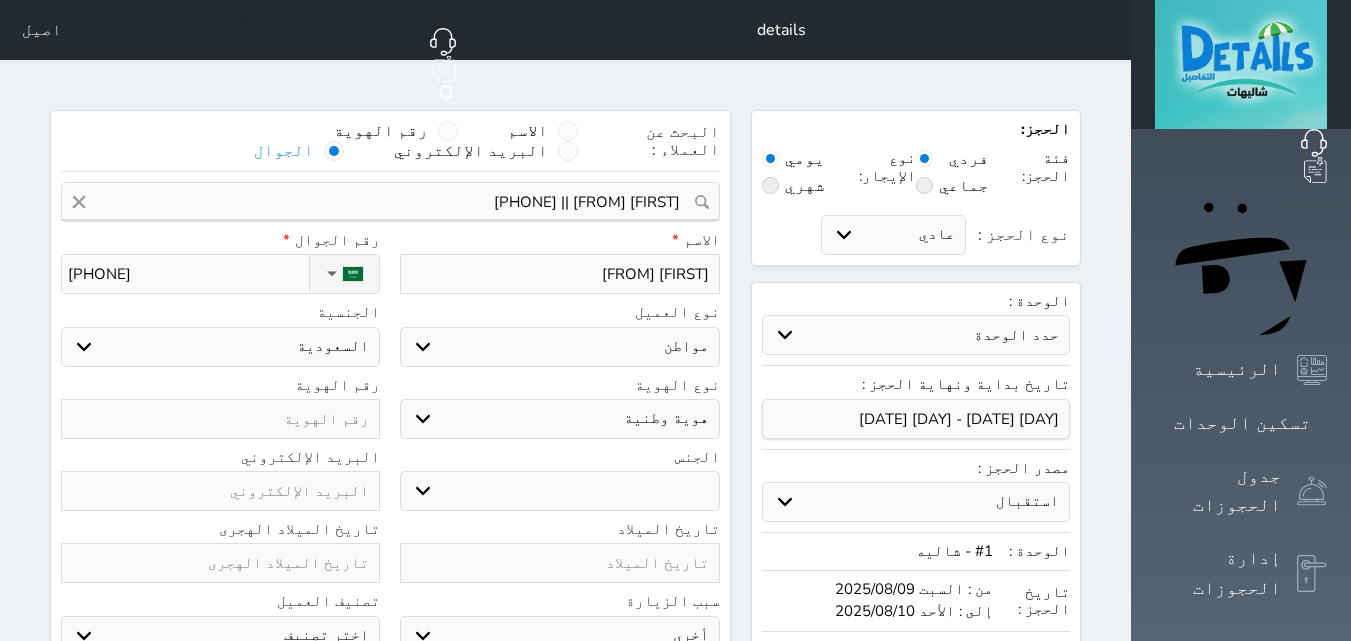 click on "[FIRST] [FROM]" at bounding box center [559, 274] 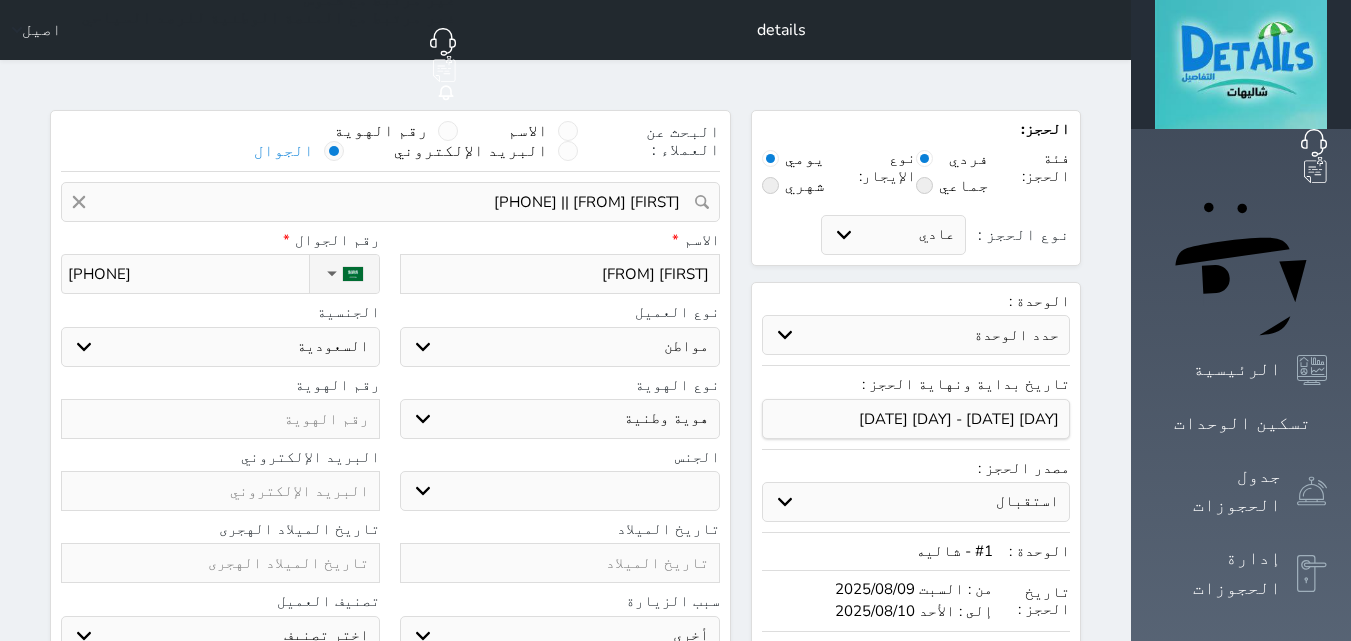 click on "[FIRST] [FROM]" at bounding box center [559, 274] 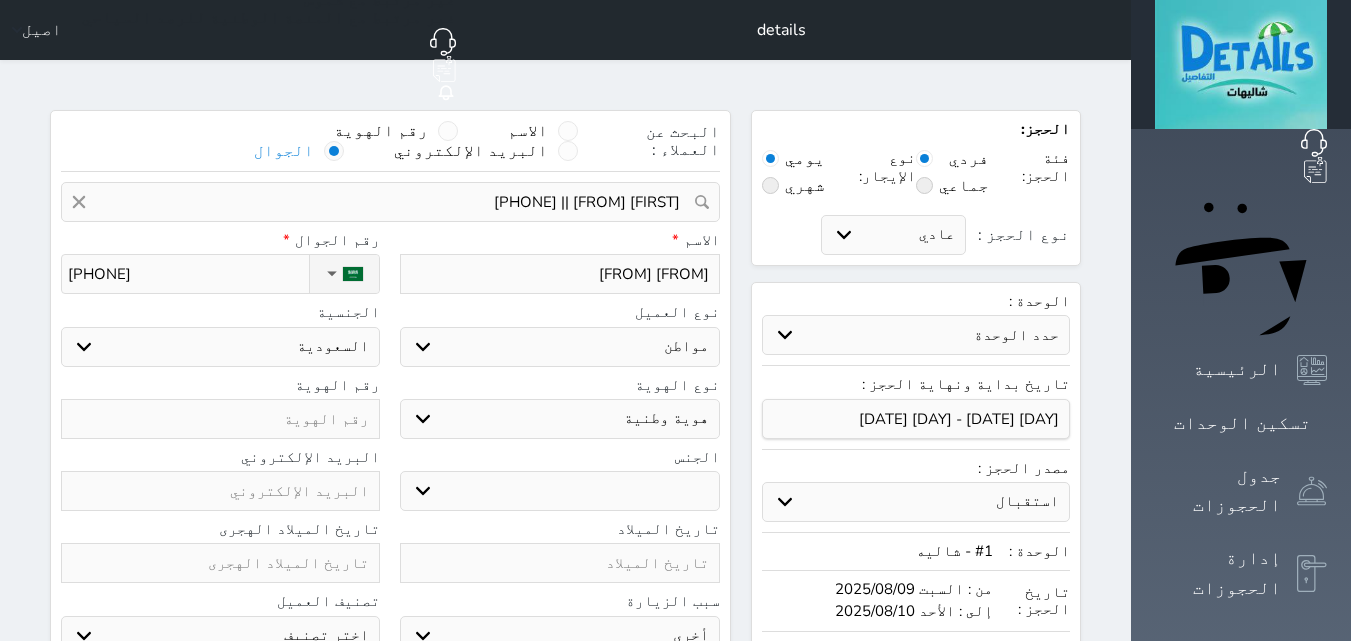 type on "[FROM] [FROM]" 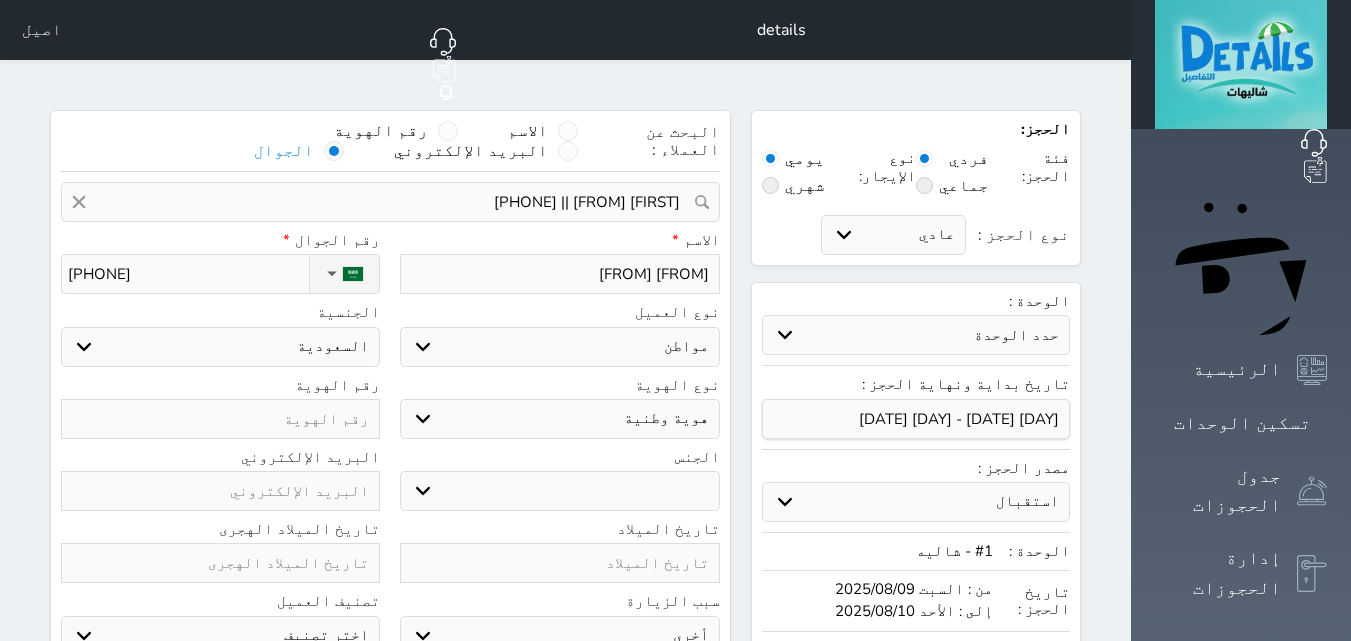 type on "[FROM] [FROM]" 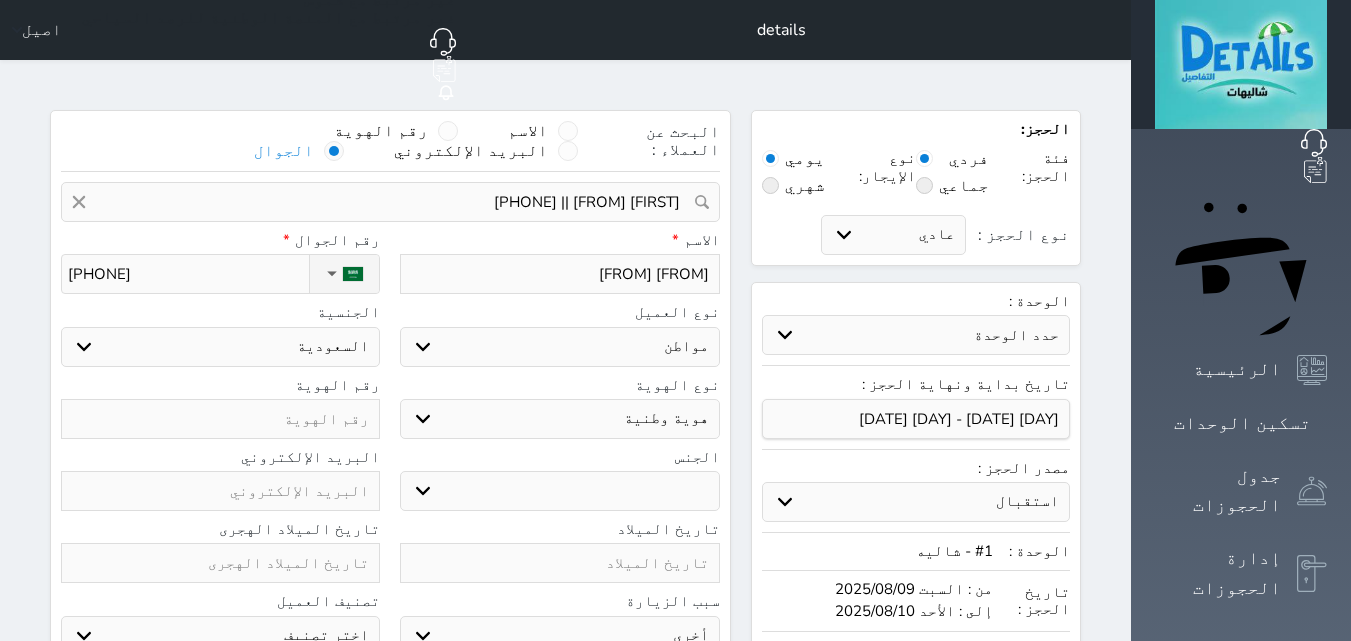 type on "[FROM] [FROM]" 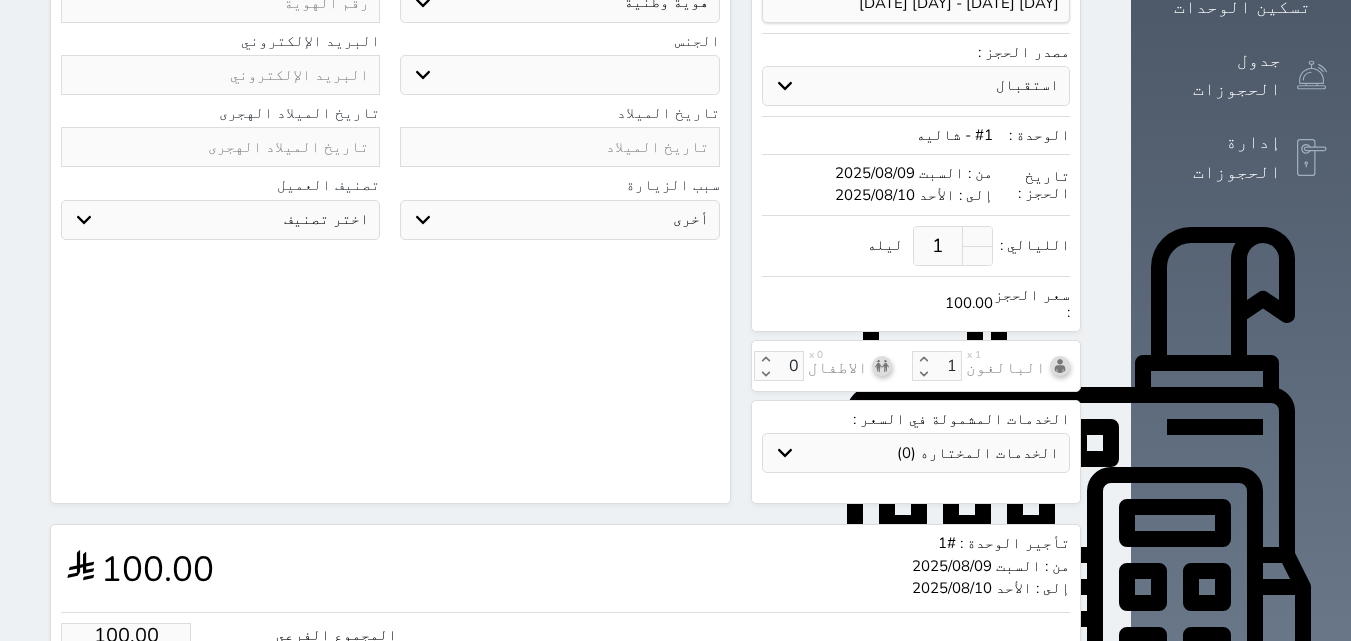 scroll, scrollTop: 500, scrollLeft: 0, axis: vertical 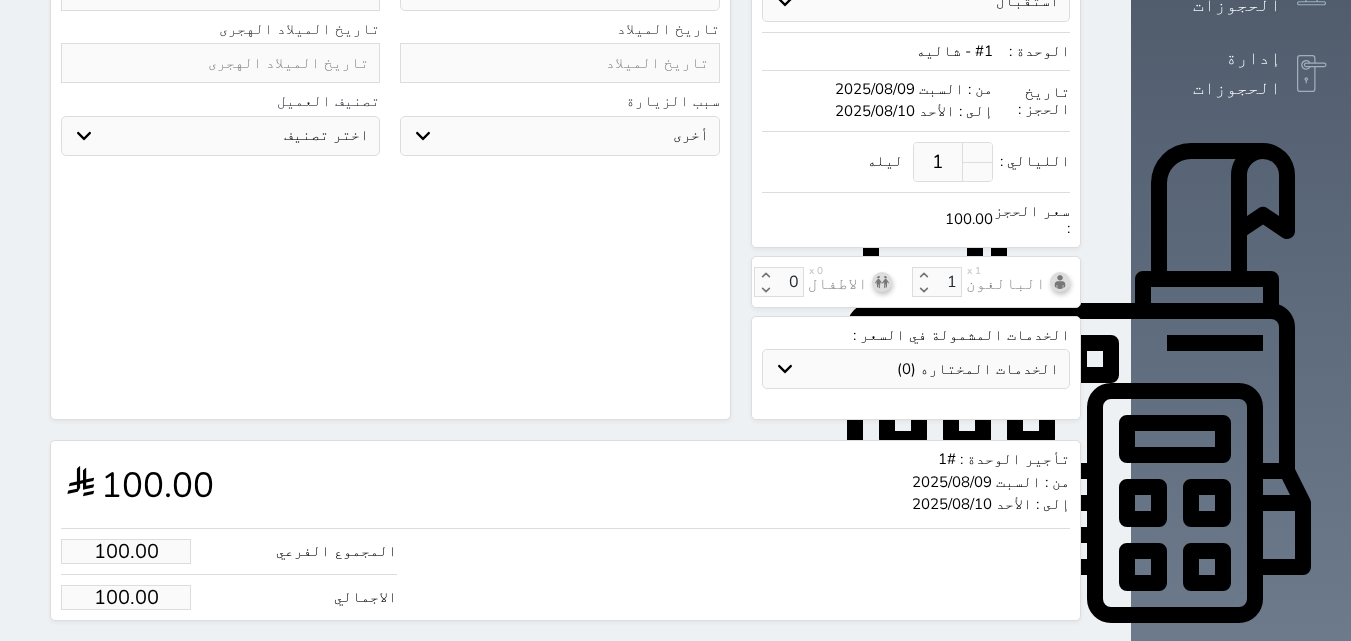 type on "[FIRST] [FROM]" 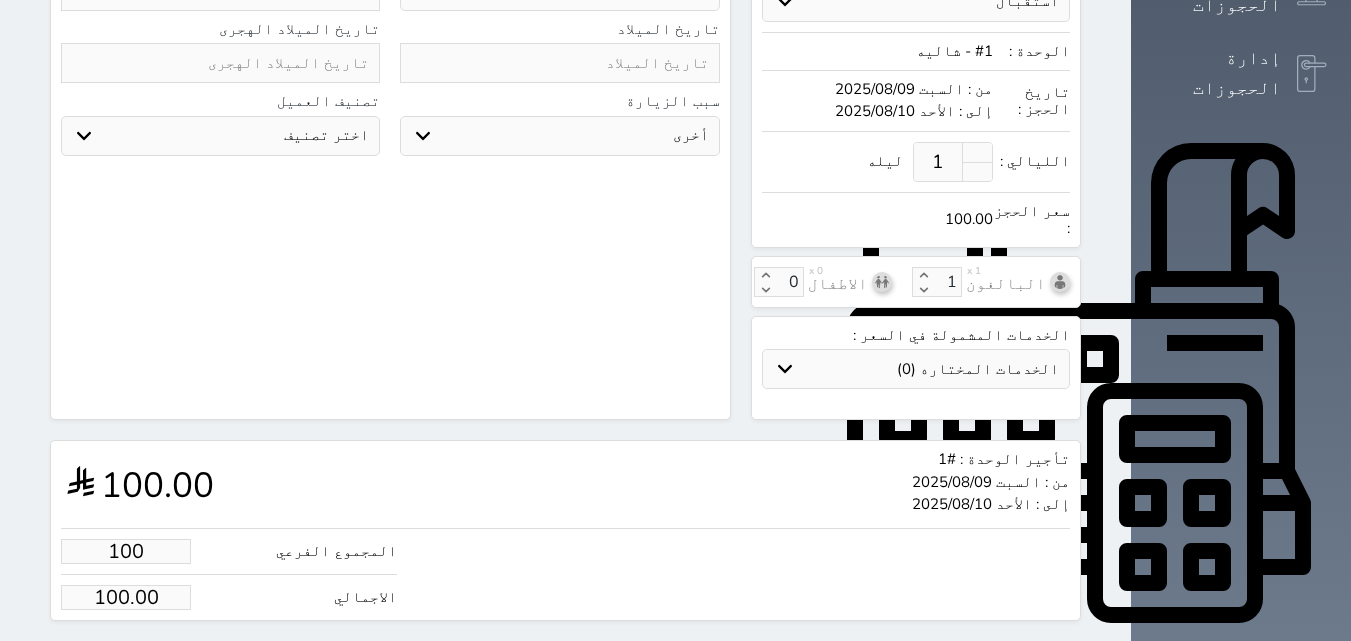 click on "100" at bounding box center [126, 551] 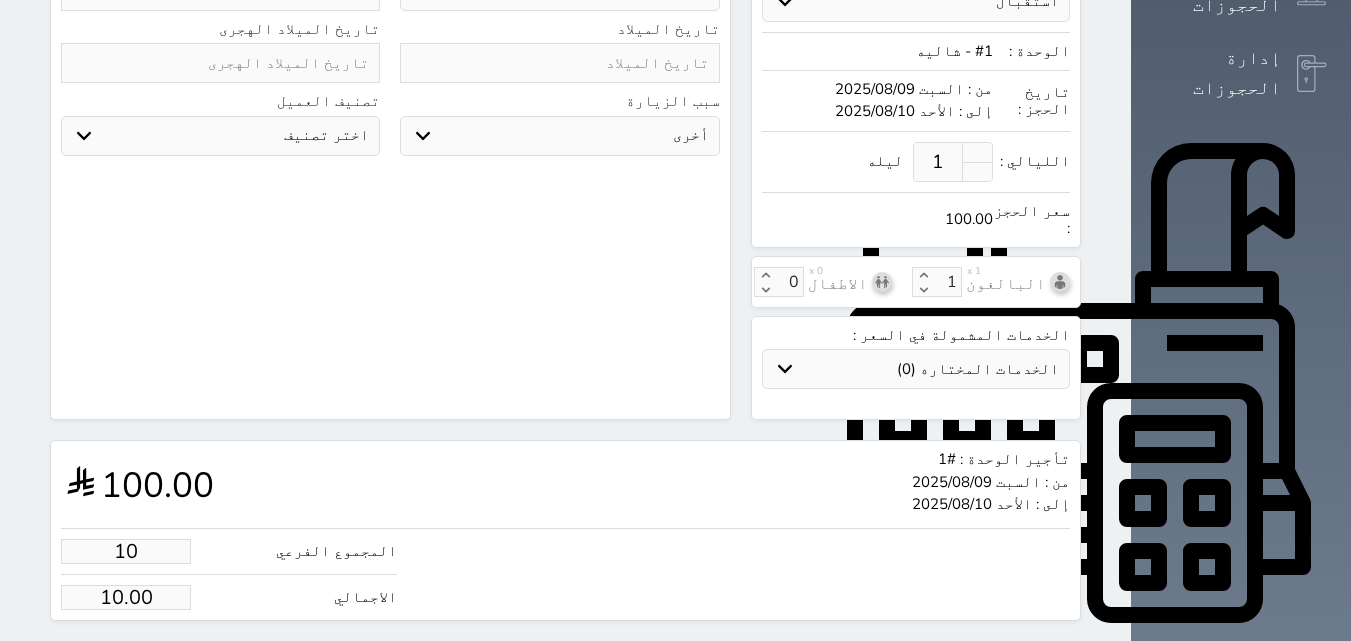 type on "1" 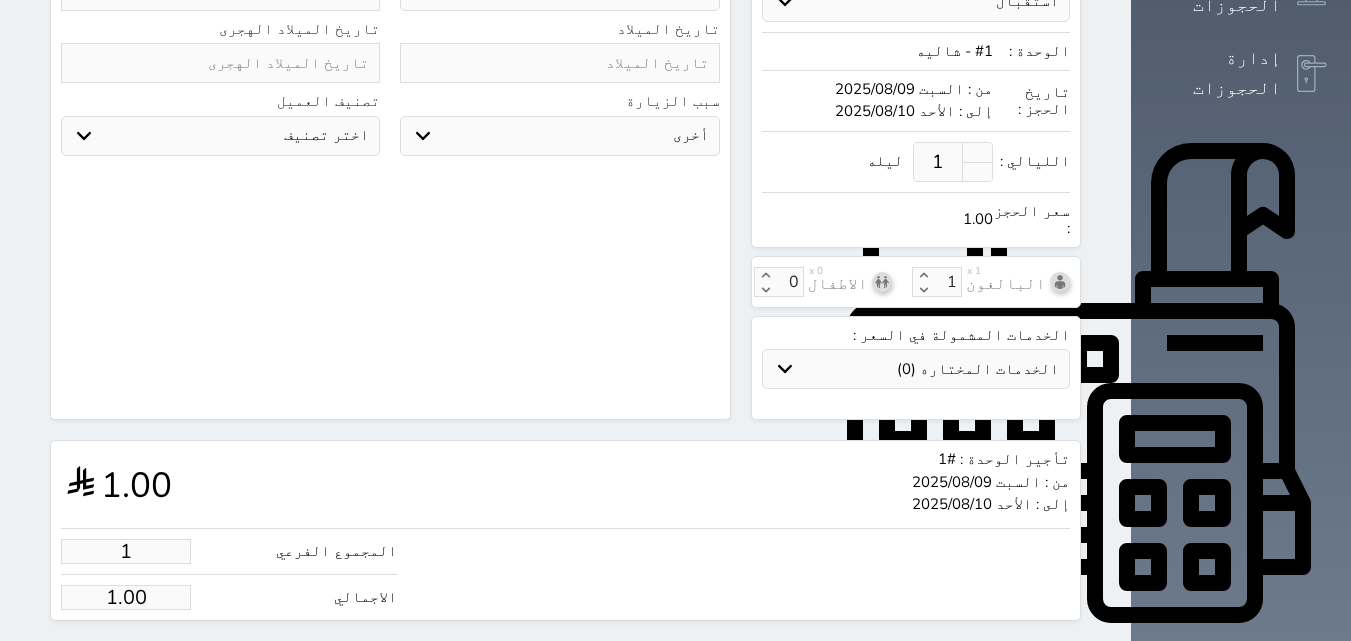 type 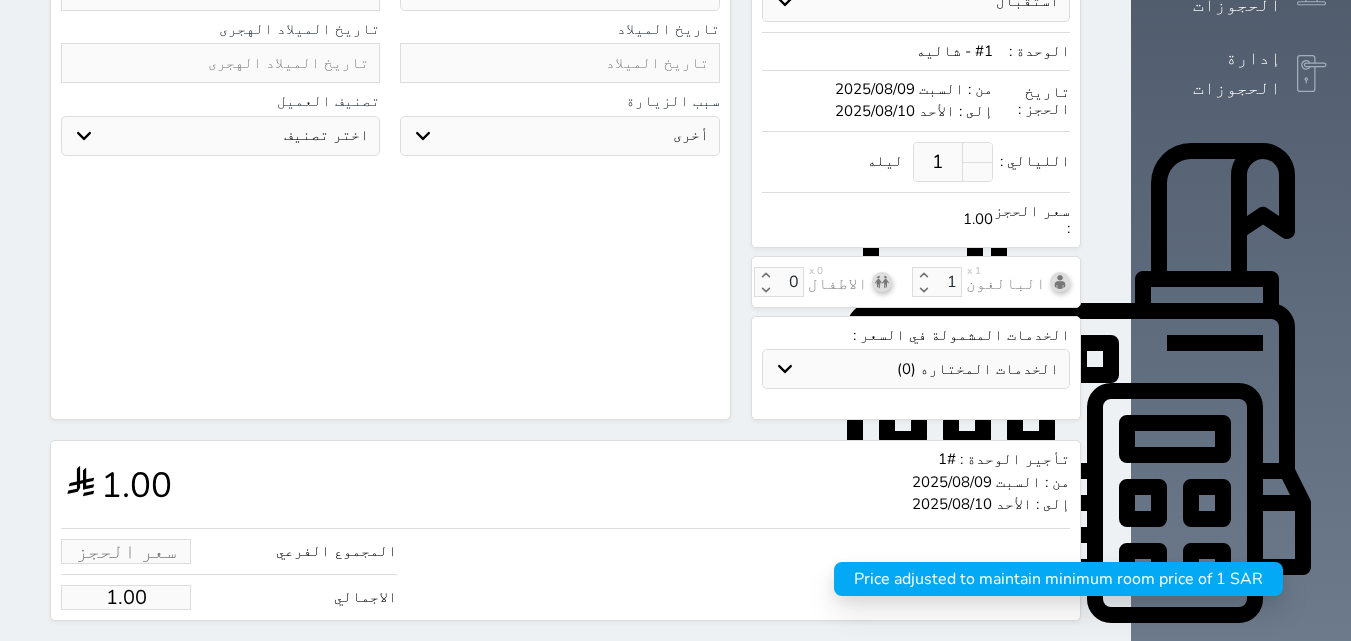 type on "0" 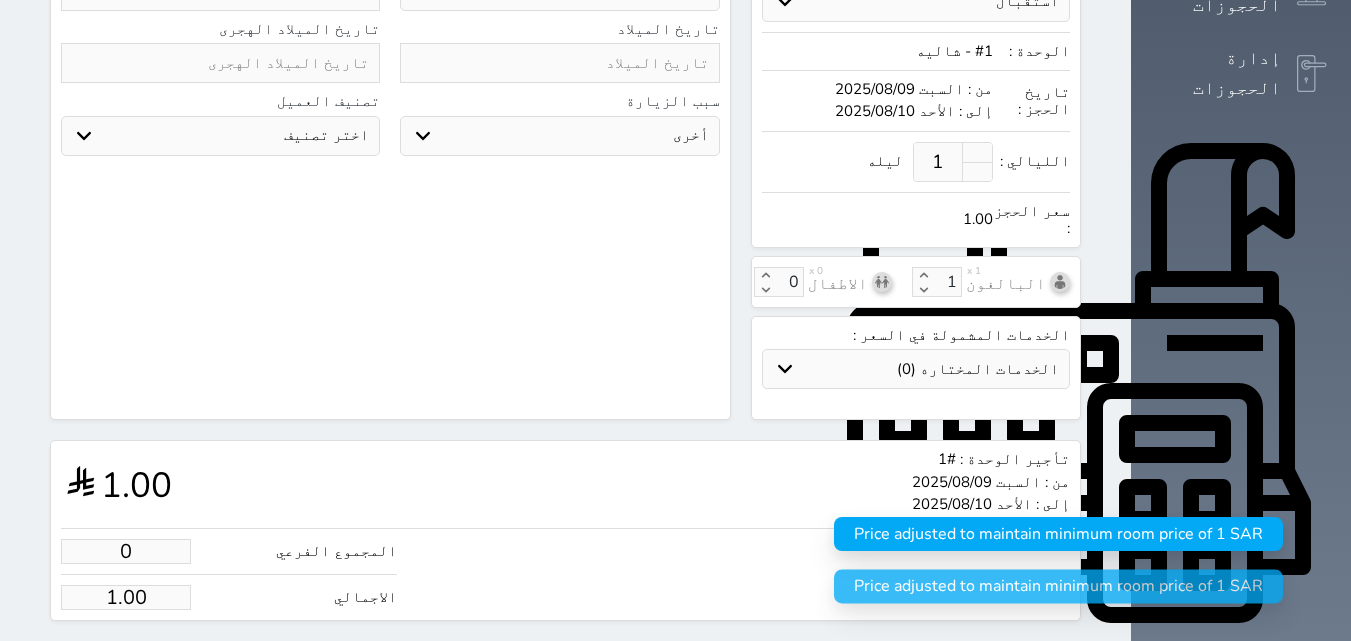 type on "00" 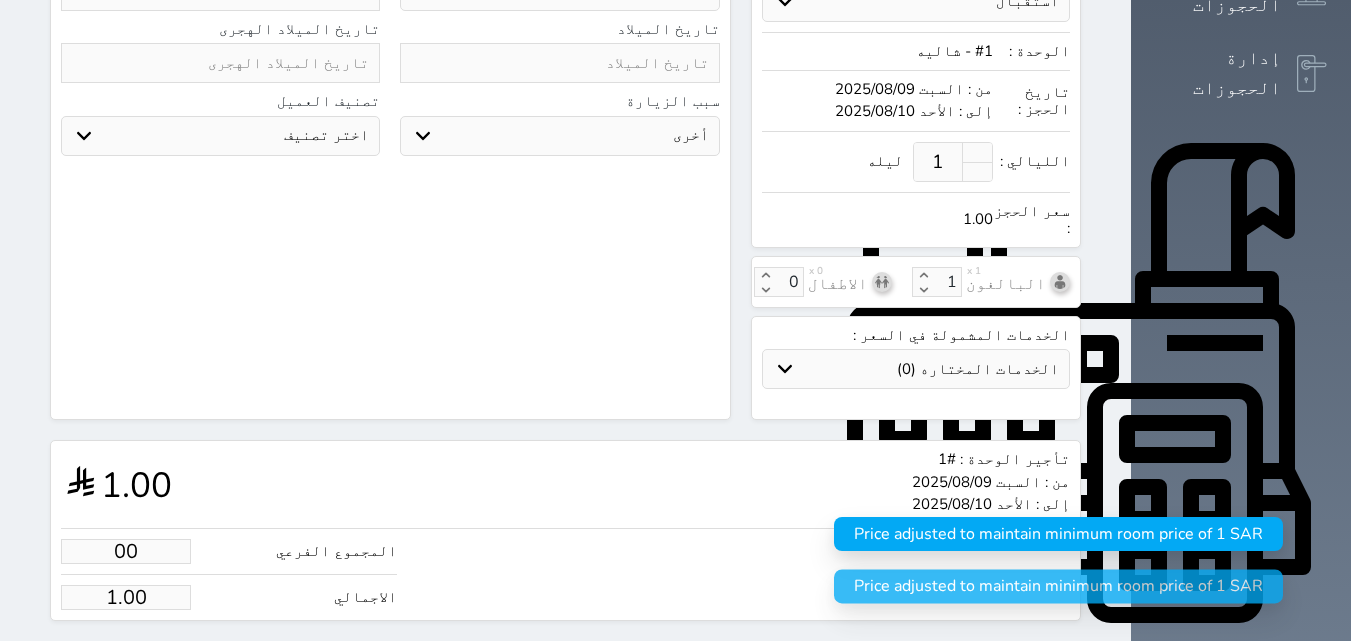 type on "000" 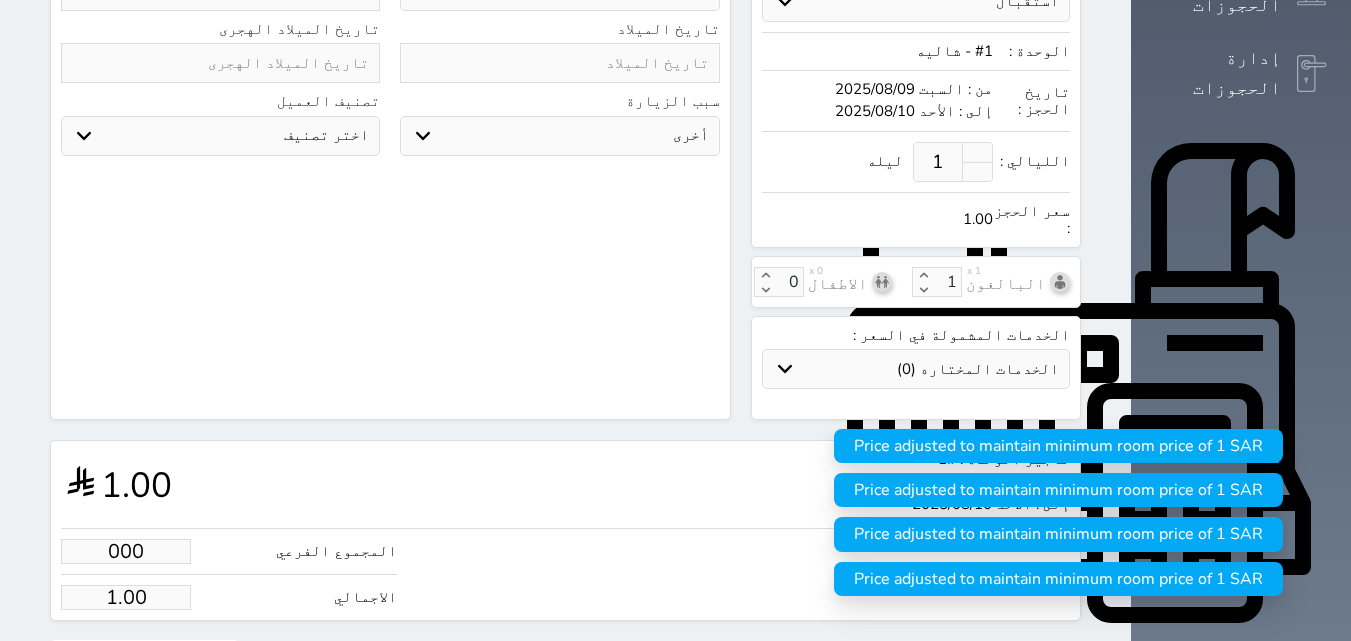 type on "1.00" 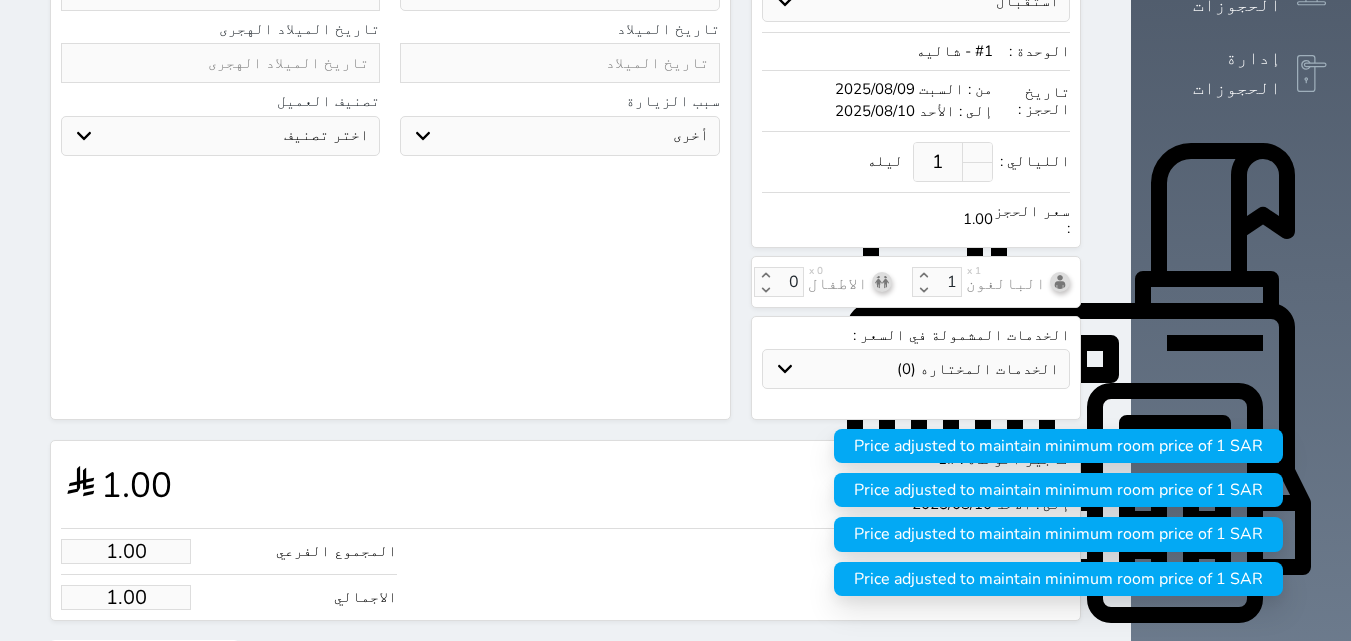 click on "حجز" at bounding box center (144, 658) 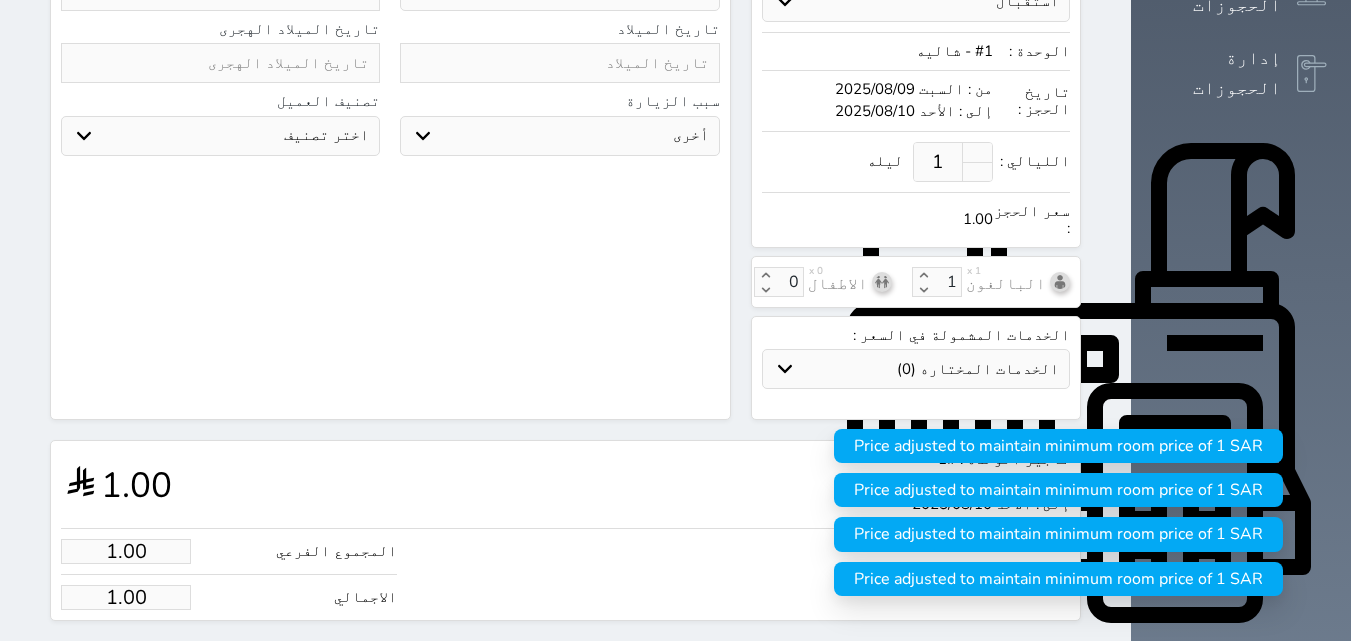 scroll, scrollTop: 462, scrollLeft: 0, axis: vertical 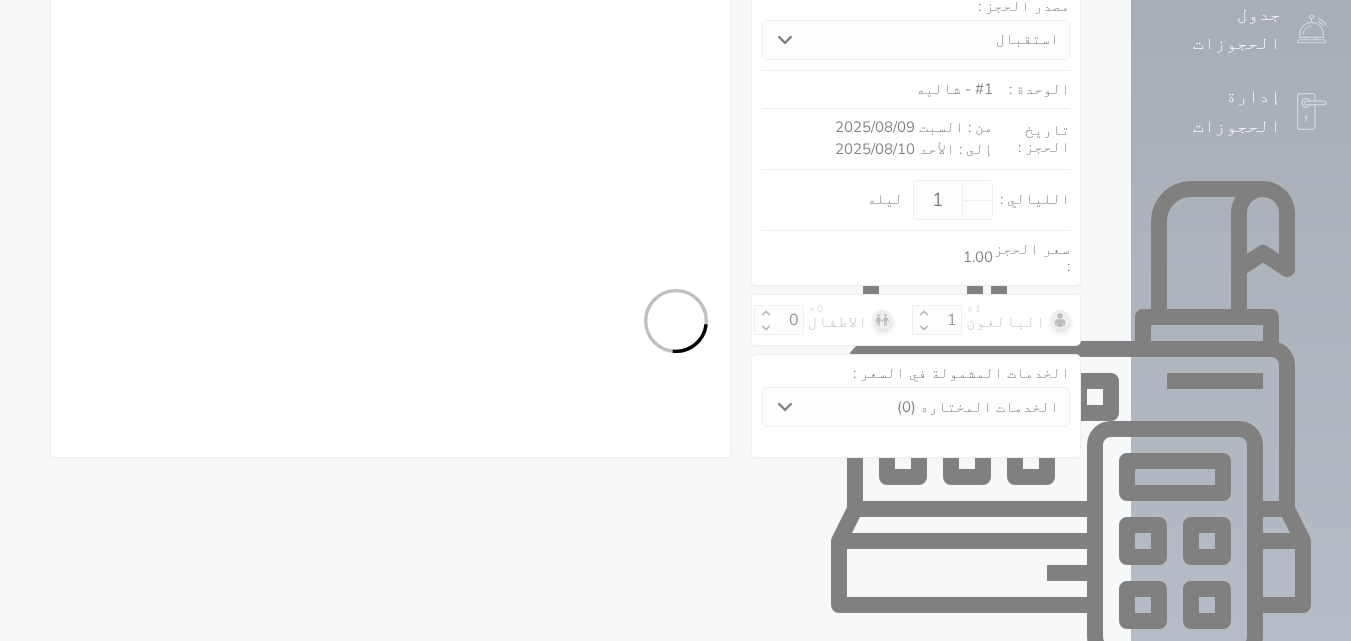 select on "1" 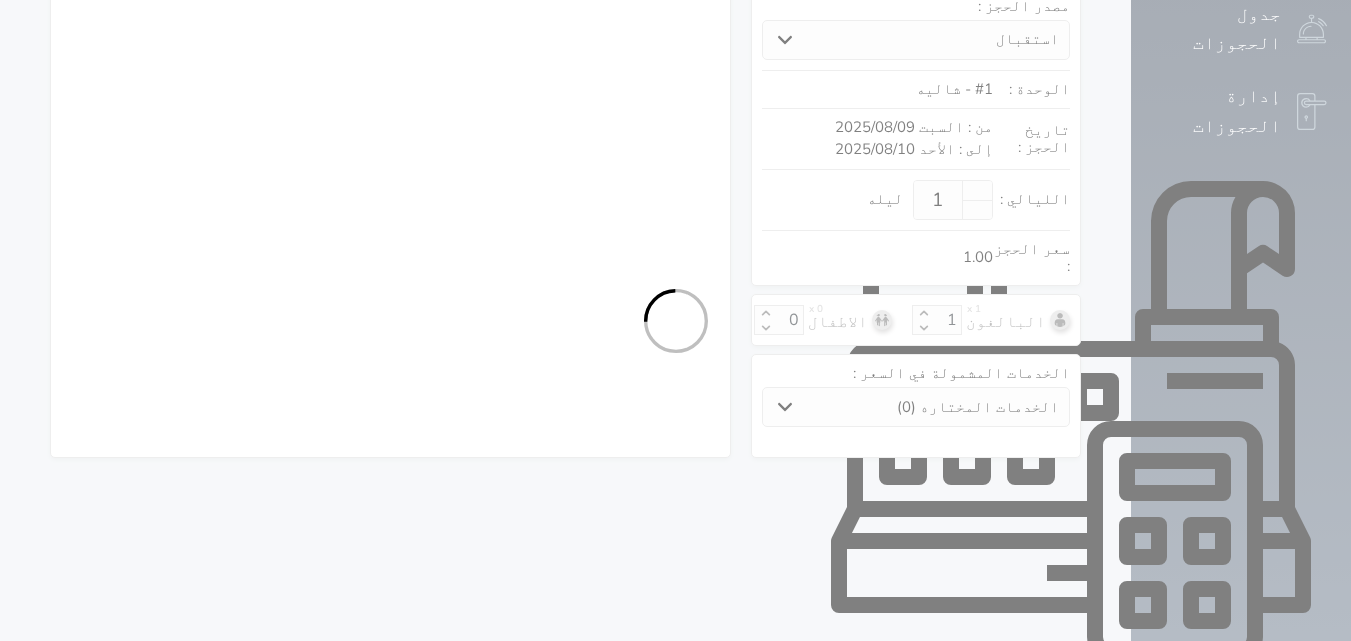 select on "113" 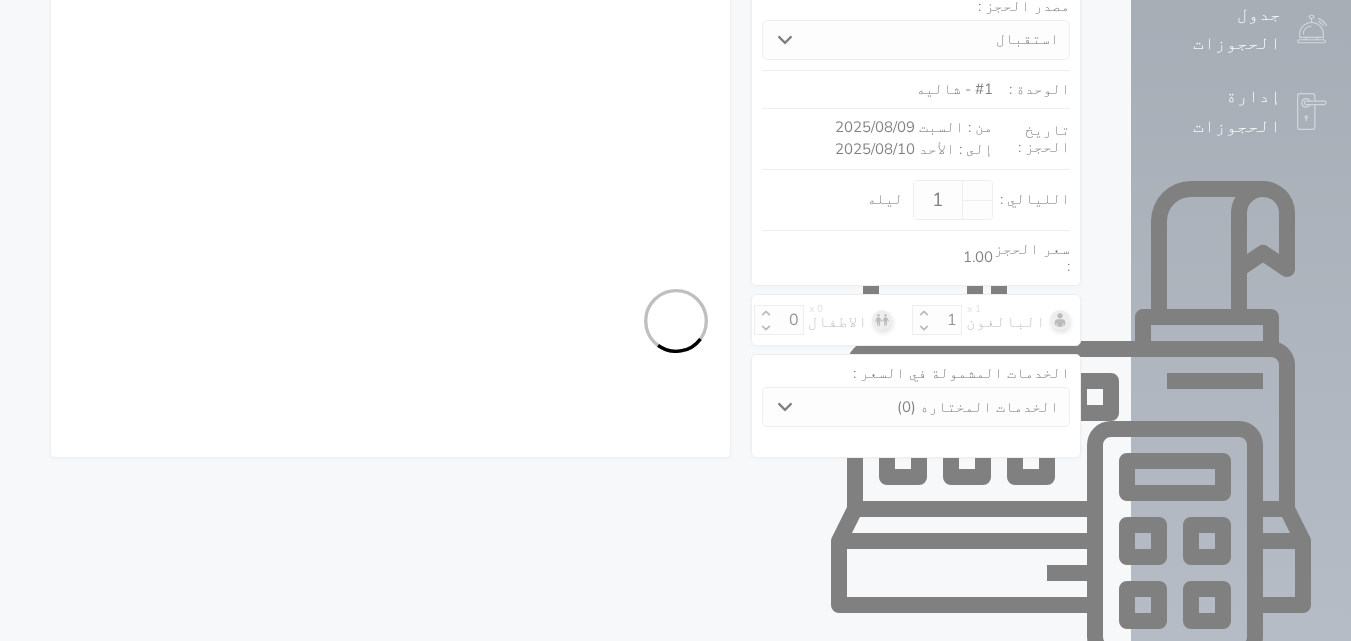 select on "1" 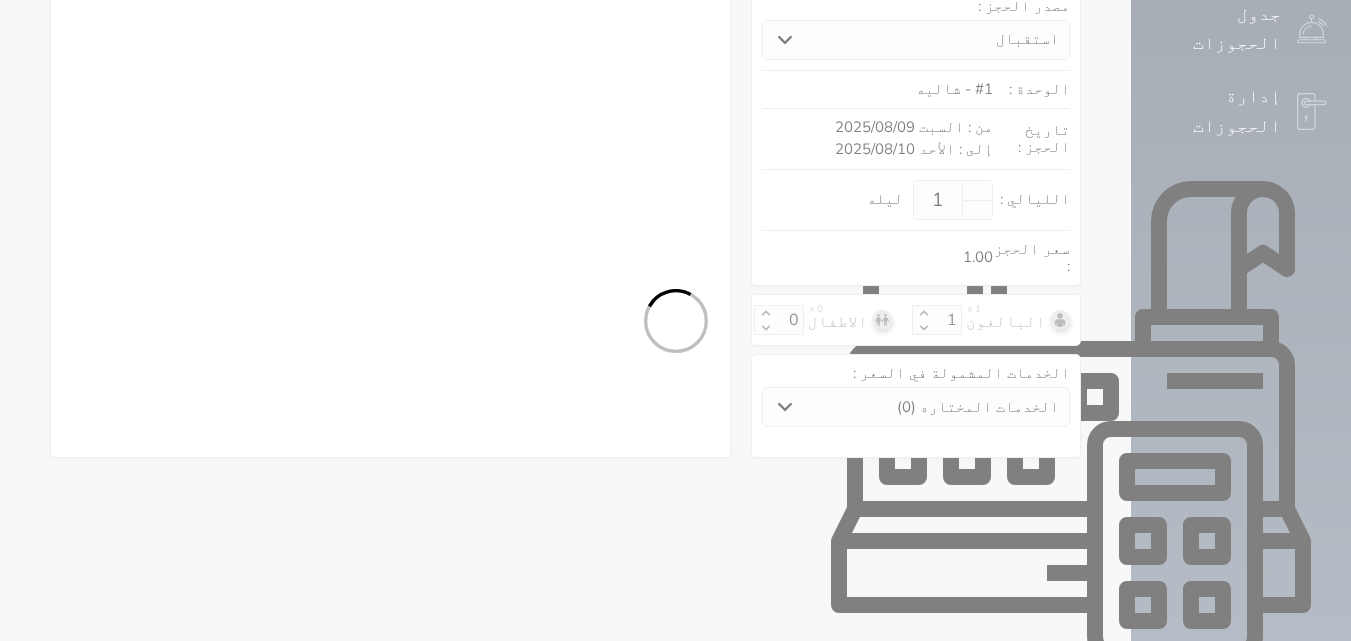 select 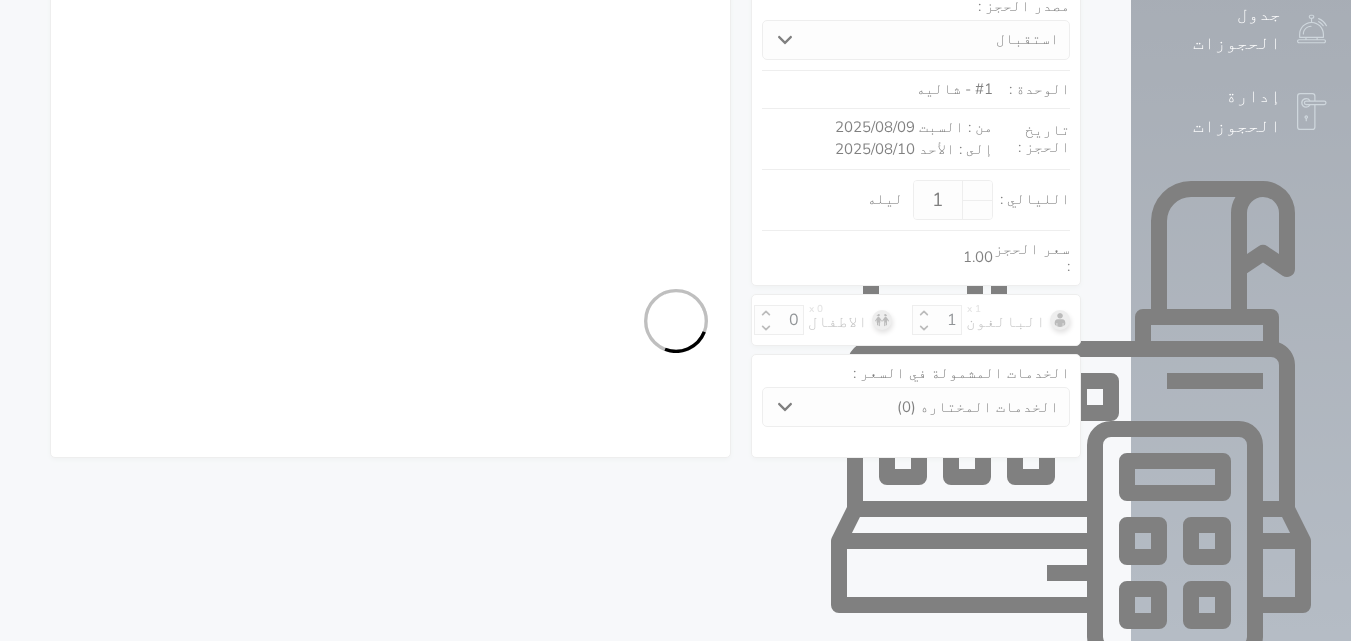 select on "7" 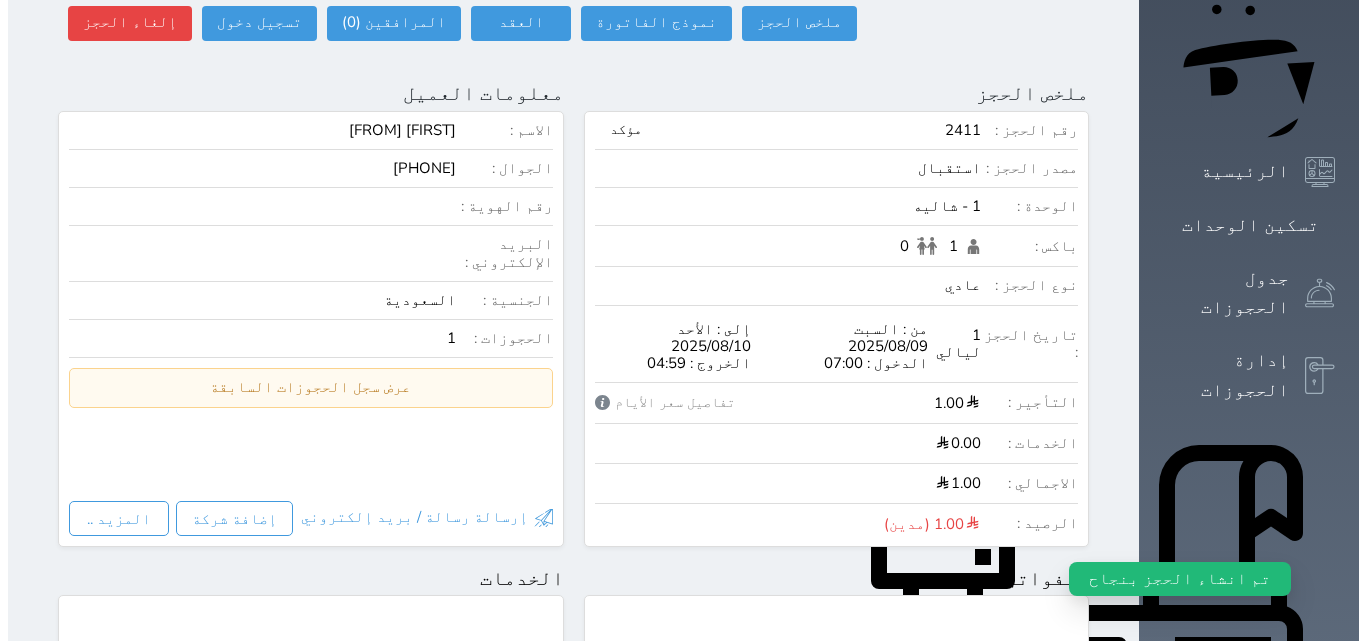 scroll, scrollTop: 200, scrollLeft: 0, axis: vertical 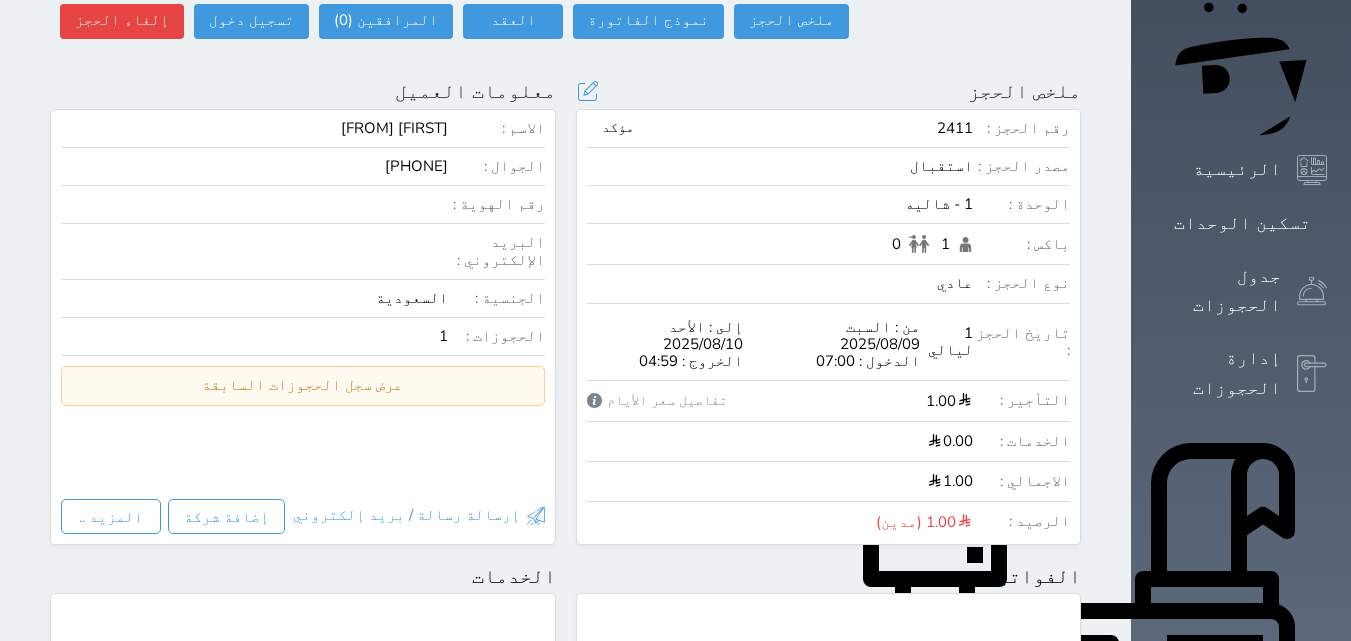 select 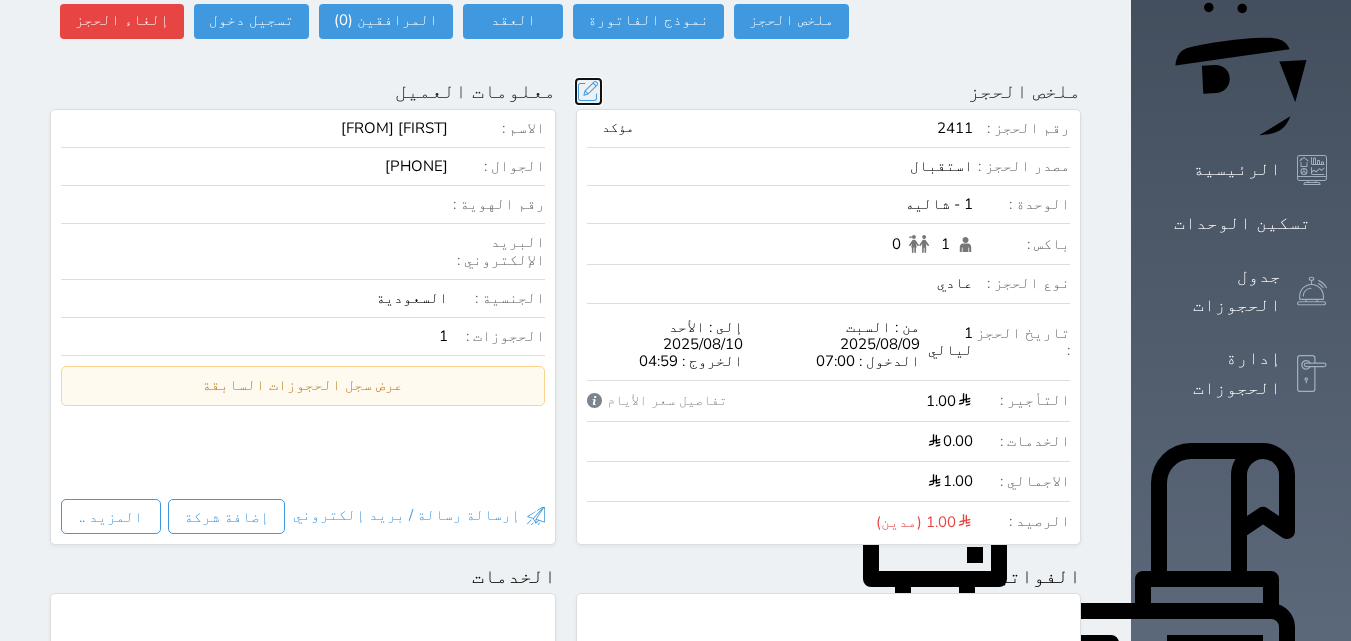 click at bounding box center (588, 91) 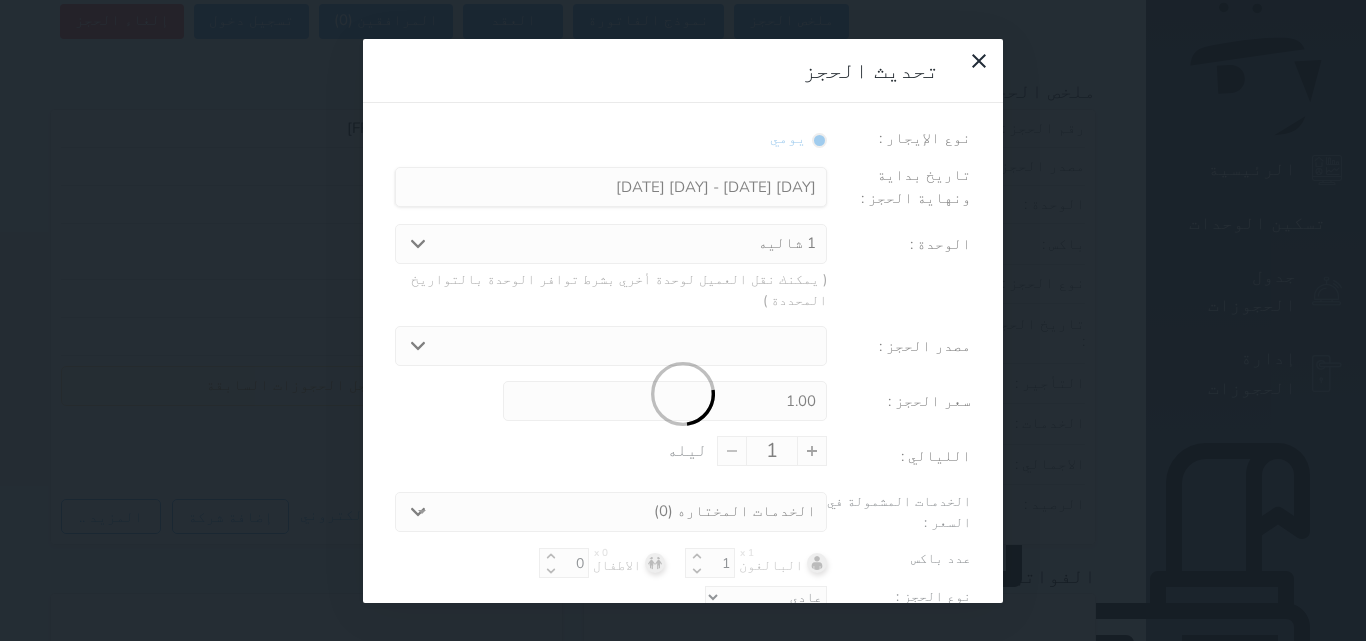 click at bounding box center [683, 395] 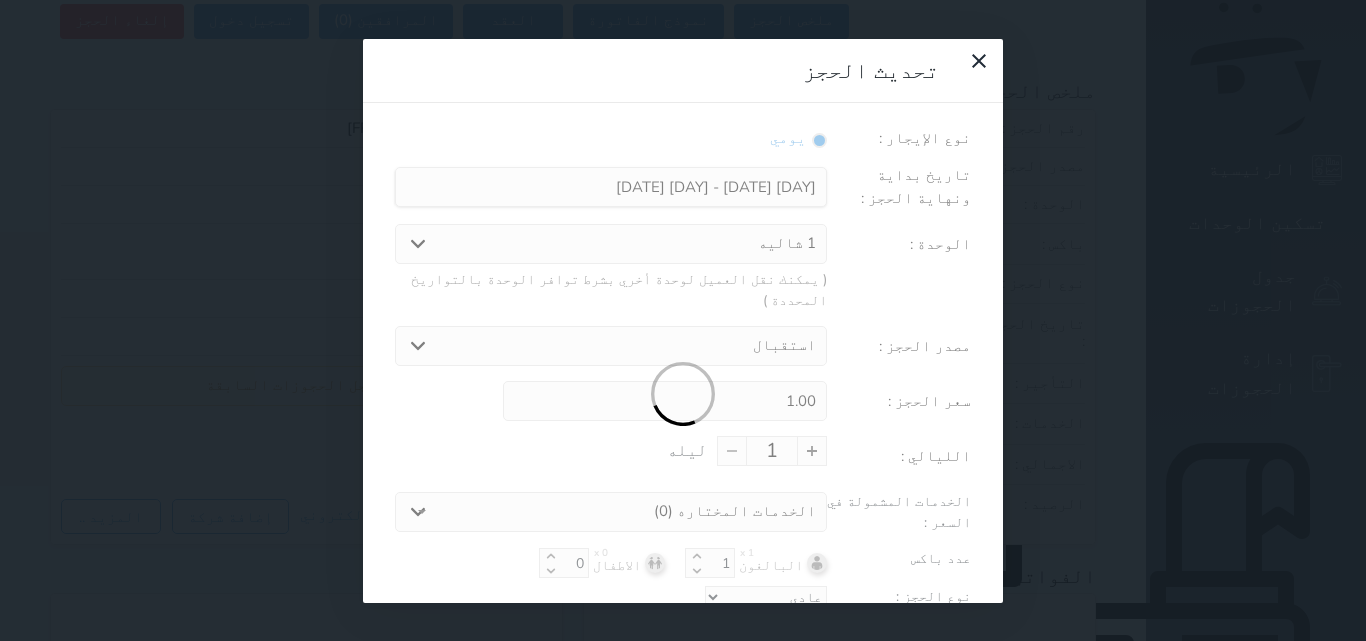 click at bounding box center [683, 395] 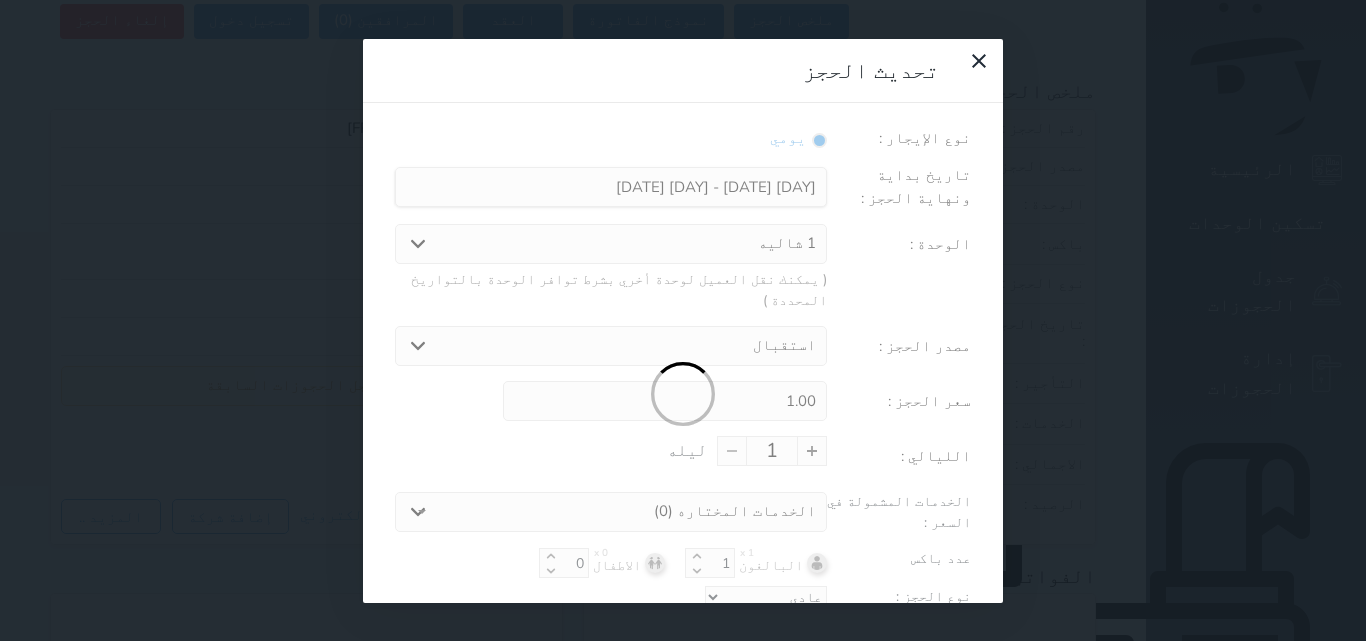 click at bounding box center (683, 395) 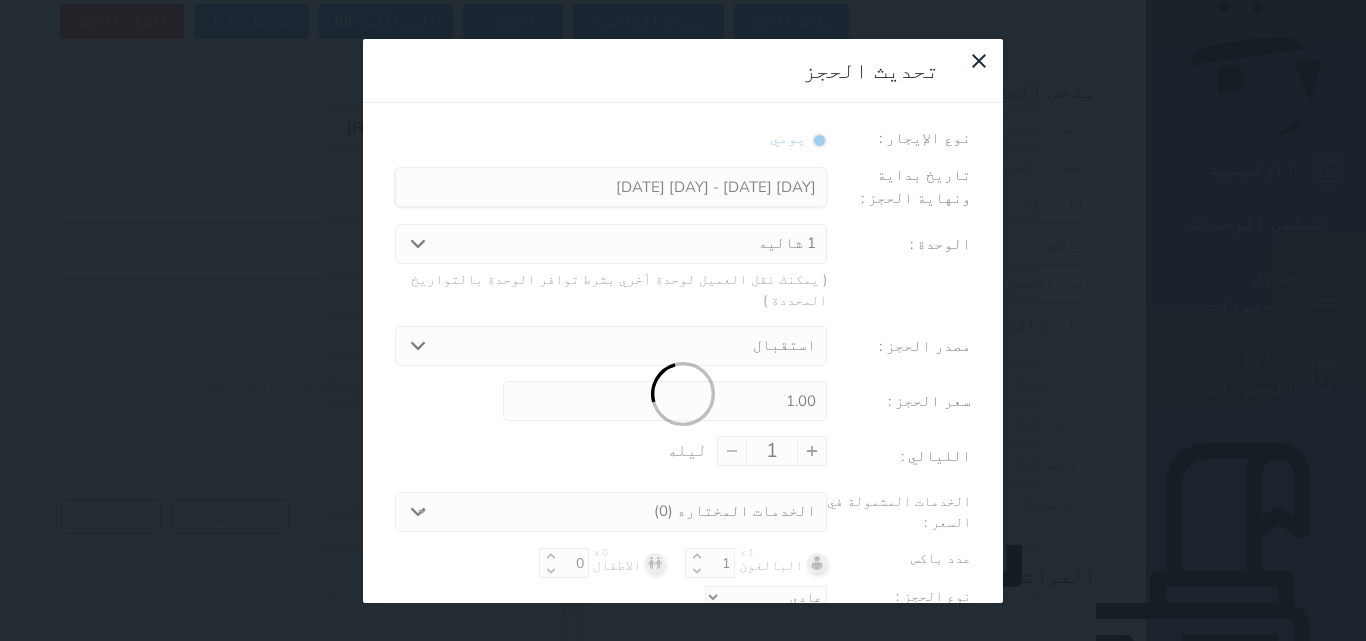 click at bounding box center (683, 395) 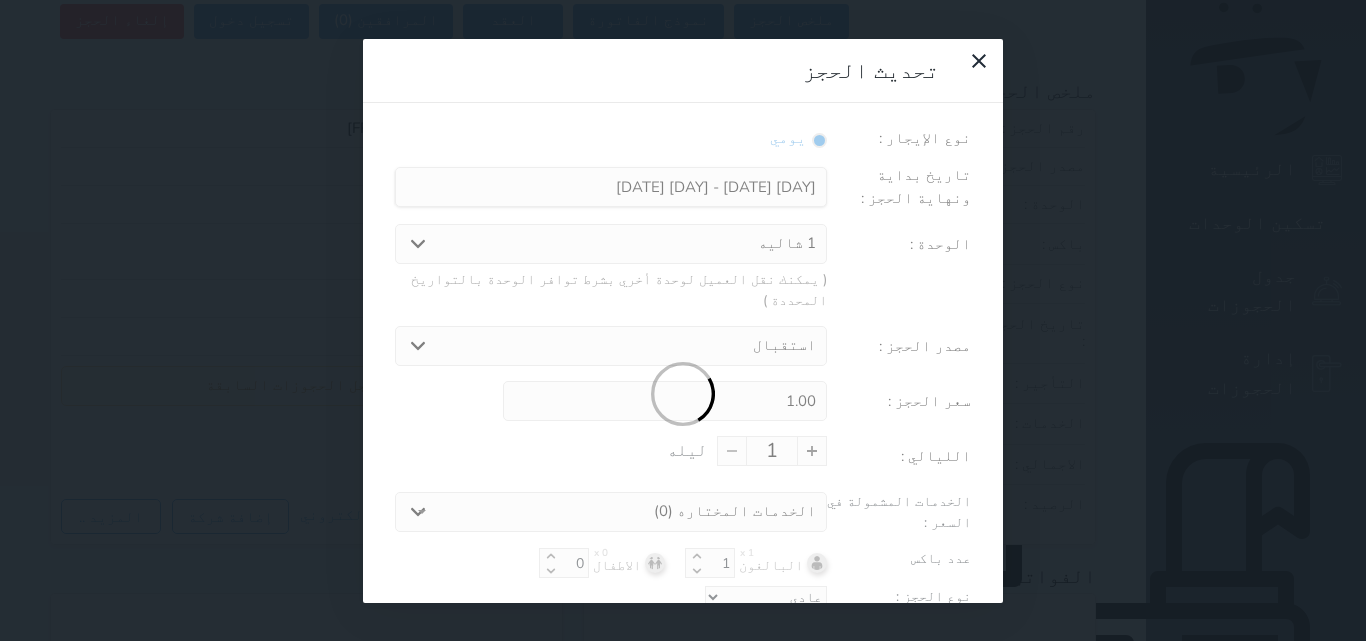 click at bounding box center [683, 395] 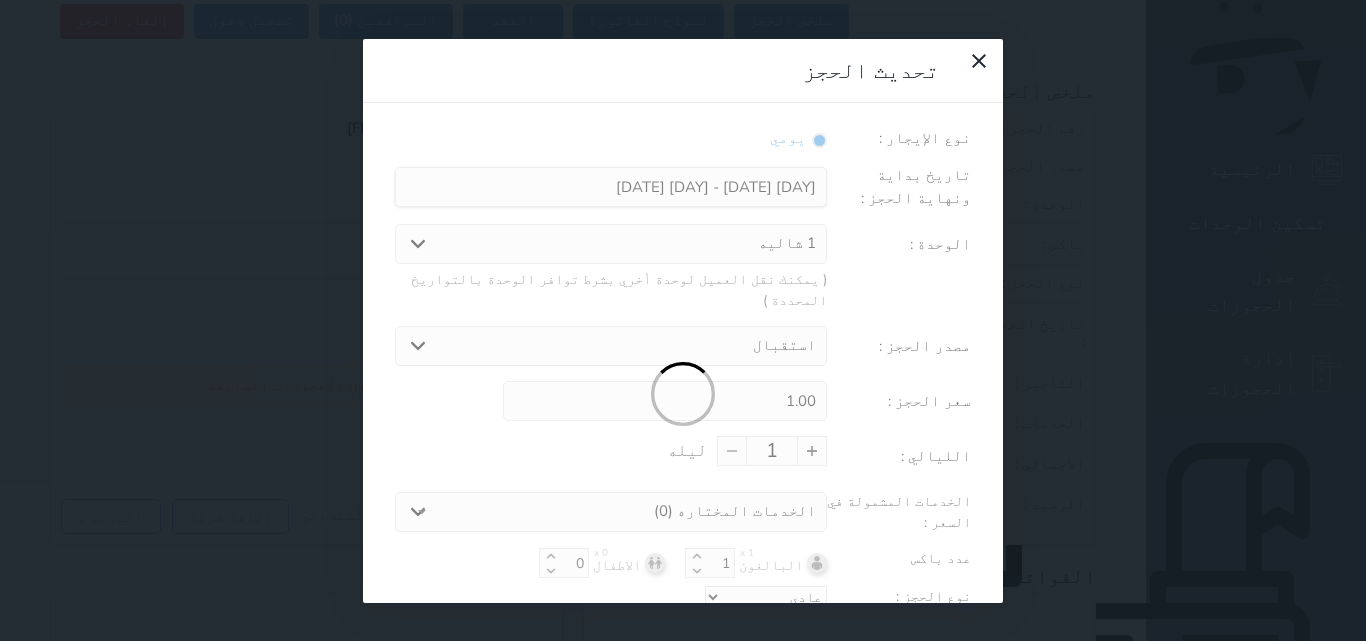 click at bounding box center [683, 395] 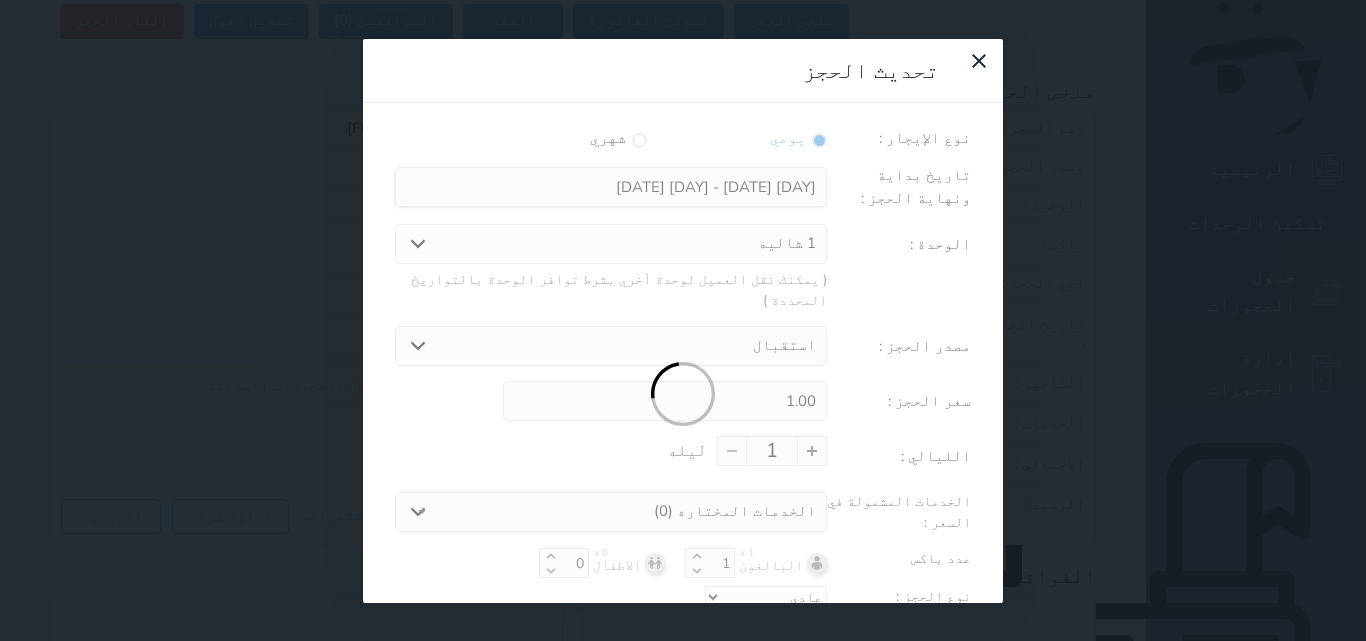 click at bounding box center [683, 395] 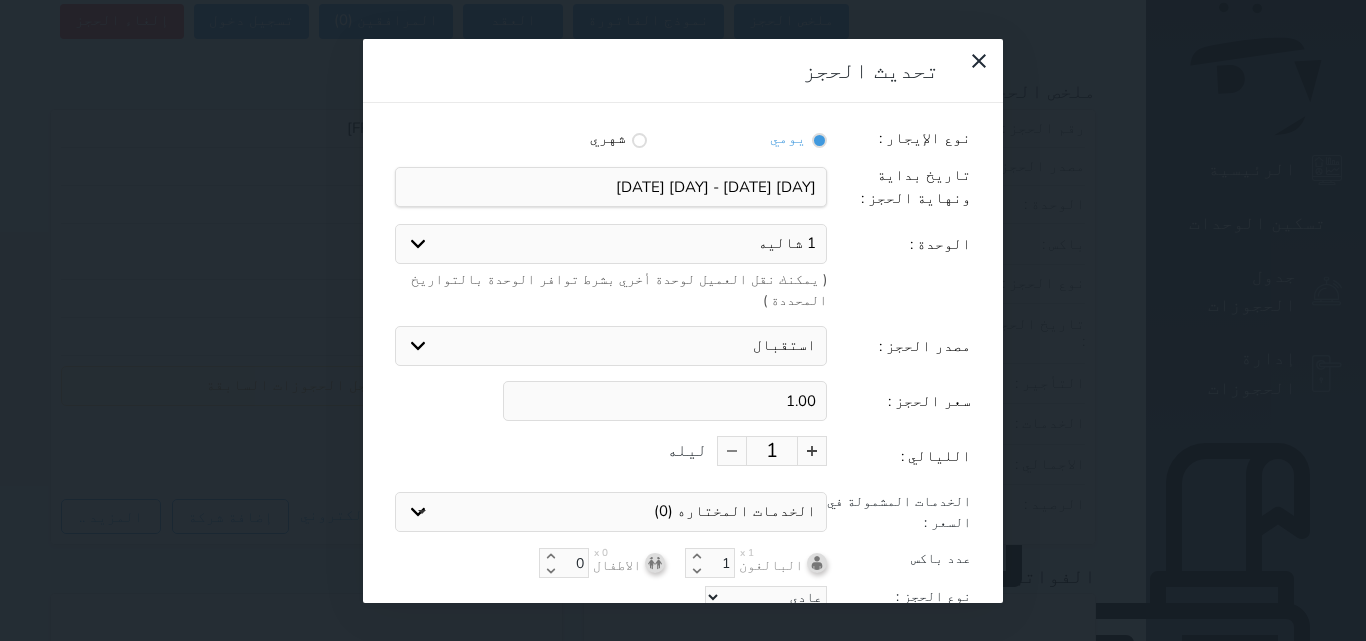 click on "1.00" at bounding box center (665, 401) 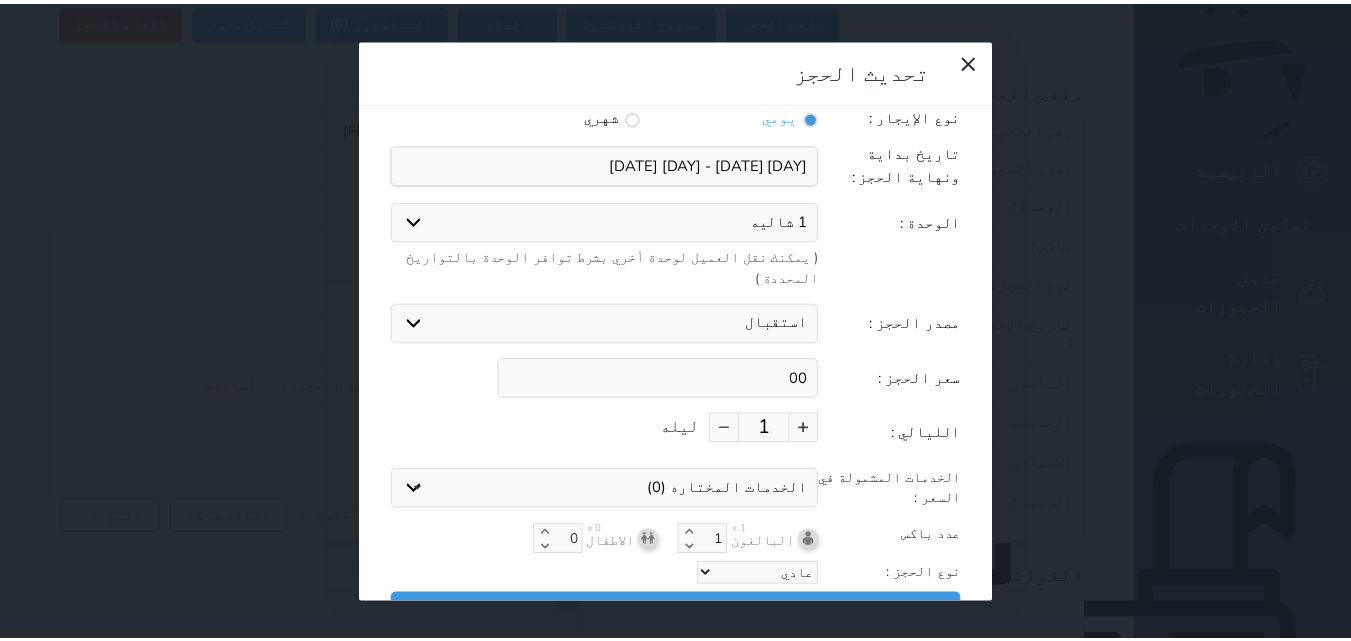 scroll, scrollTop: 45, scrollLeft: 0, axis: vertical 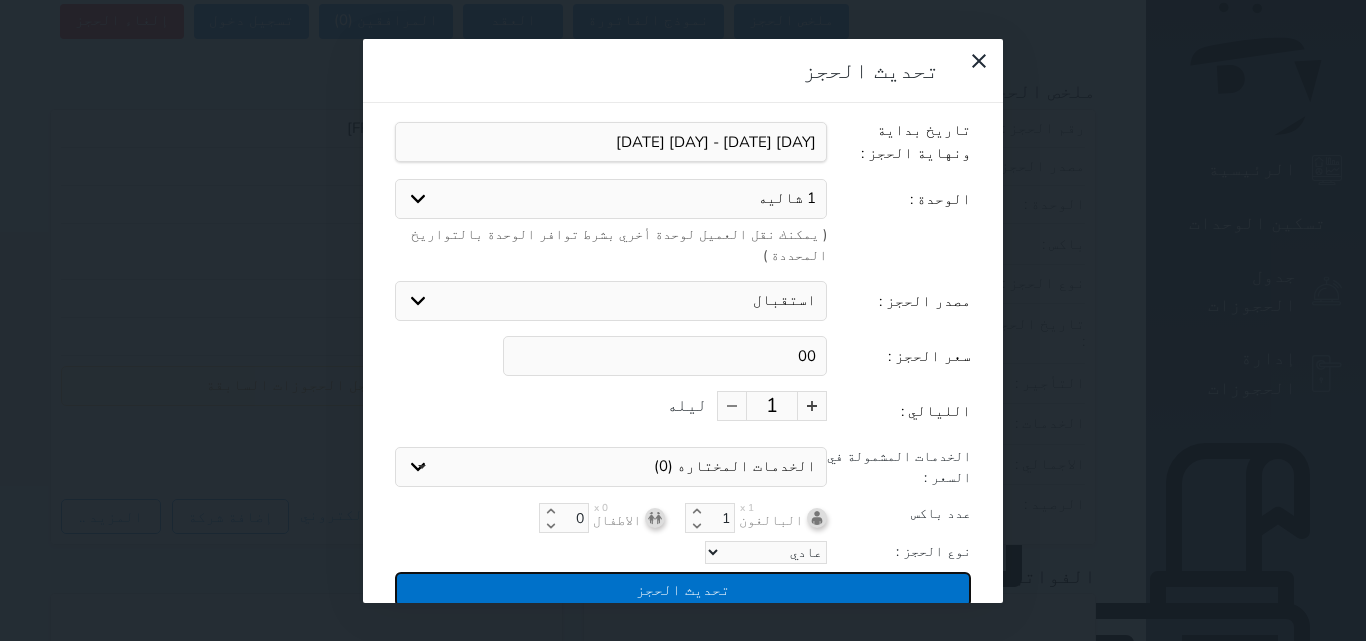 click on "تحديث الحجز" at bounding box center (683, 589) 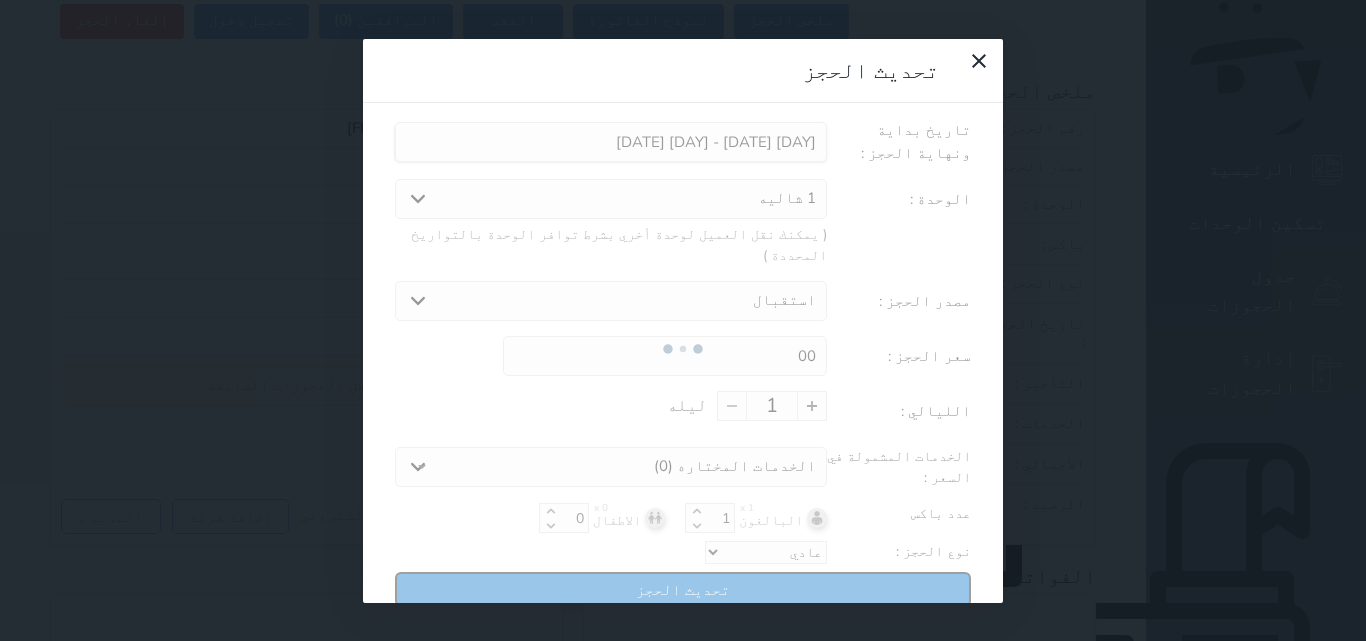 type on "0" 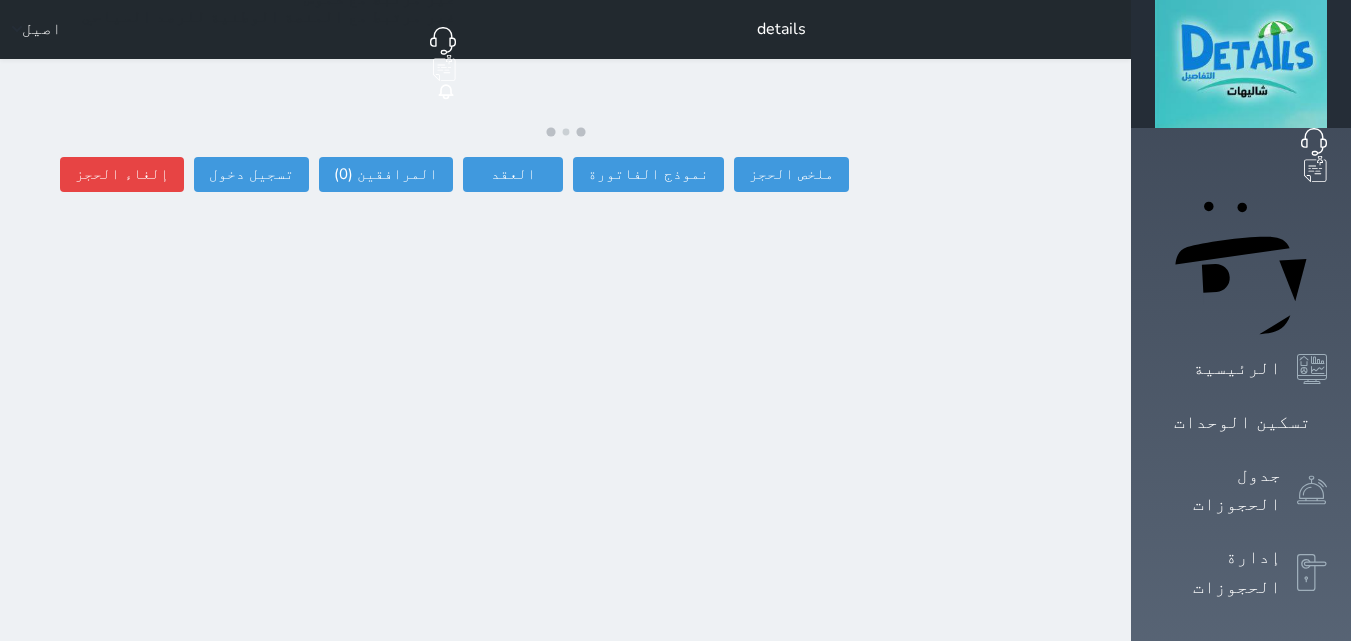 scroll, scrollTop: 0, scrollLeft: 0, axis: both 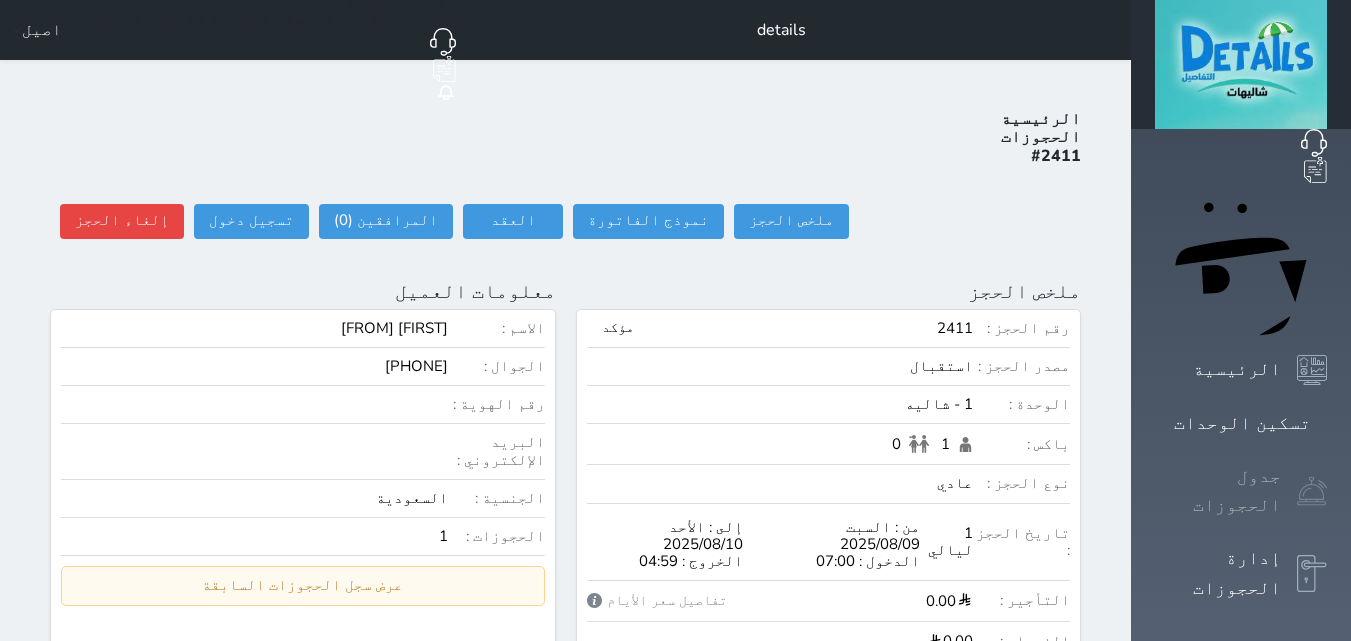 click at bounding box center (1312, 491) 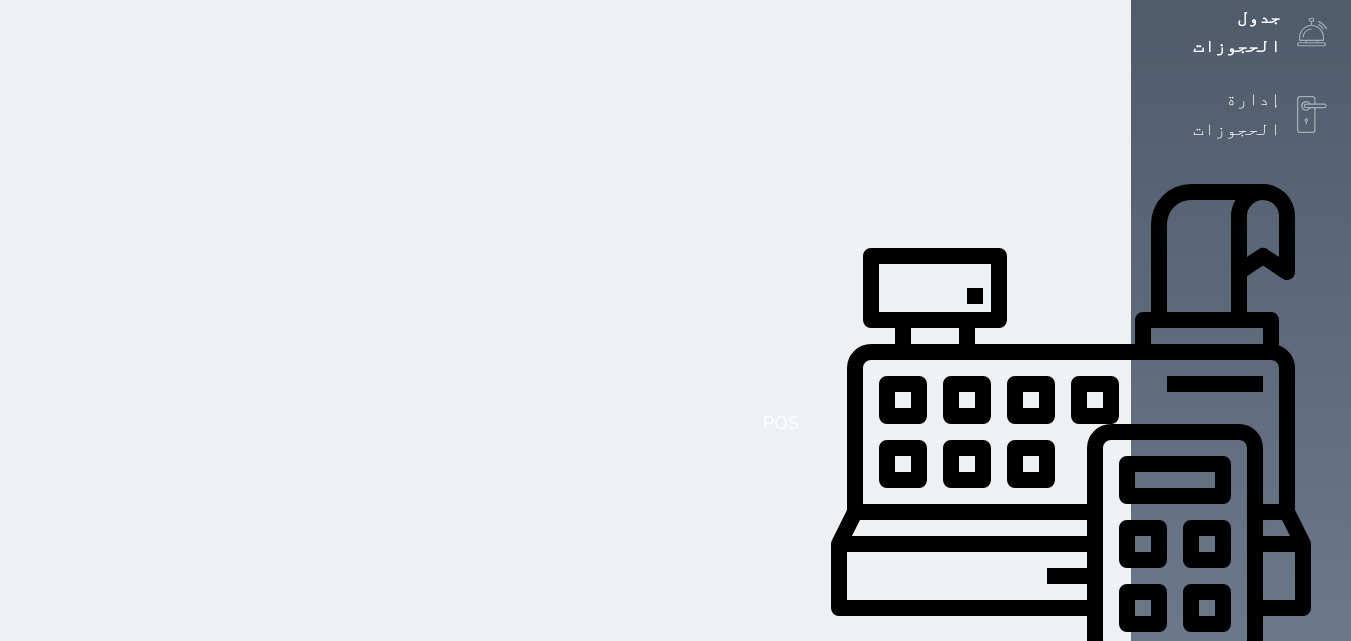 scroll, scrollTop: 462, scrollLeft: 0, axis: vertical 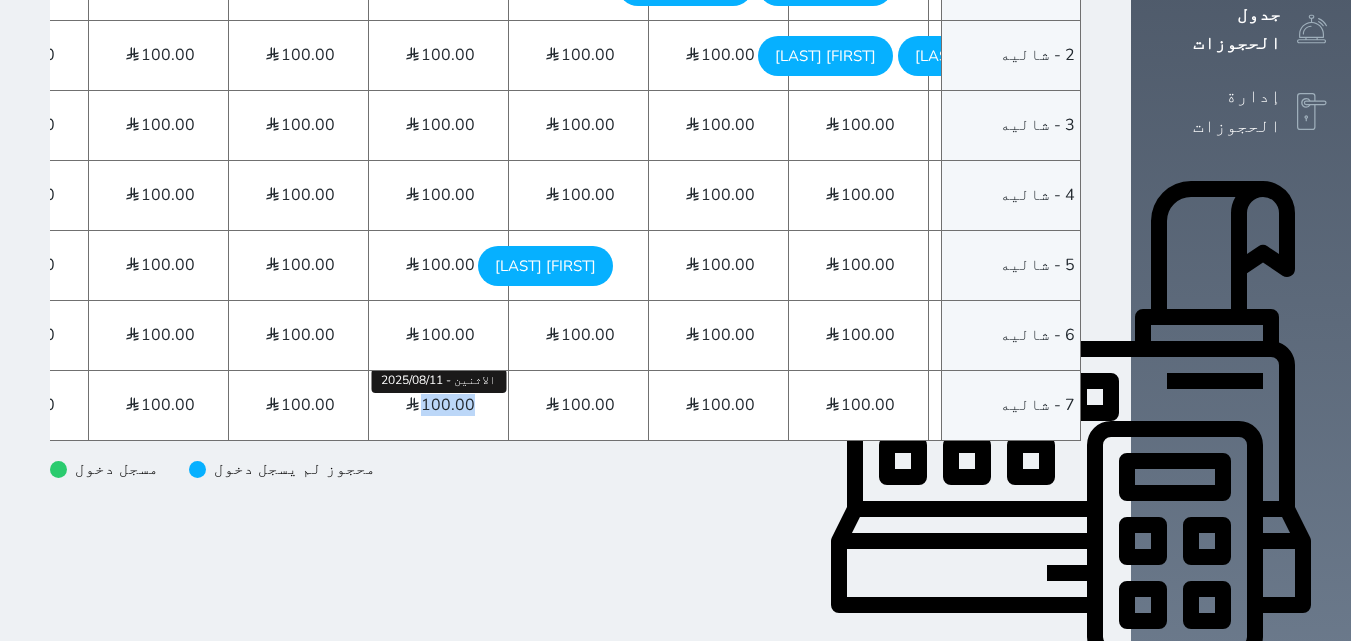 drag, startPoint x: 547, startPoint y: 402, endPoint x: 592, endPoint y: 381, distance: 49.658836 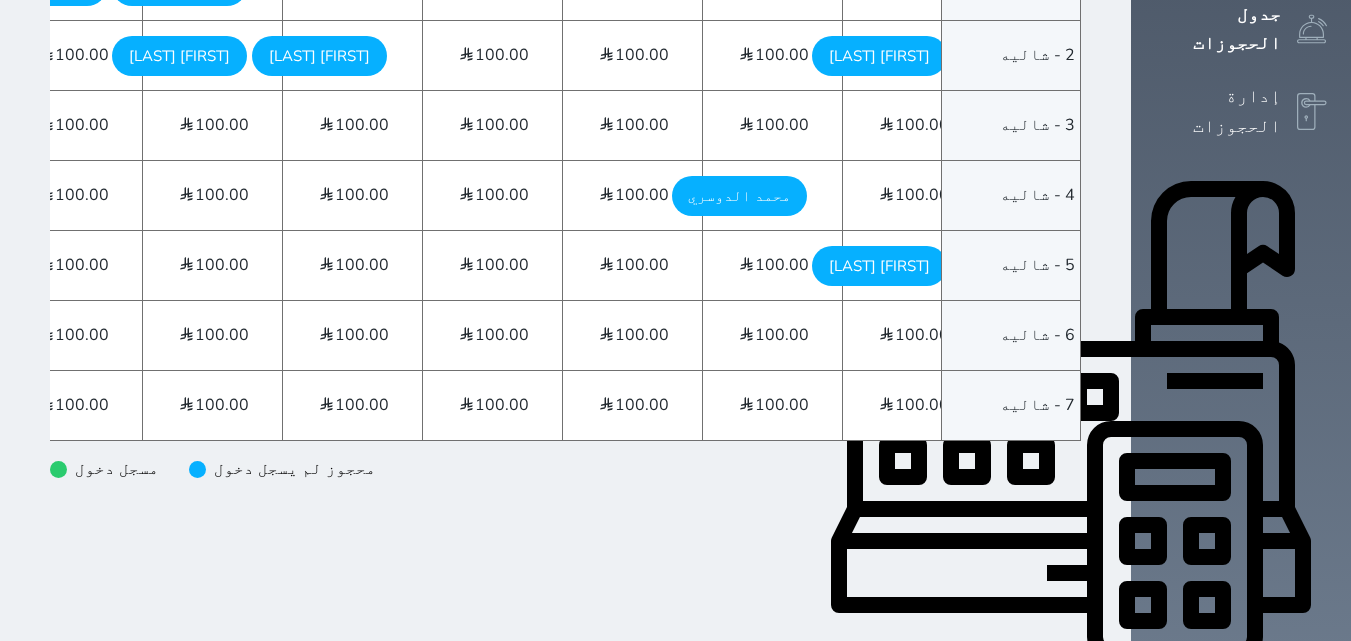 scroll, scrollTop: 0, scrollLeft: 0, axis: both 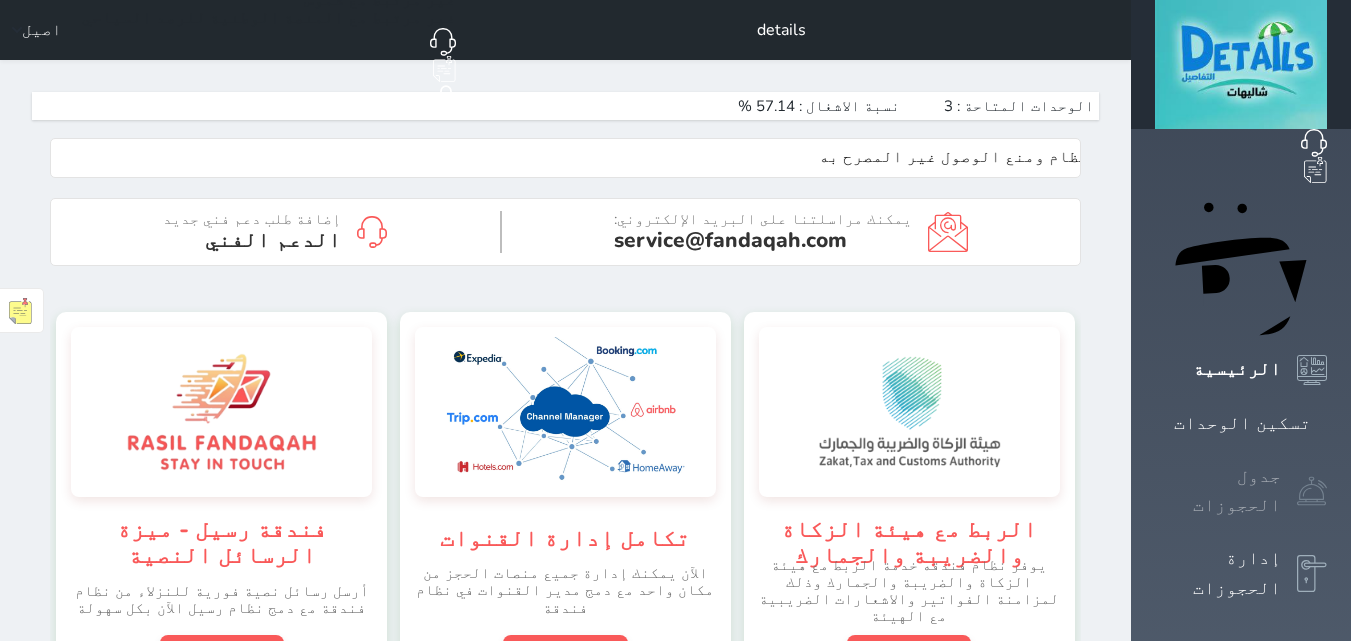 click at bounding box center (1312, 491) 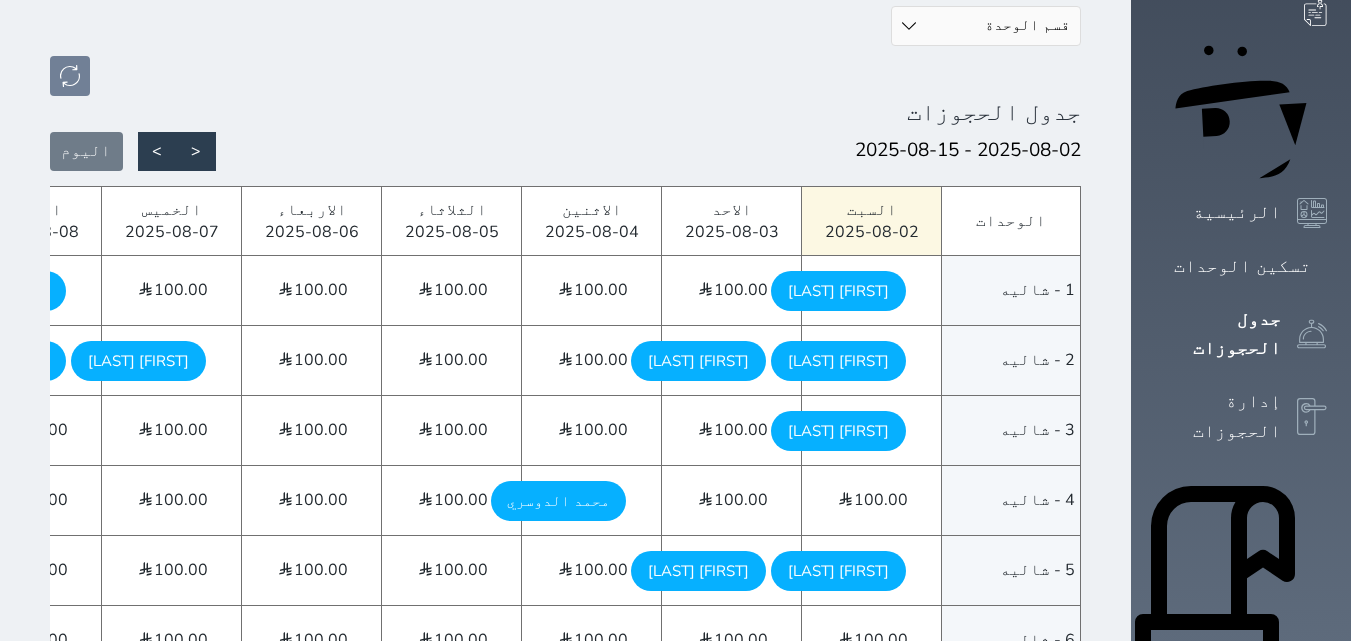 scroll, scrollTop: 200, scrollLeft: 0, axis: vertical 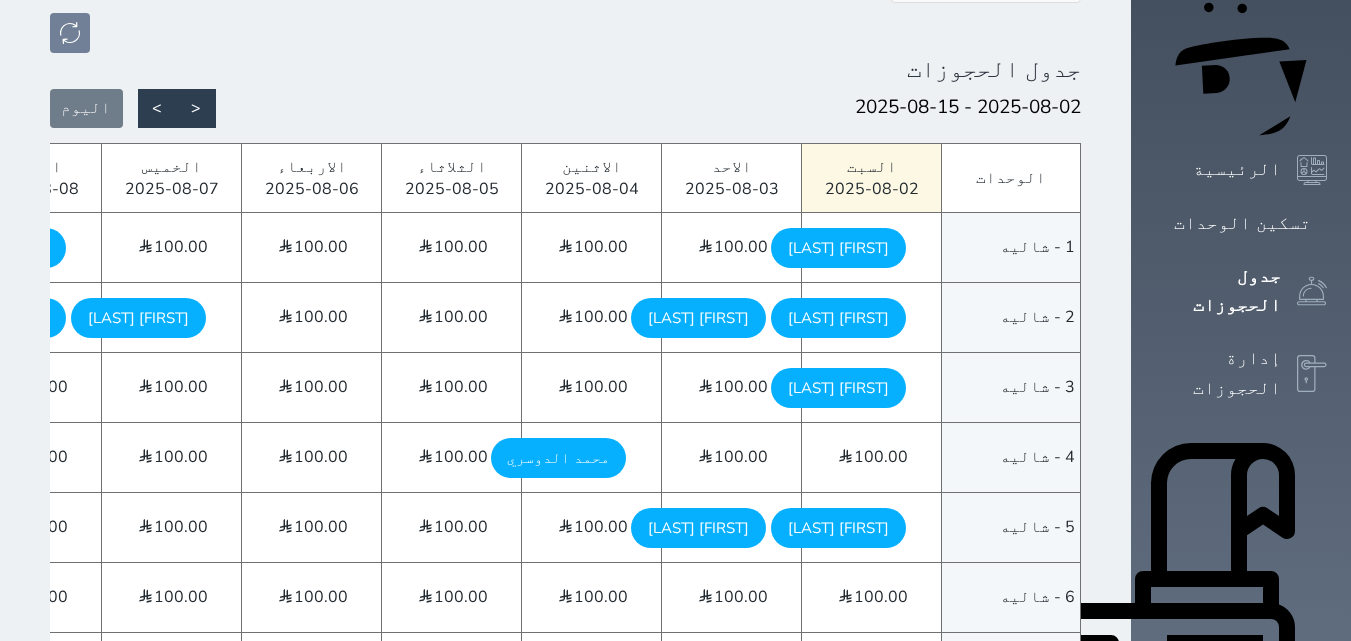 click 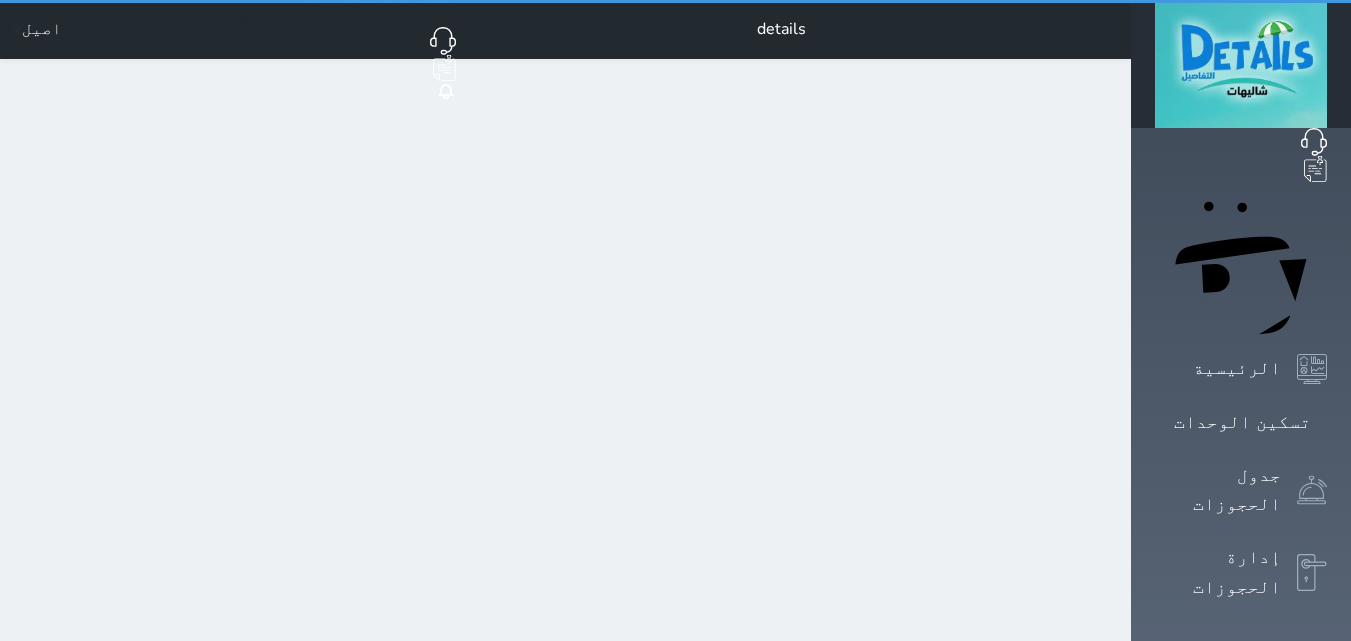 scroll, scrollTop: 0, scrollLeft: 0, axis: both 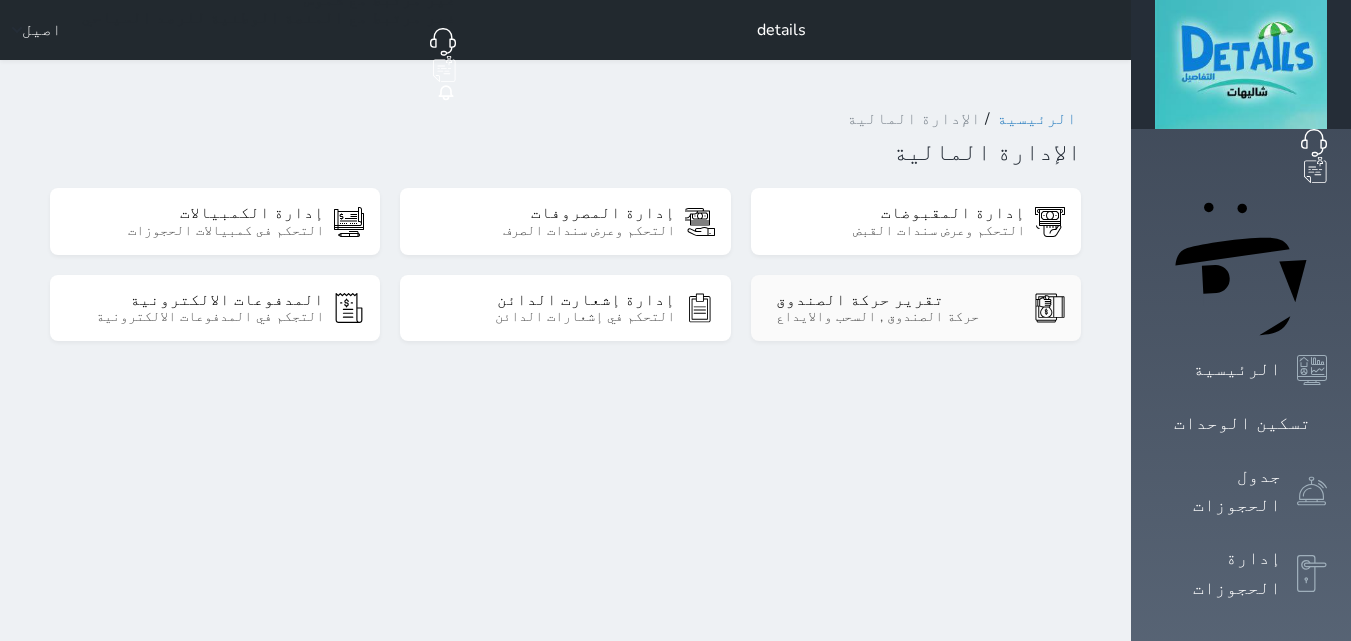 click on "تقرير حركة الصندوق
حركة الصندوق , السحب والايداع" at bounding box center [916, 308] 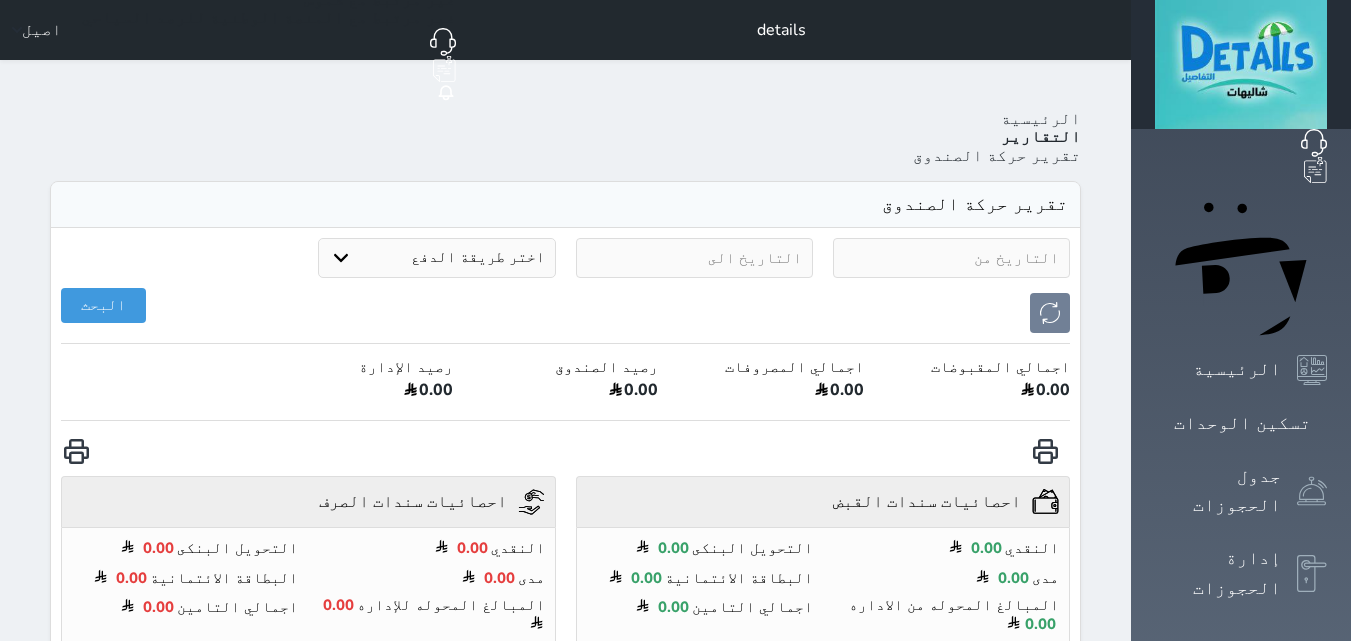click on "اختر طريقة الدفع   دفع نقدى   تحويل بنكى   مدى   بطاقة ائتمان   آجل   الموظف" at bounding box center (565, 263) 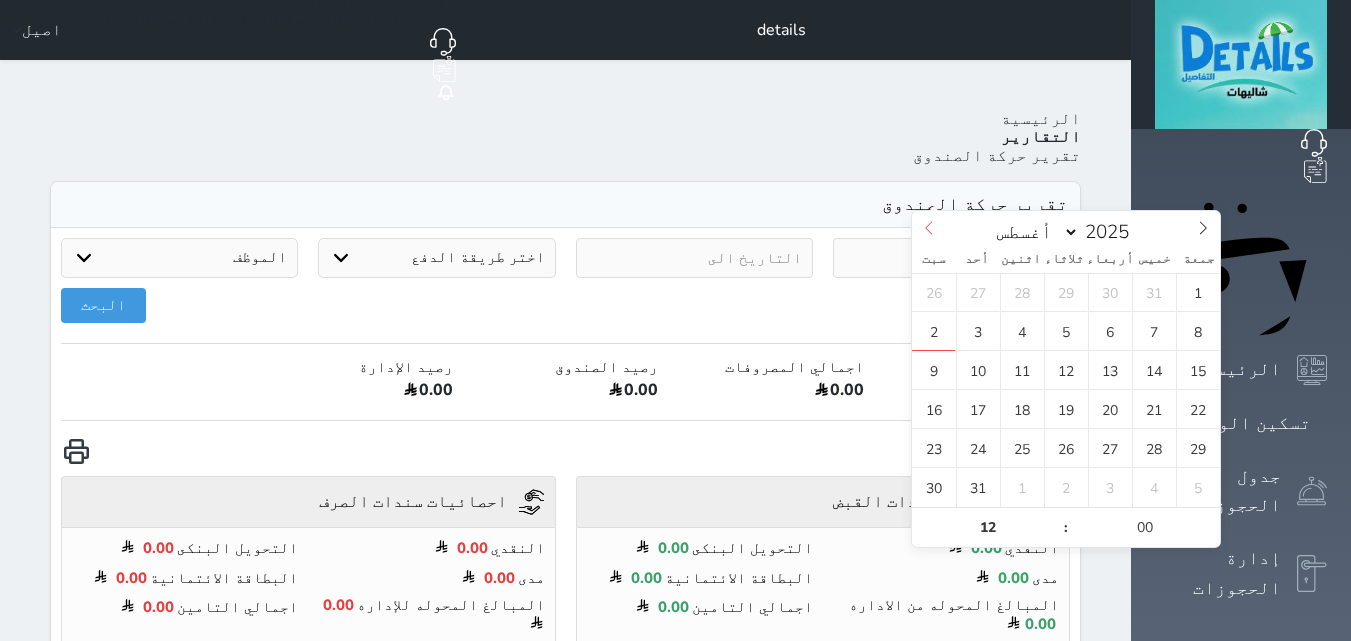 click 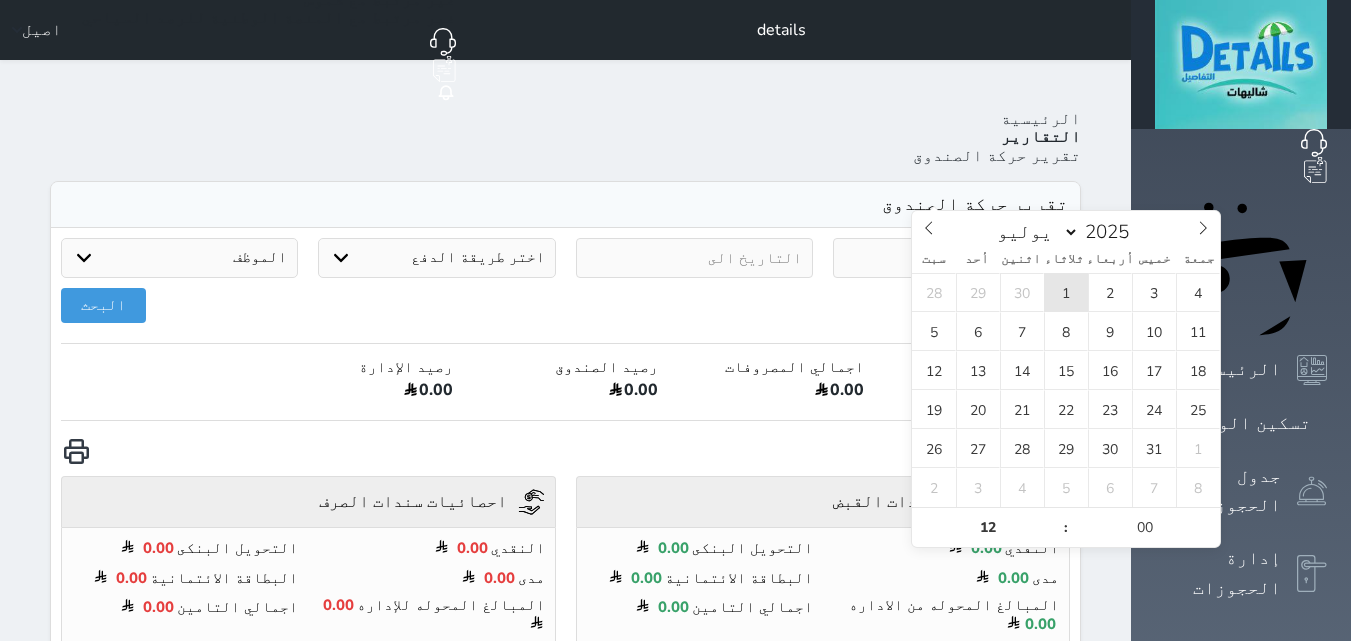 click on "1" at bounding box center (1066, 292) 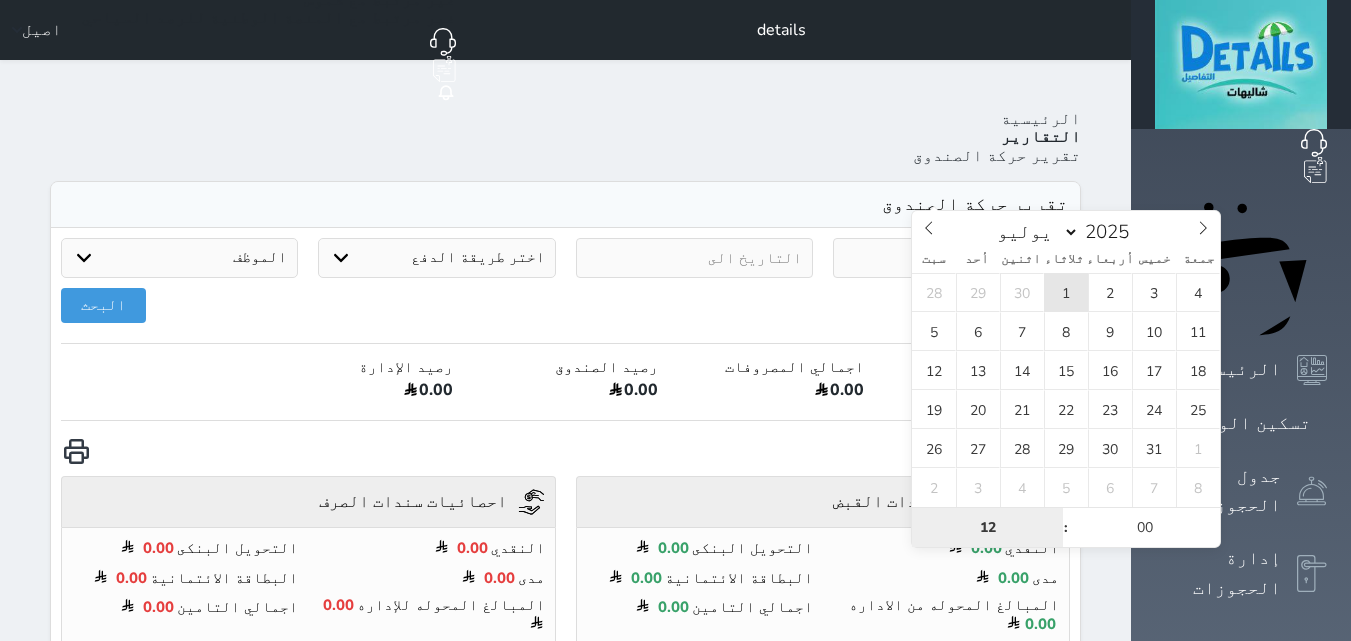 type on "2025-07-01 12:00" 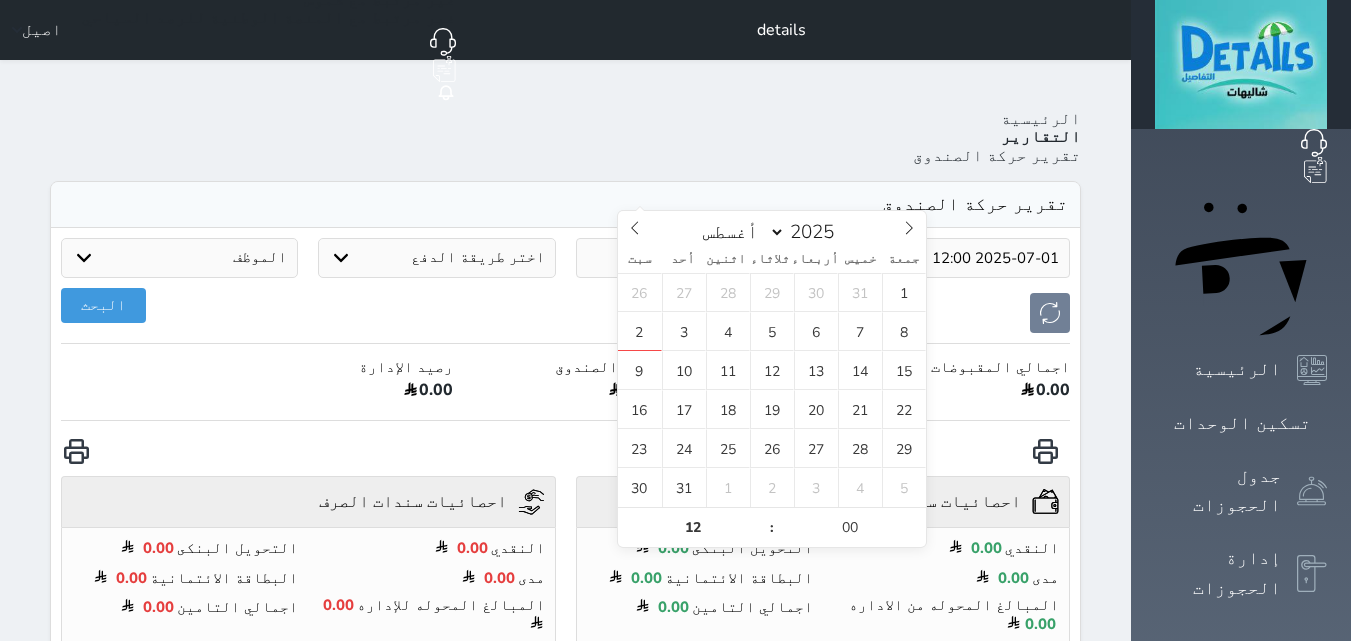 click at bounding box center (694, 258) 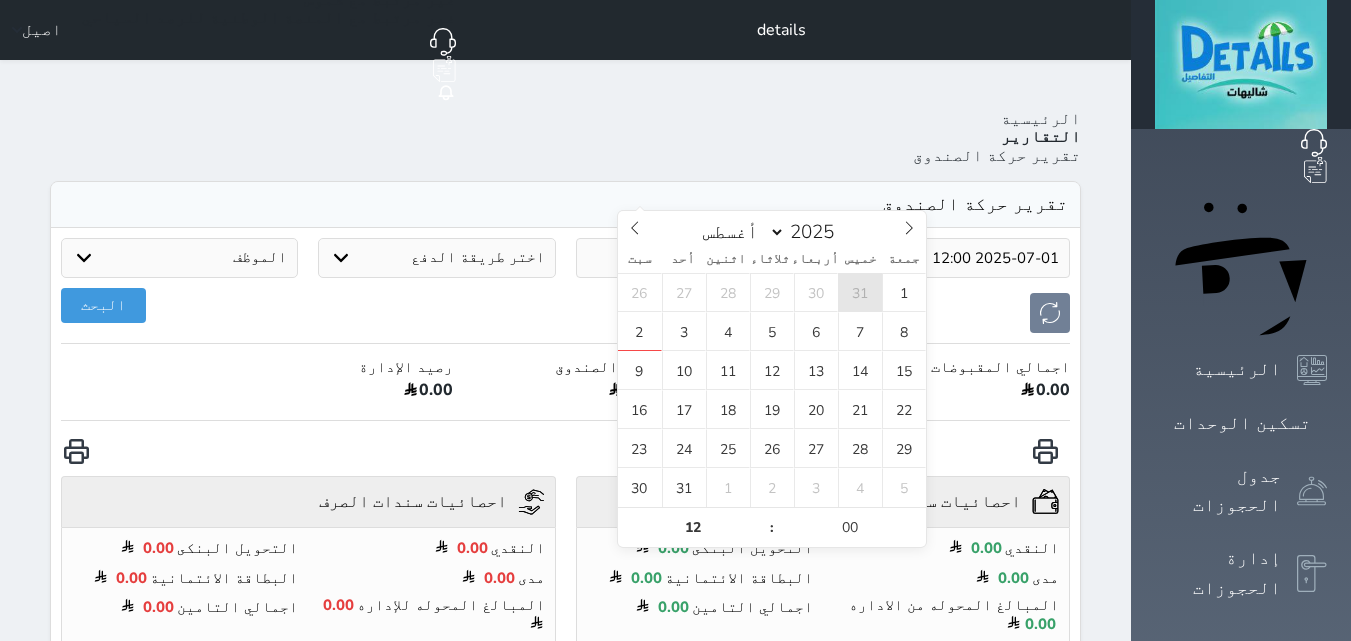 click on "31" at bounding box center (860, 292) 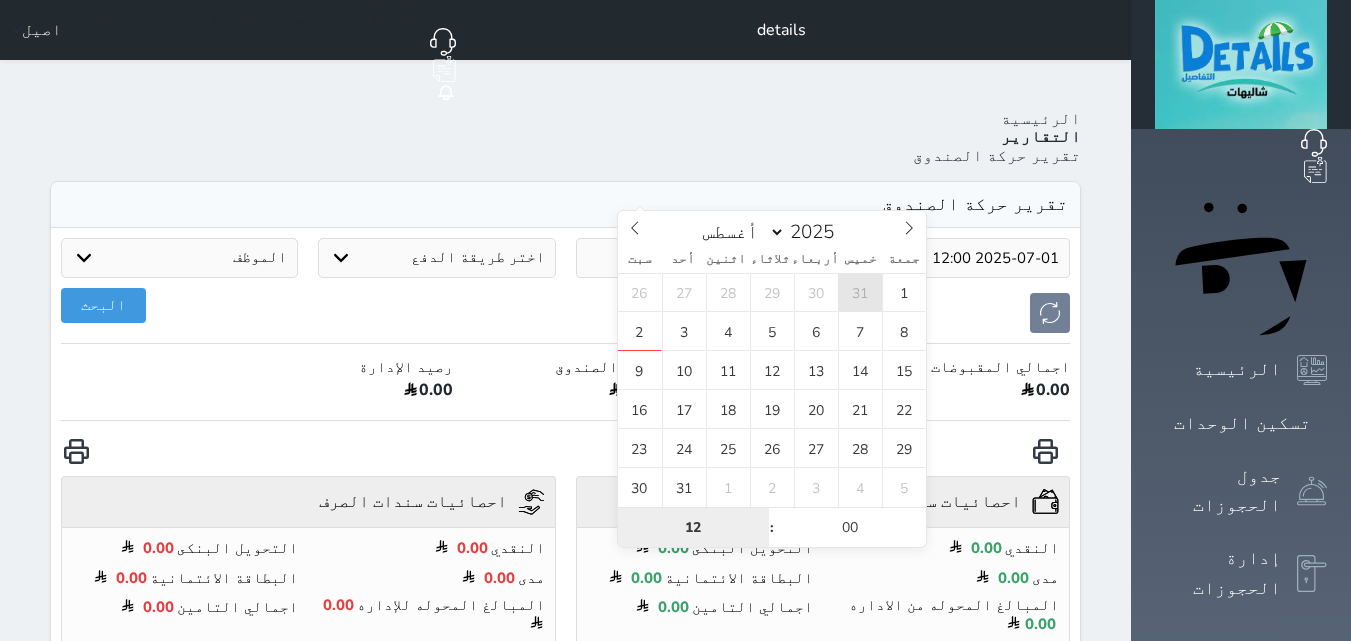 type on "2025-07-31 12:00" 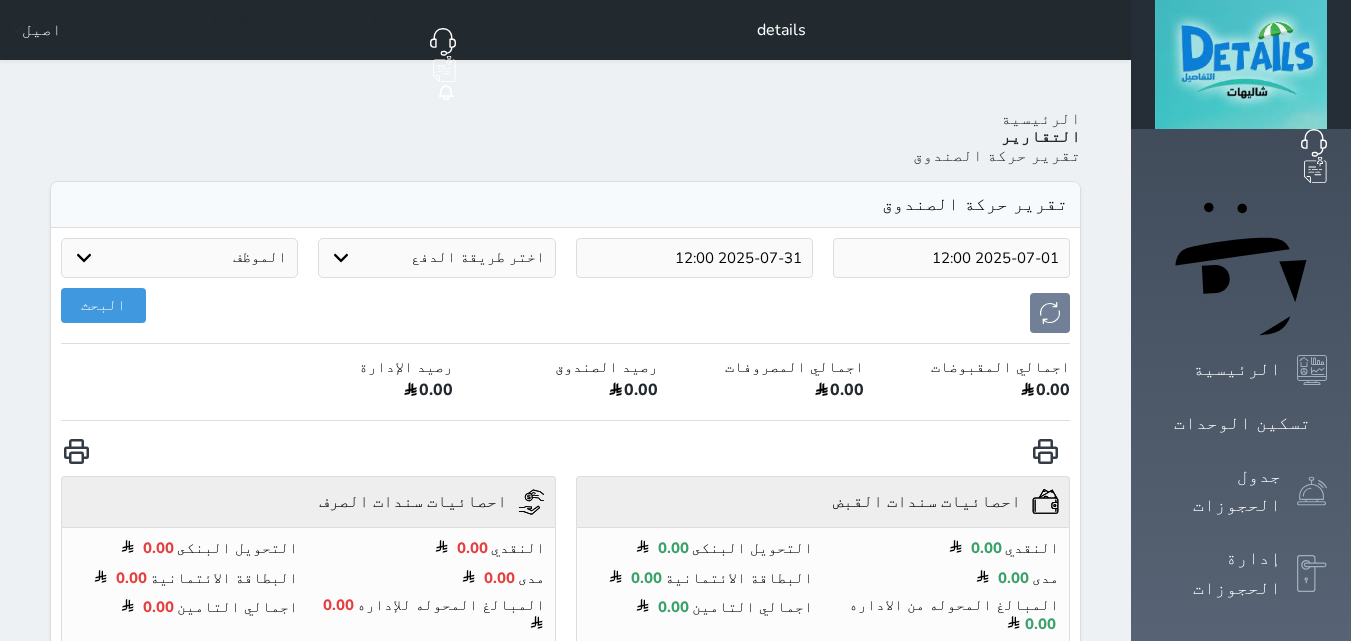 drag, startPoint x: 811, startPoint y: 134, endPoint x: 339, endPoint y: 223, distance: 480.3176 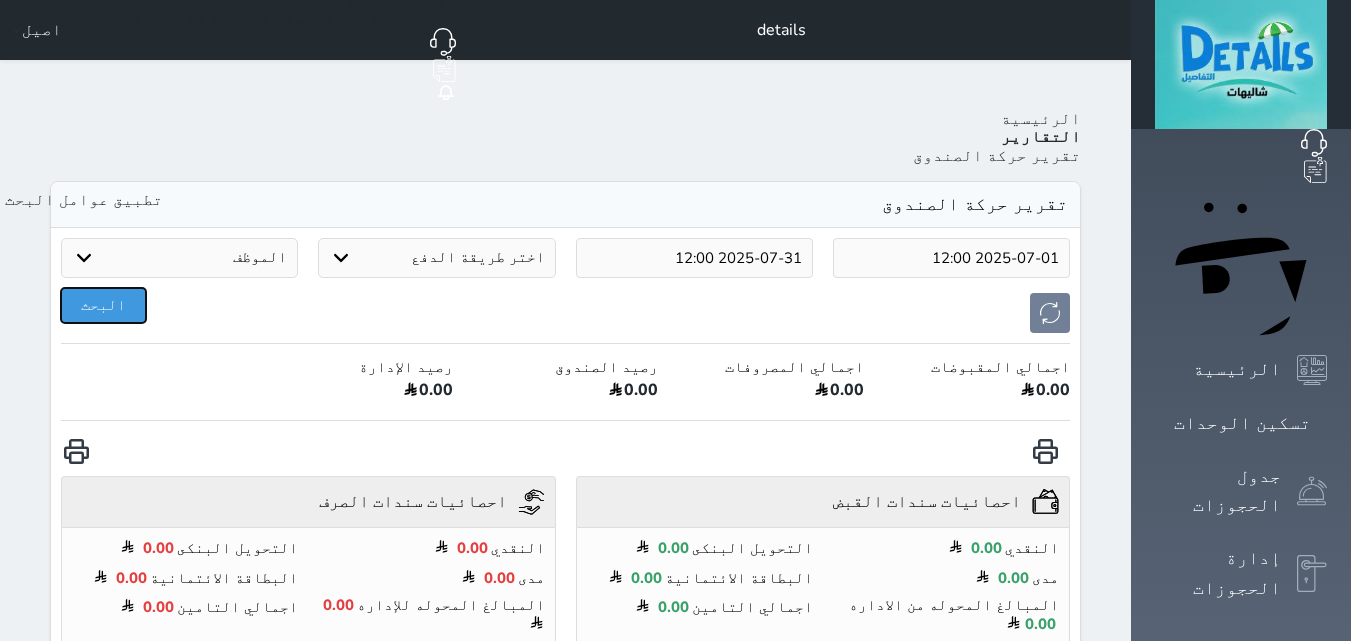 click on "البحث" at bounding box center (103, 305) 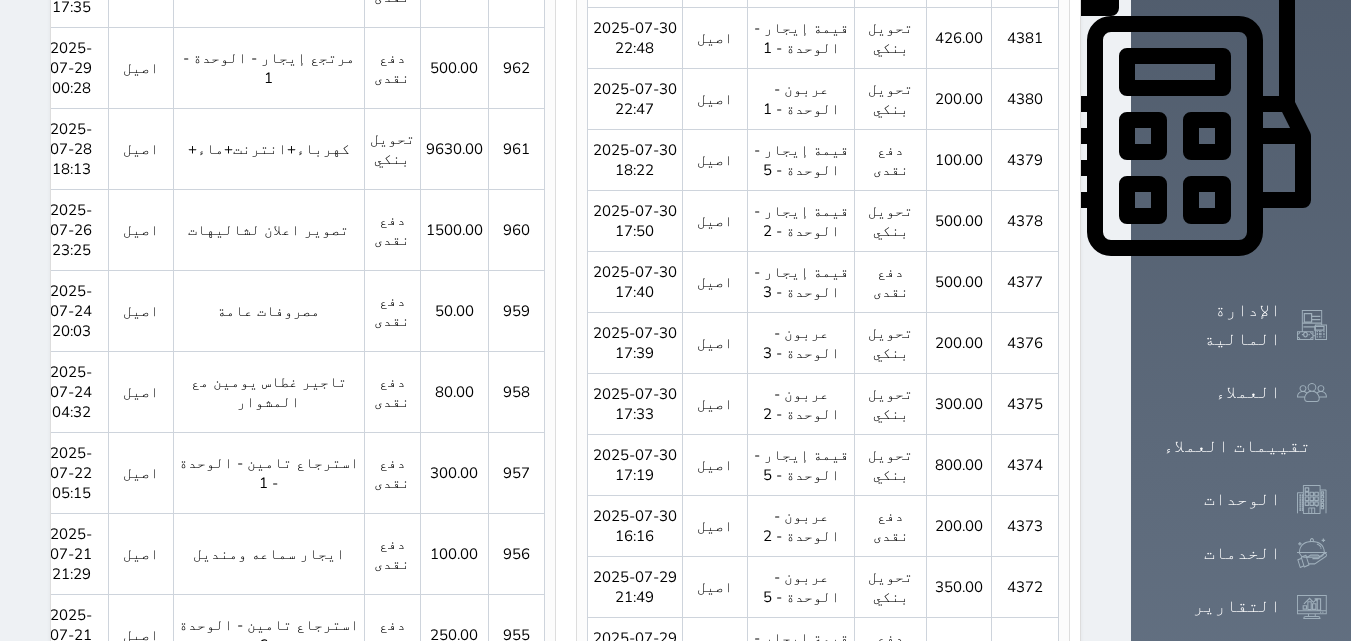 scroll, scrollTop: 700, scrollLeft: 0, axis: vertical 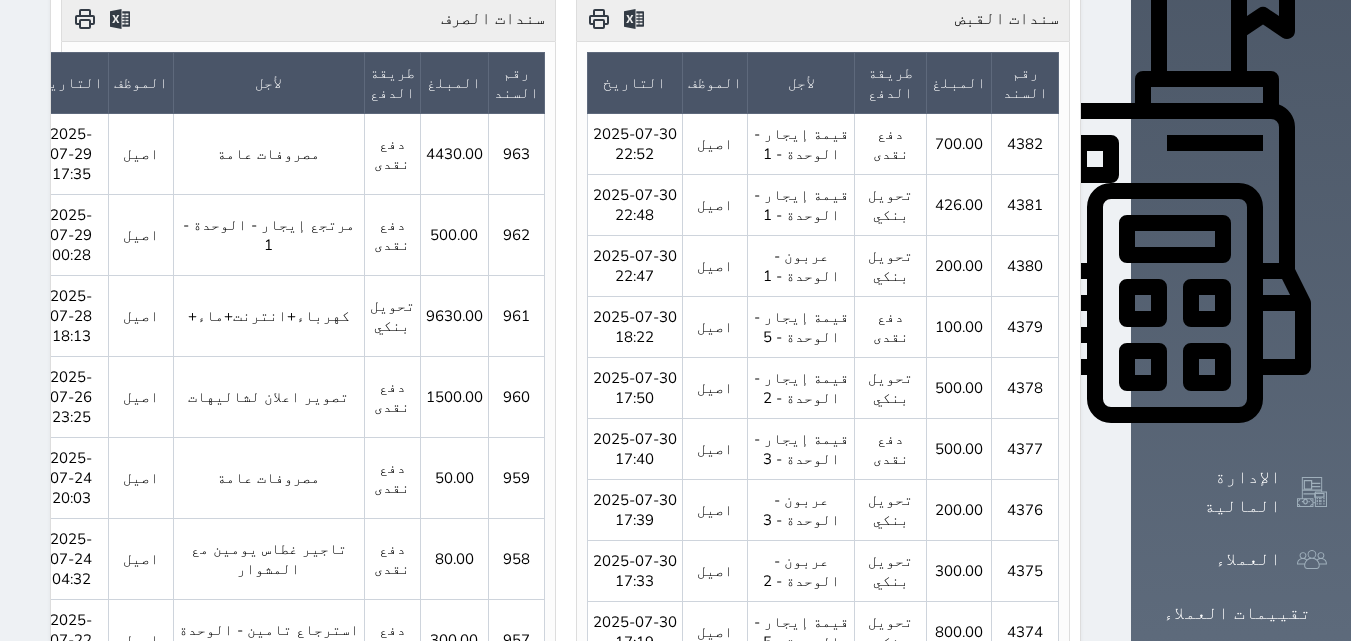 click on "التقارير" at bounding box center [1237, 773] 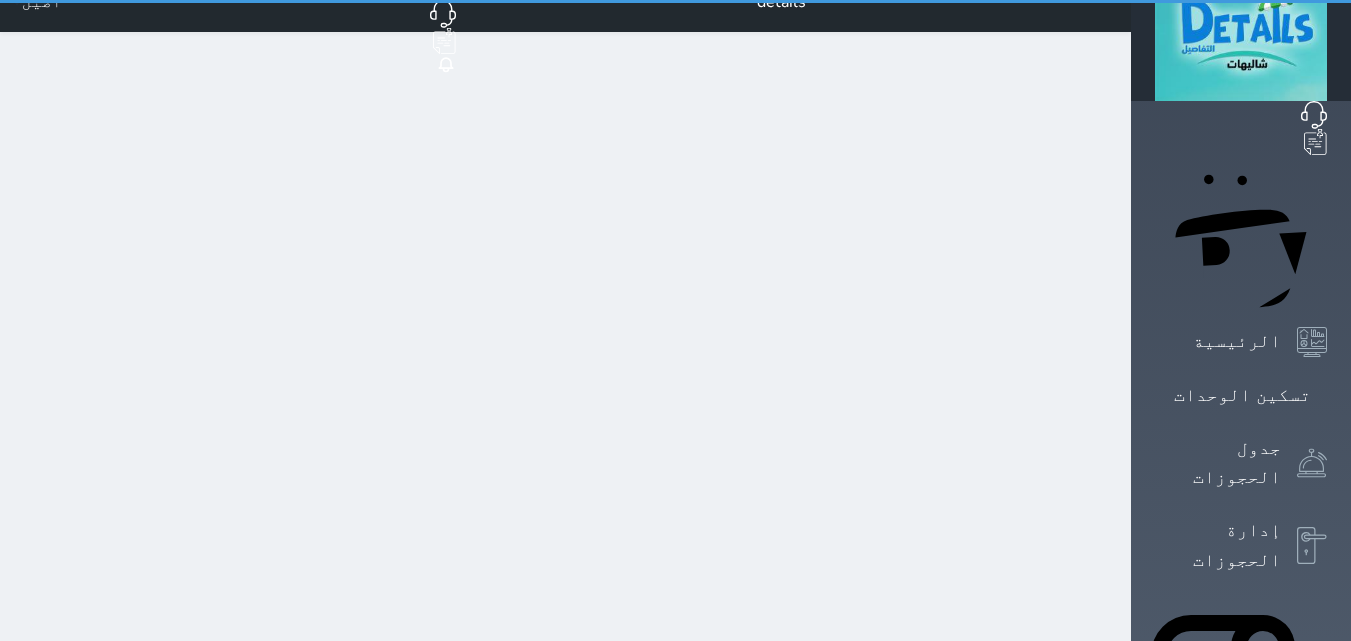 scroll, scrollTop: 0, scrollLeft: 0, axis: both 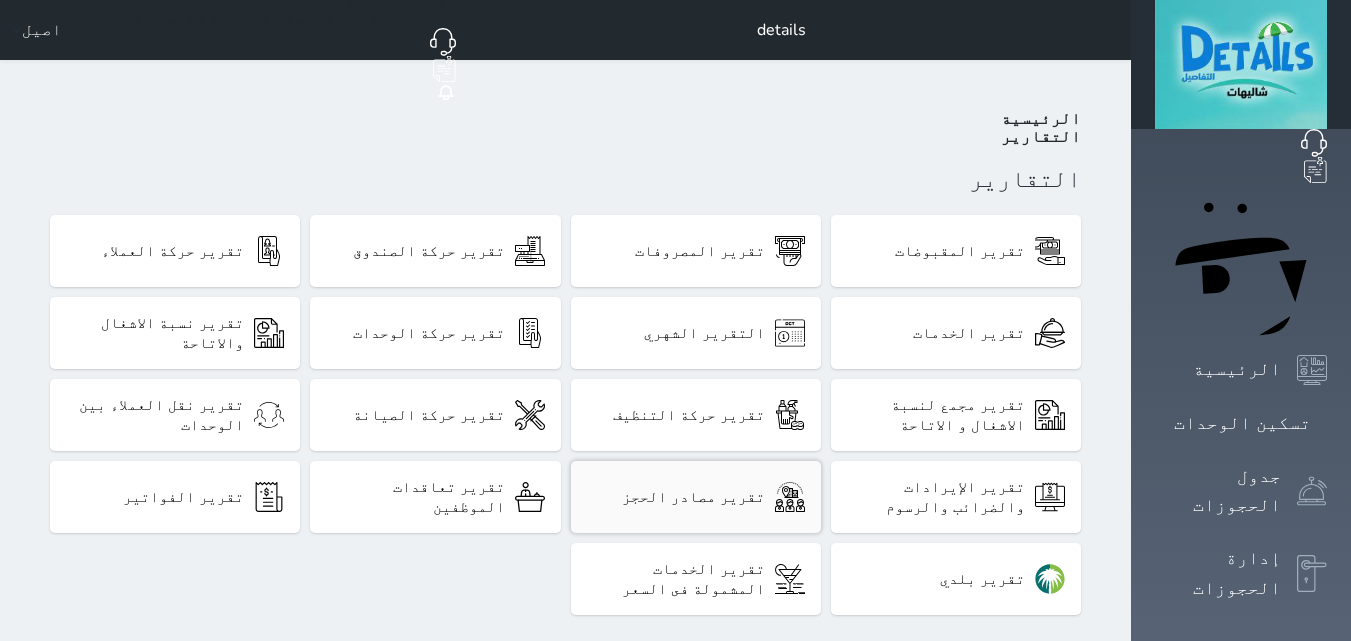 click on "تقرير مصادر الحجز" at bounding box center (696, 497) 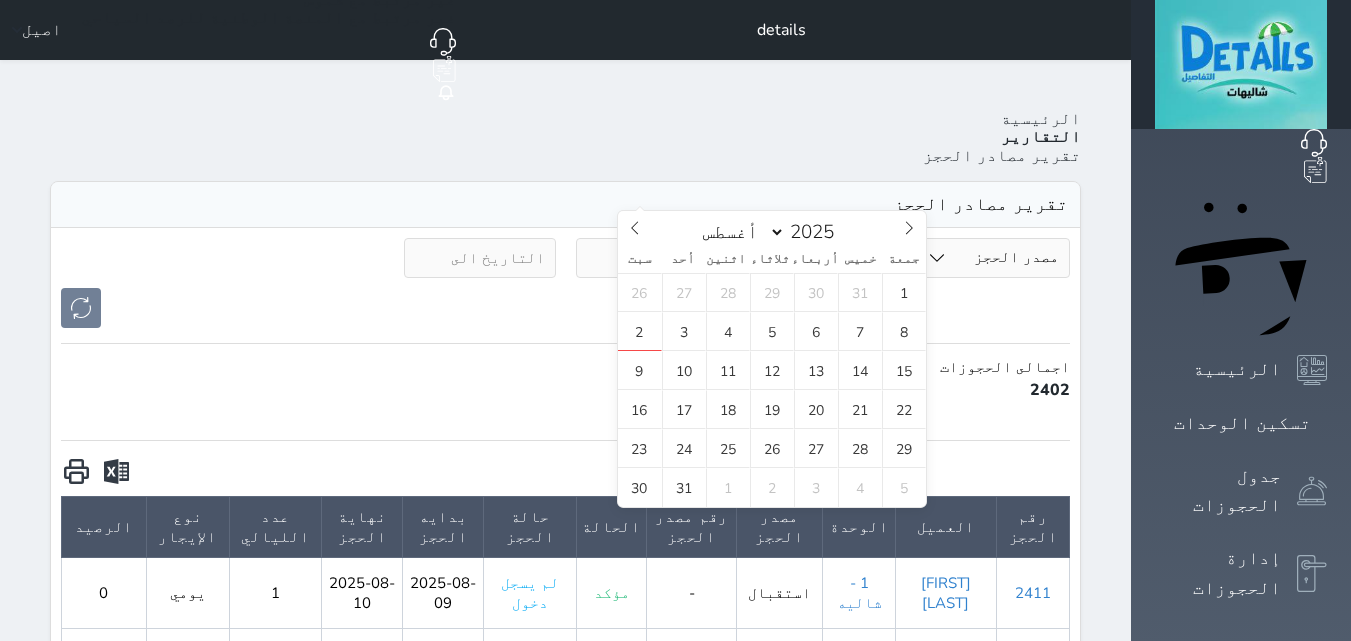 click at bounding box center (652, 258) 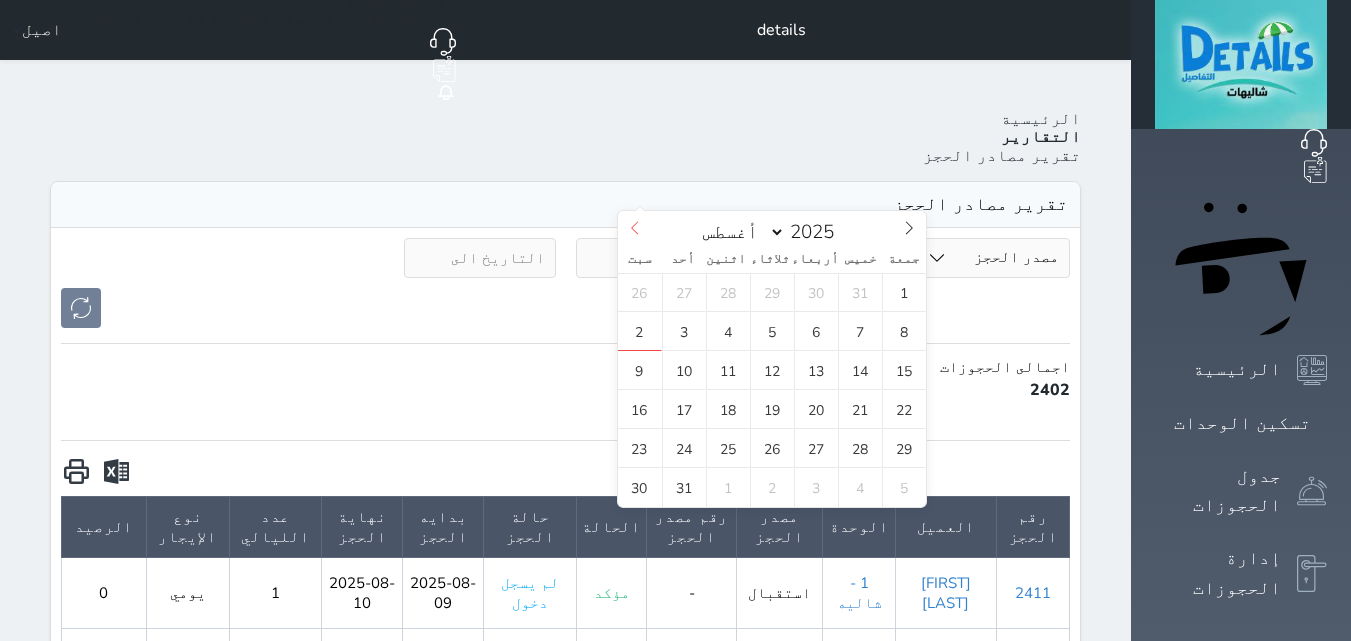 click at bounding box center [635, 228] 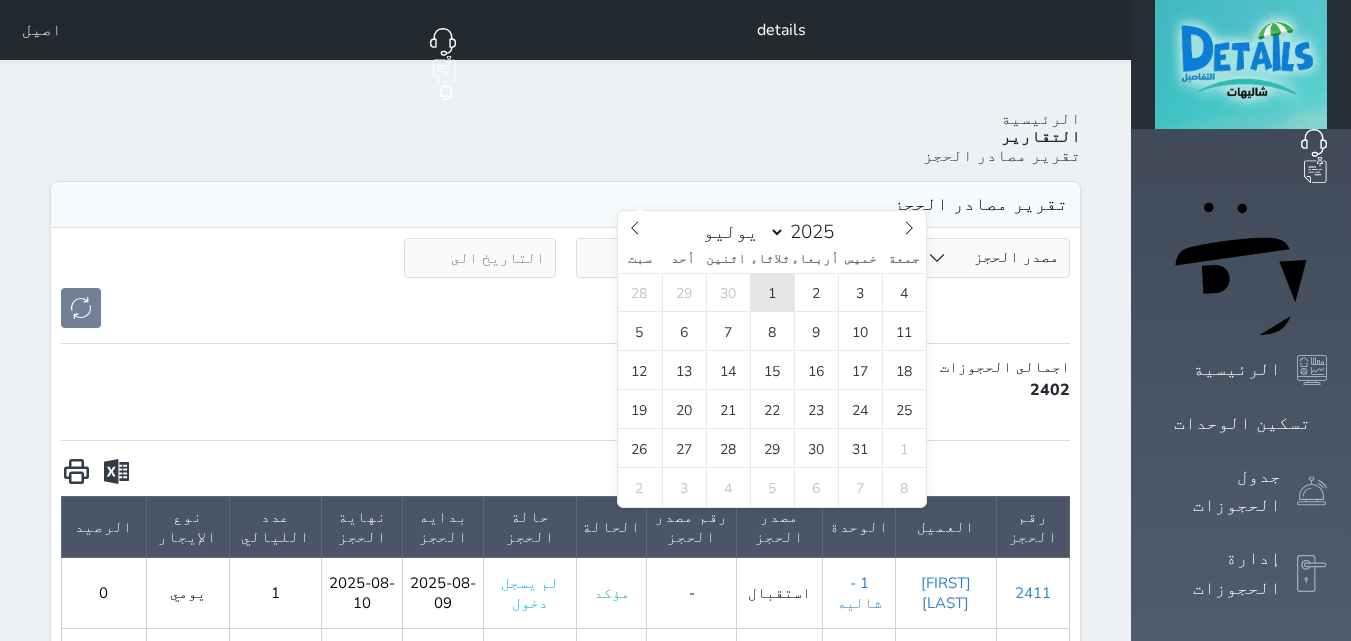 click on "1" at bounding box center (772, 292) 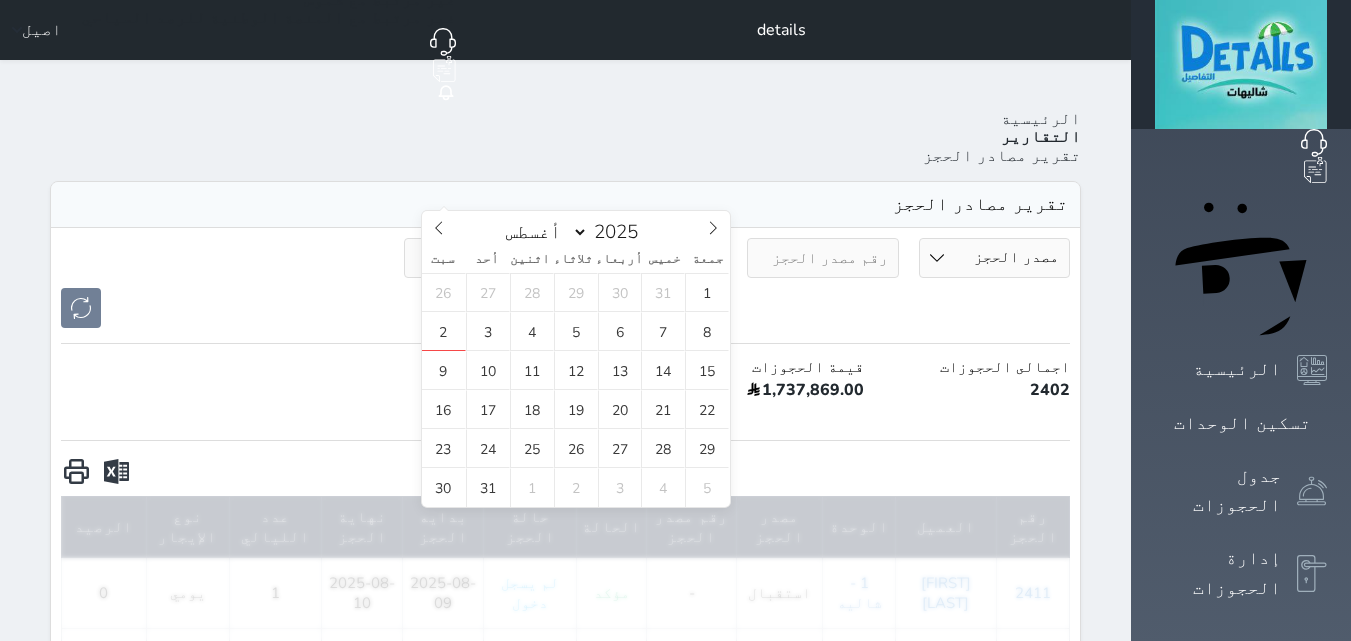 click at bounding box center (480, 258) 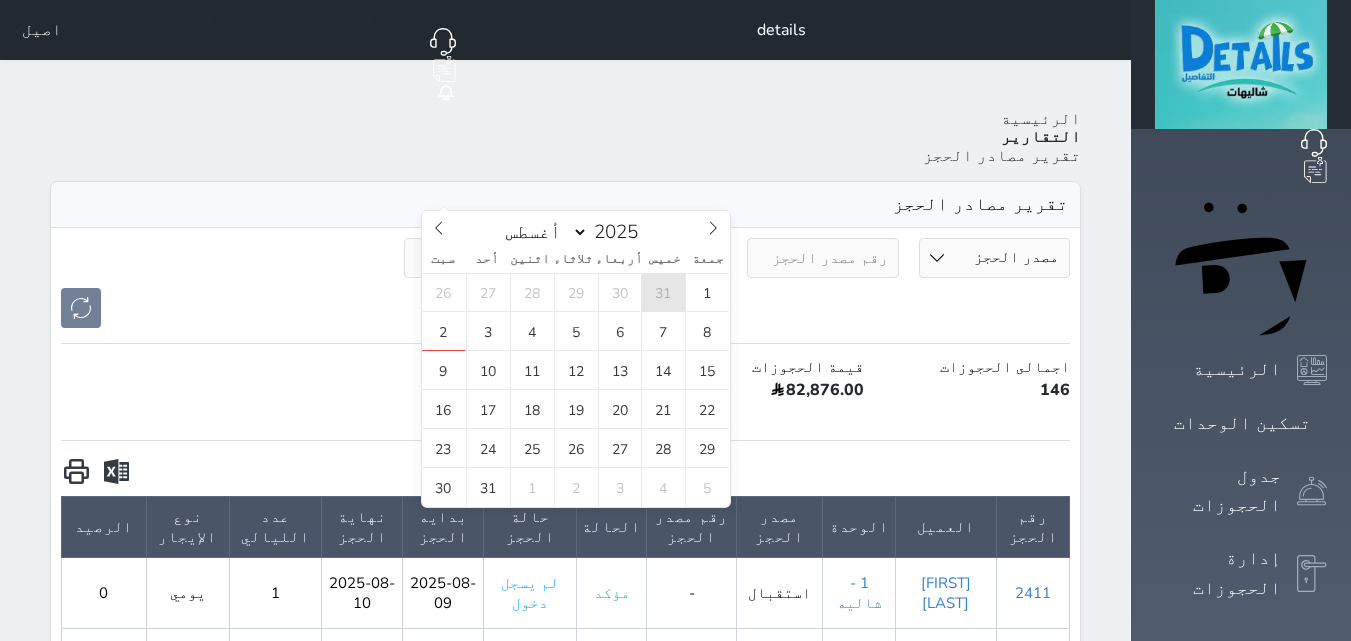 click on "31" at bounding box center [663, 292] 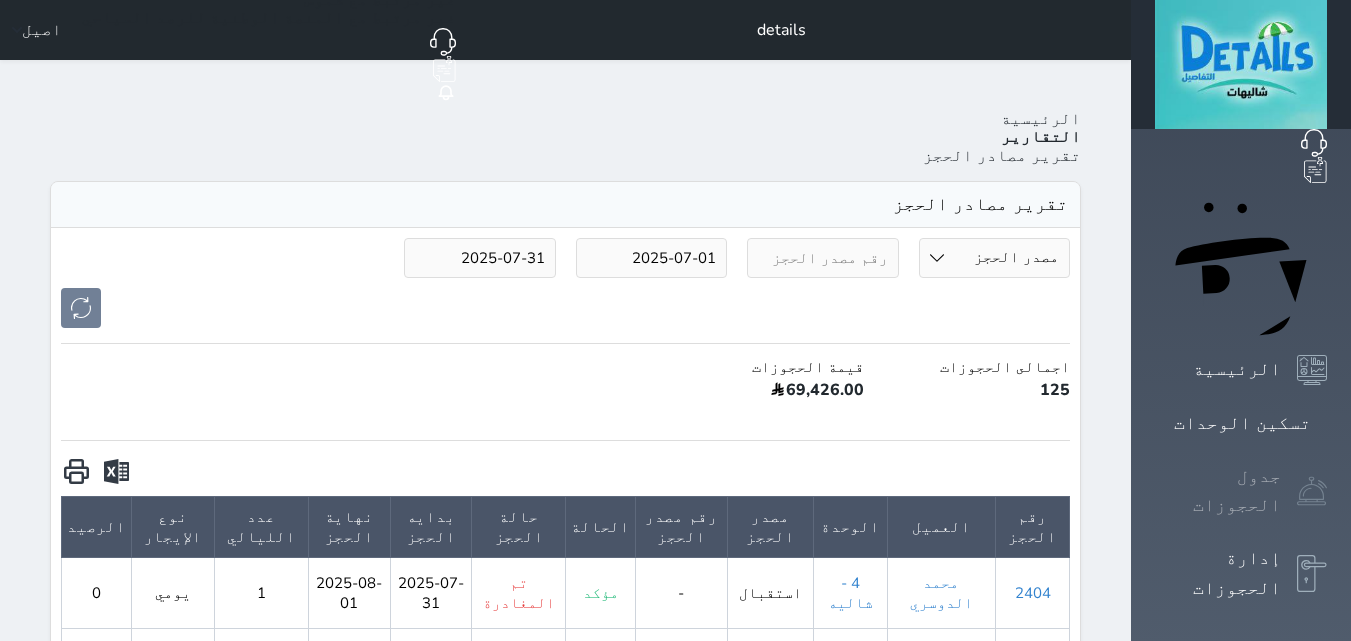 click on "جدول الحجوزات" at bounding box center [1218, 491] 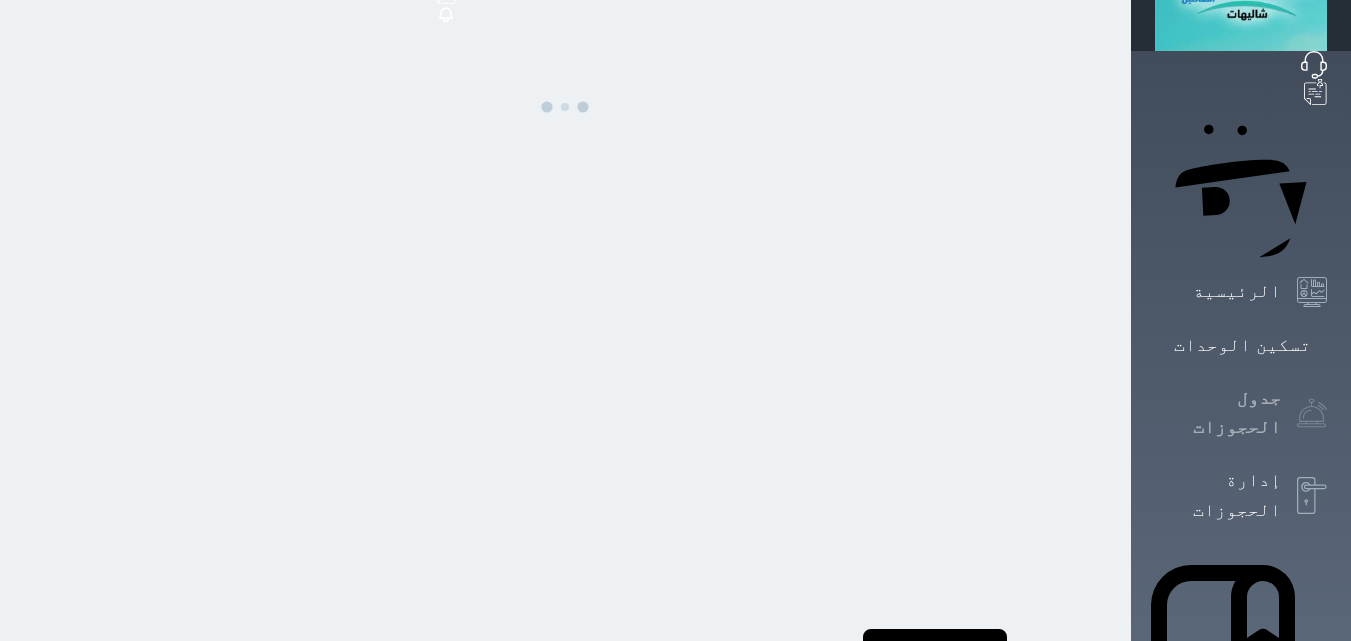 scroll, scrollTop: 100, scrollLeft: 0, axis: vertical 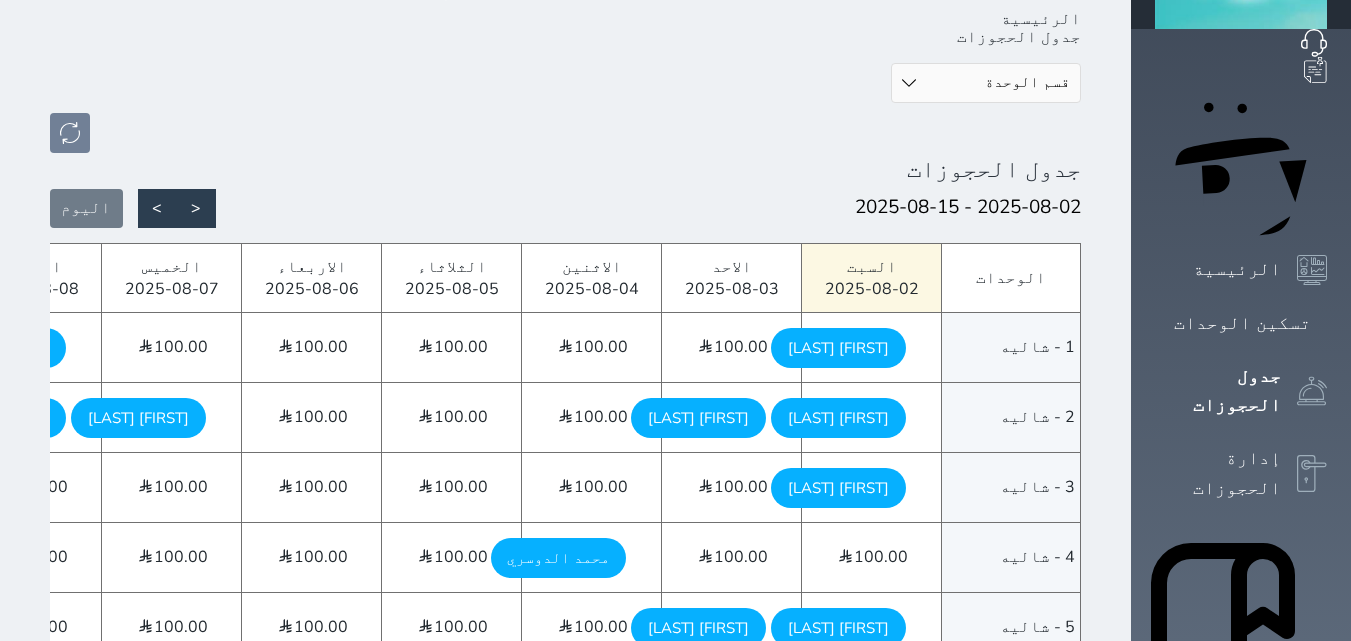 click 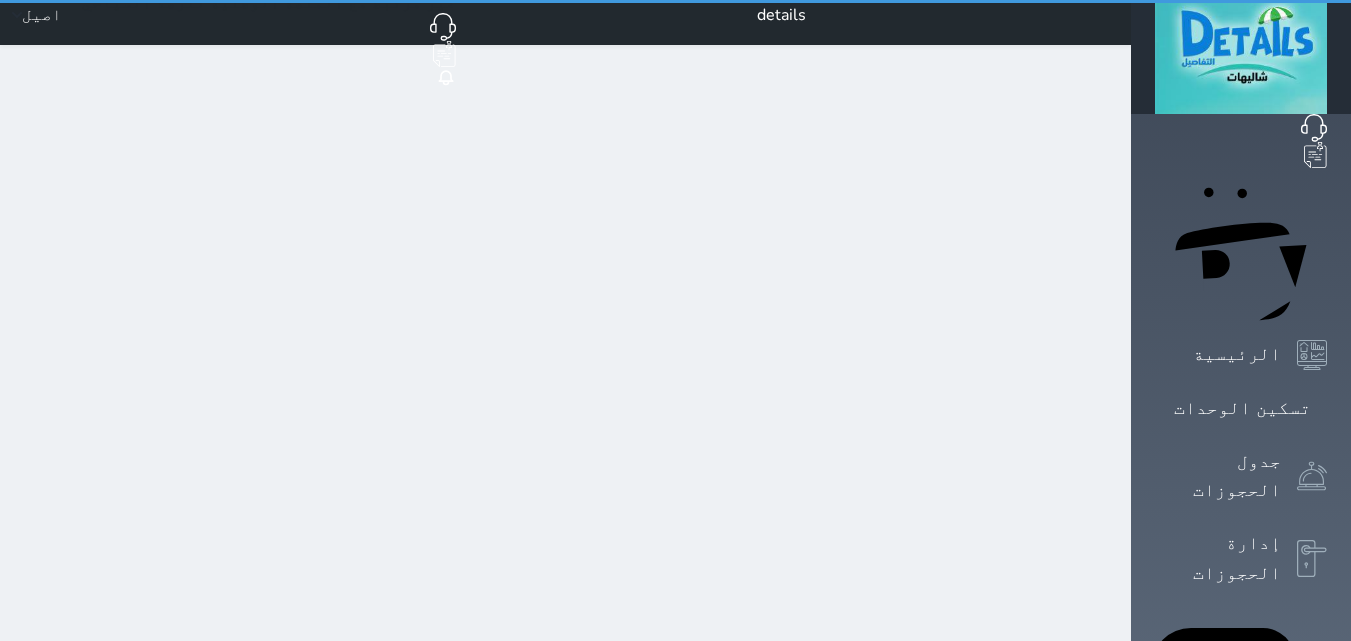 scroll, scrollTop: 0, scrollLeft: 0, axis: both 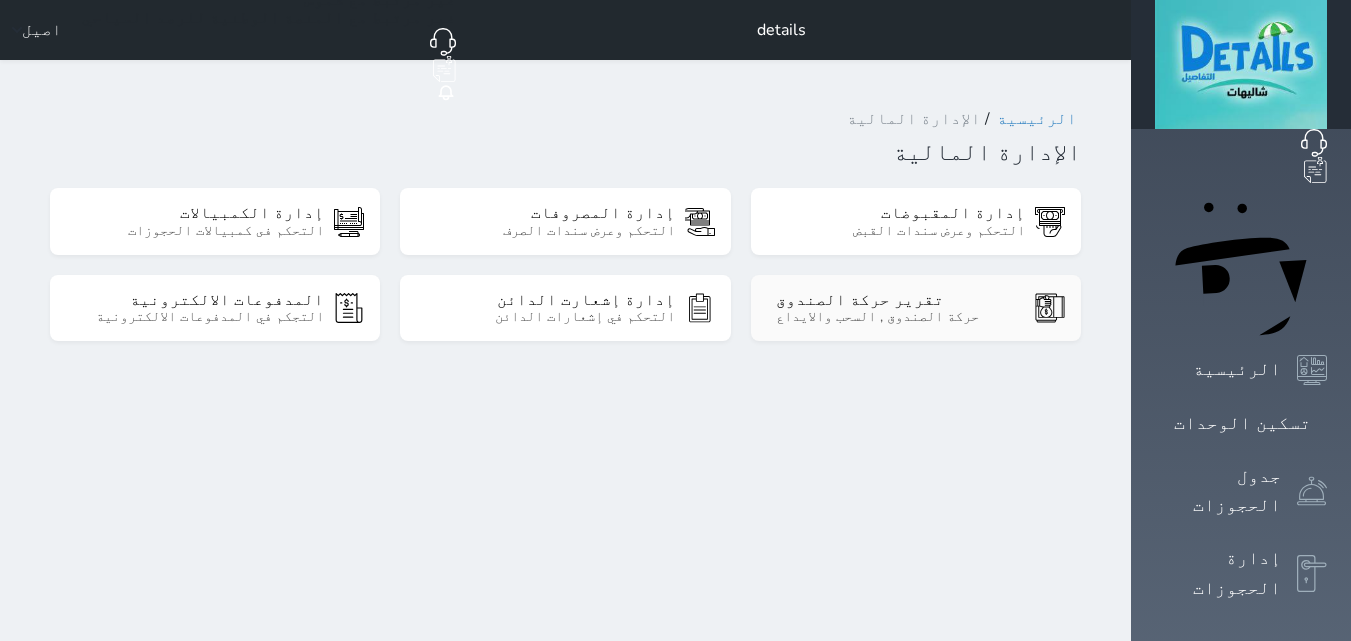 click on "حركة الصندوق , السحب والايداع" at bounding box center [900, 317] 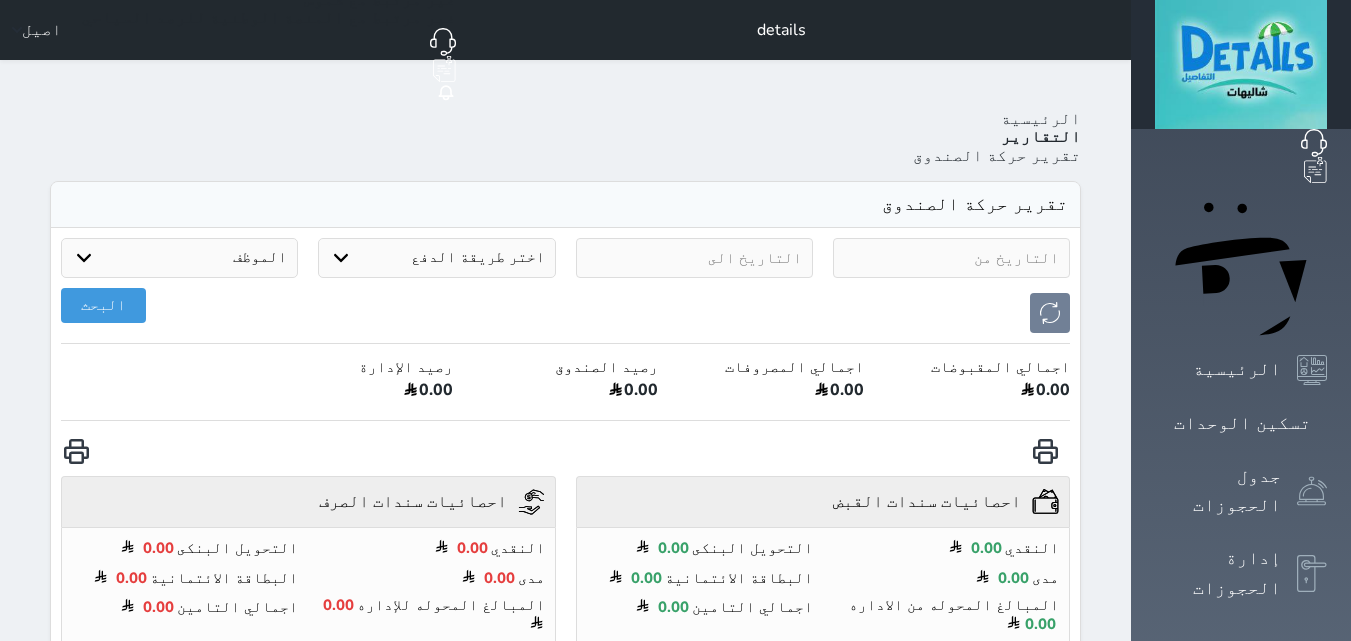 select on "7" 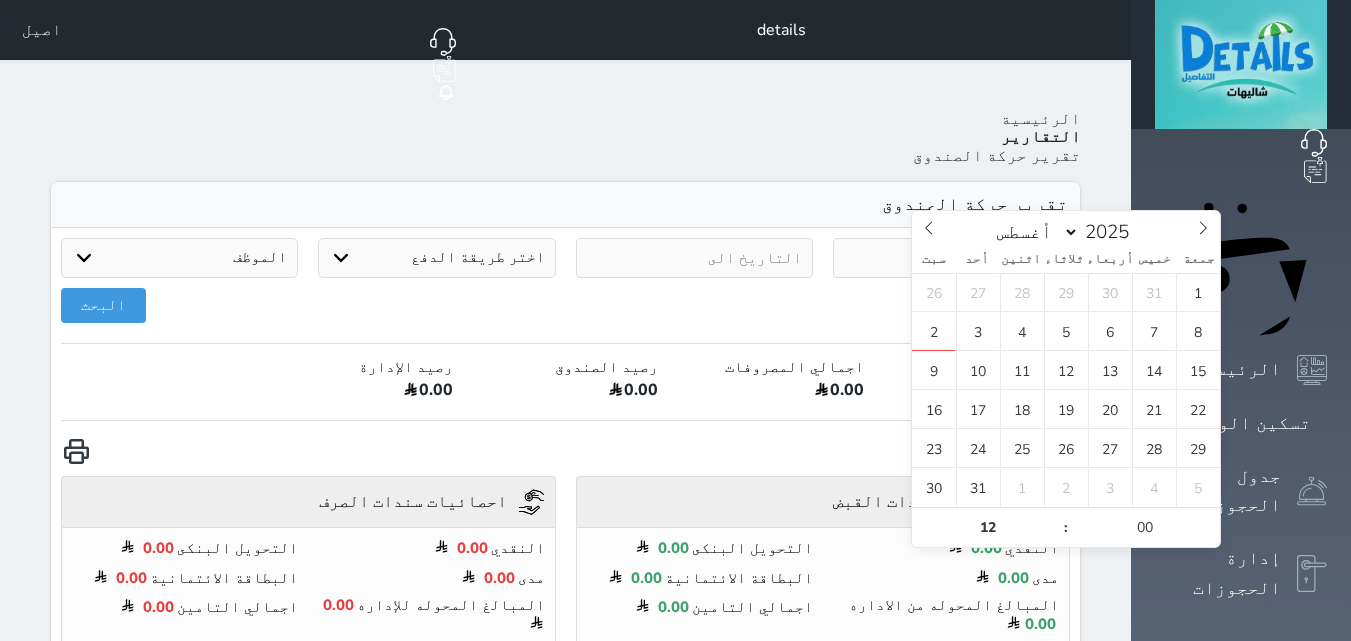 click at bounding box center (951, 258) 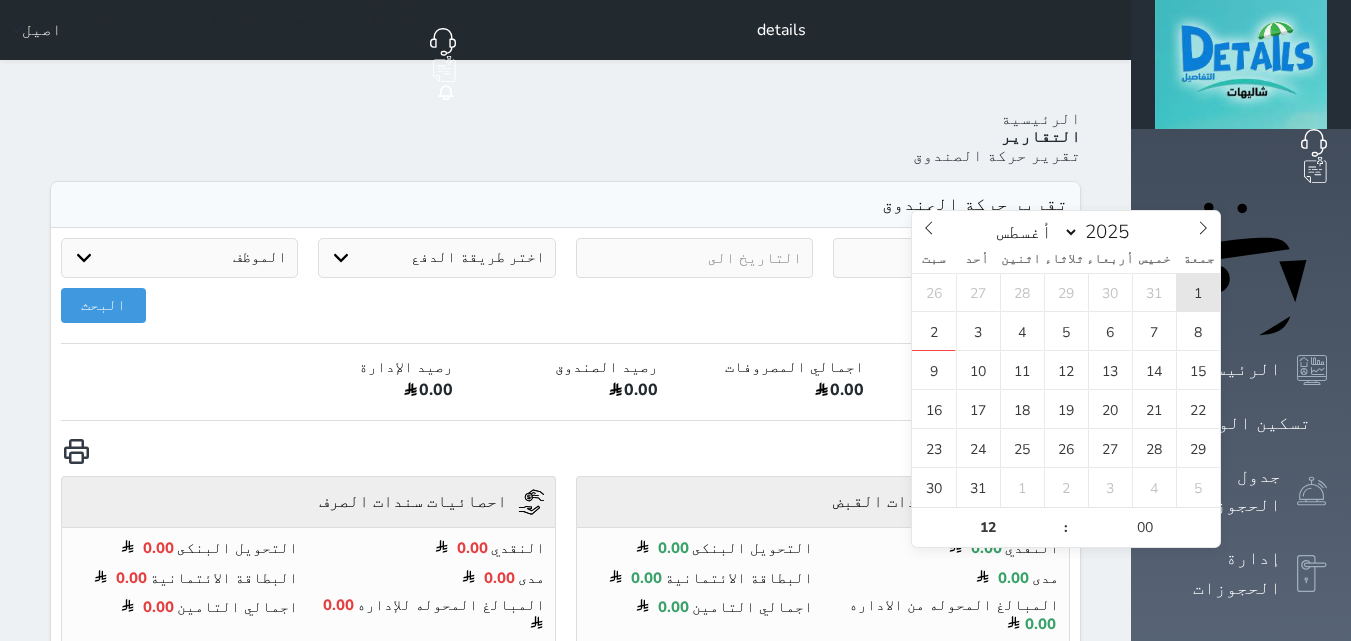 click on "1" at bounding box center (1198, 292) 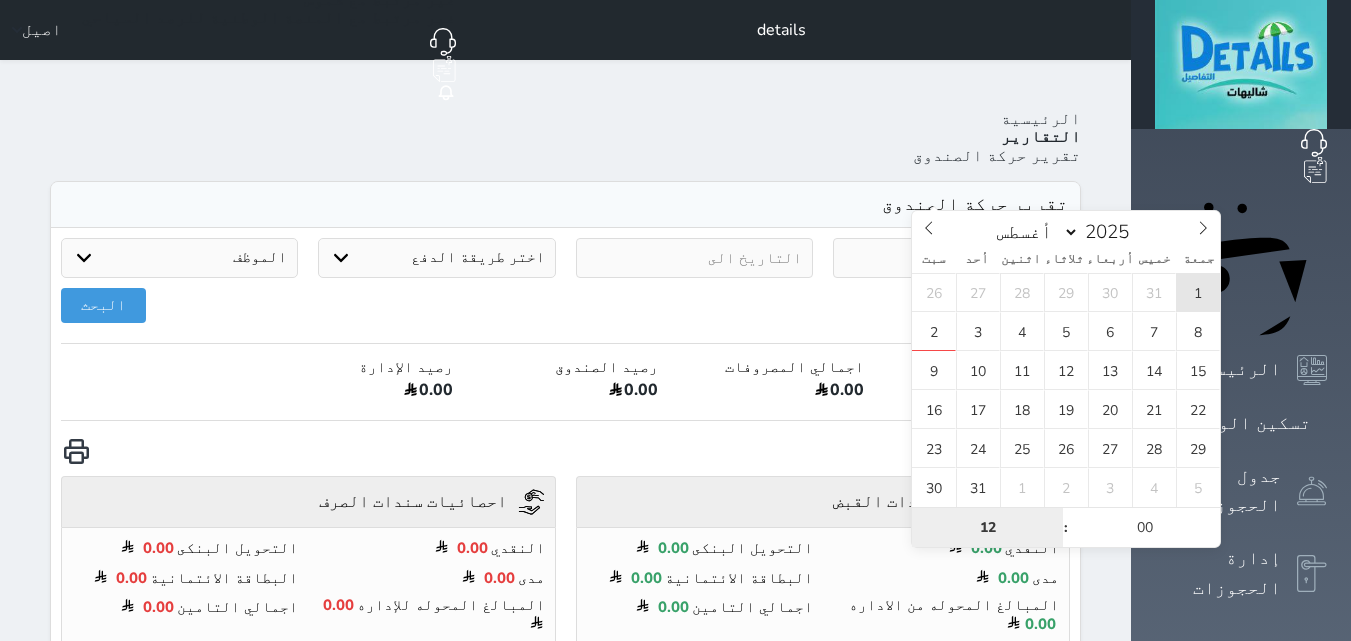 type on "2025-08-01 12:00" 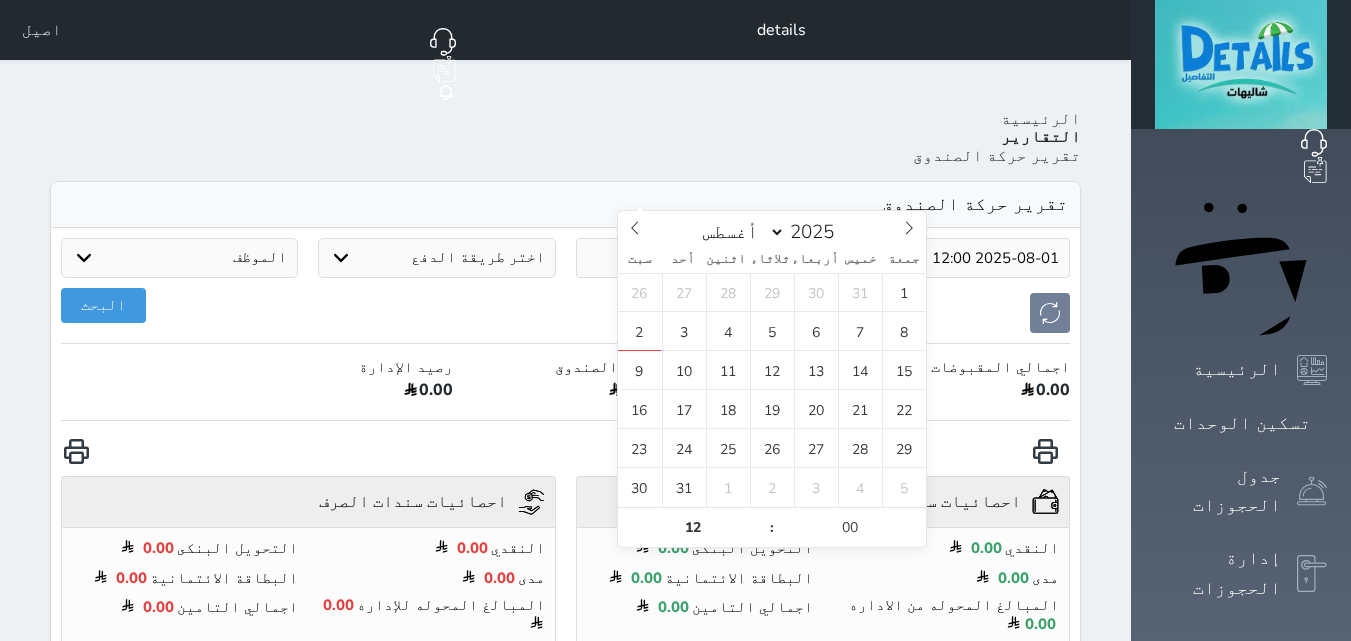 click at bounding box center [694, 258] 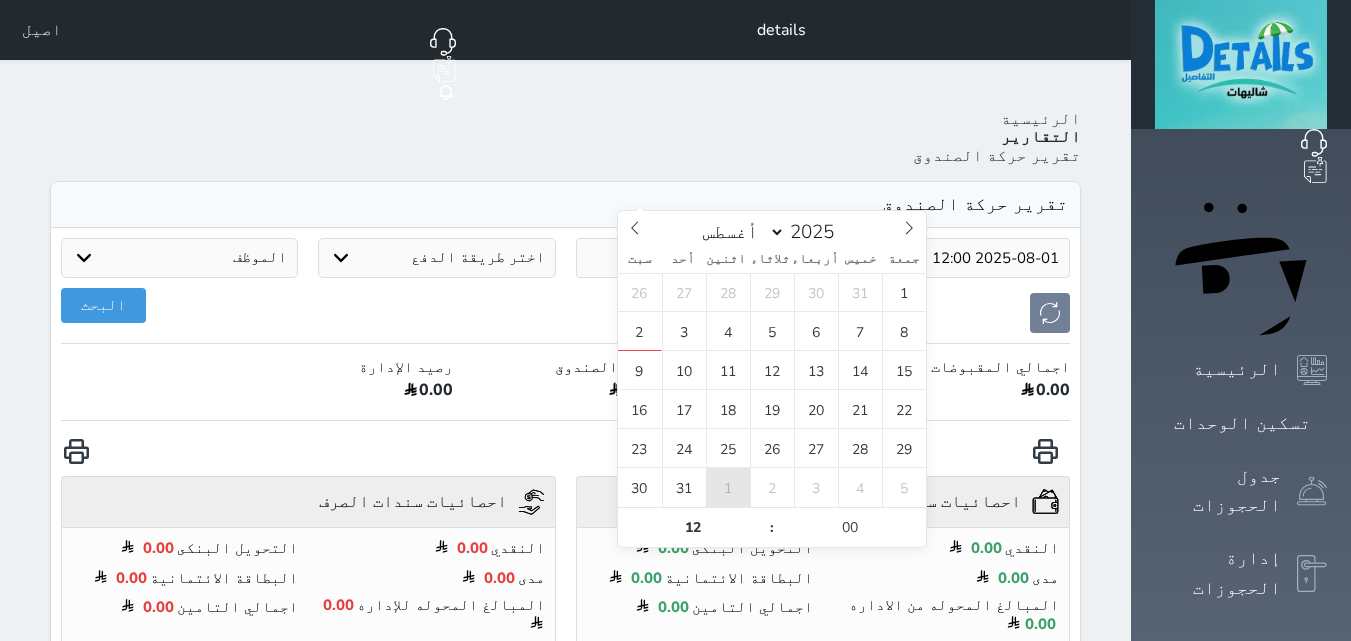 click on "1" at bounding box center [728, 487] 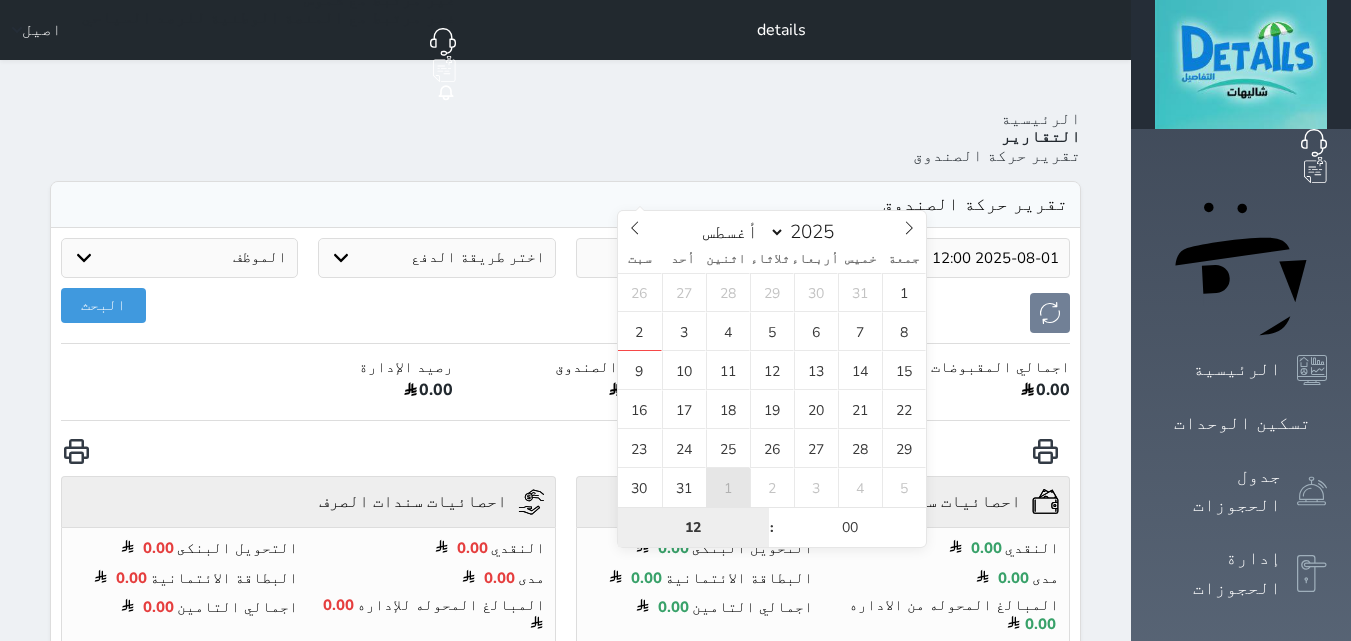 type on "2025-09-01 12:00" 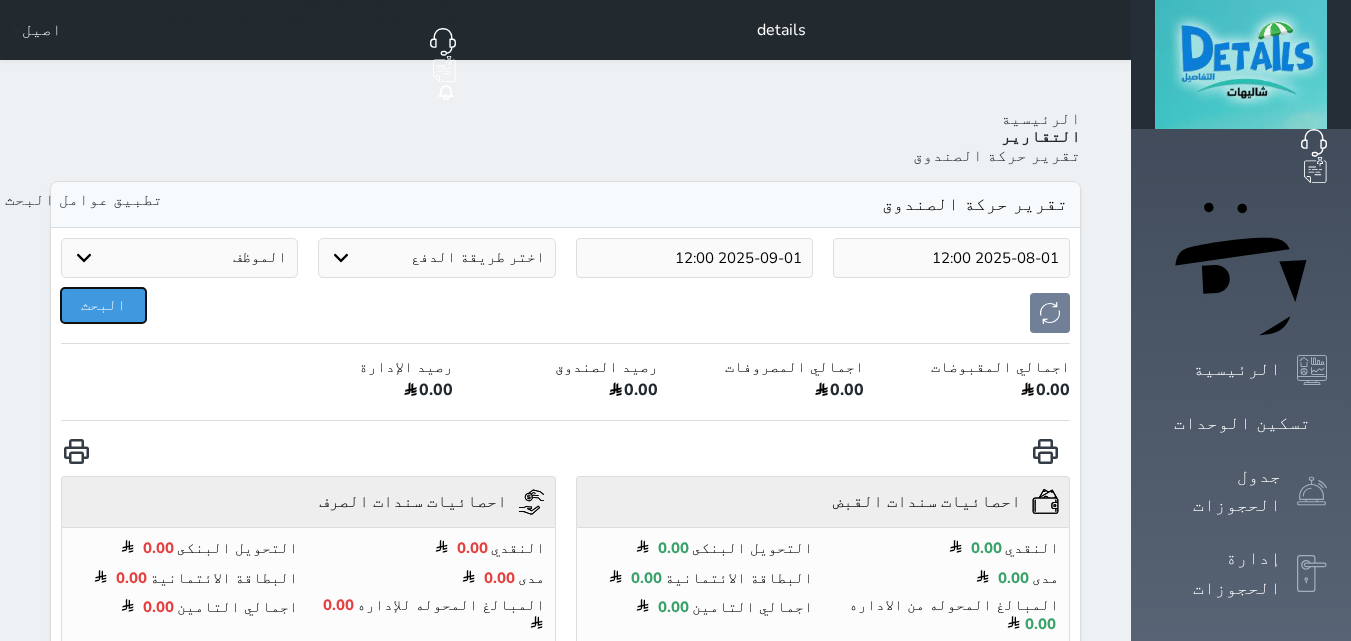 click on "البحث" at bounding box center (103, 305) 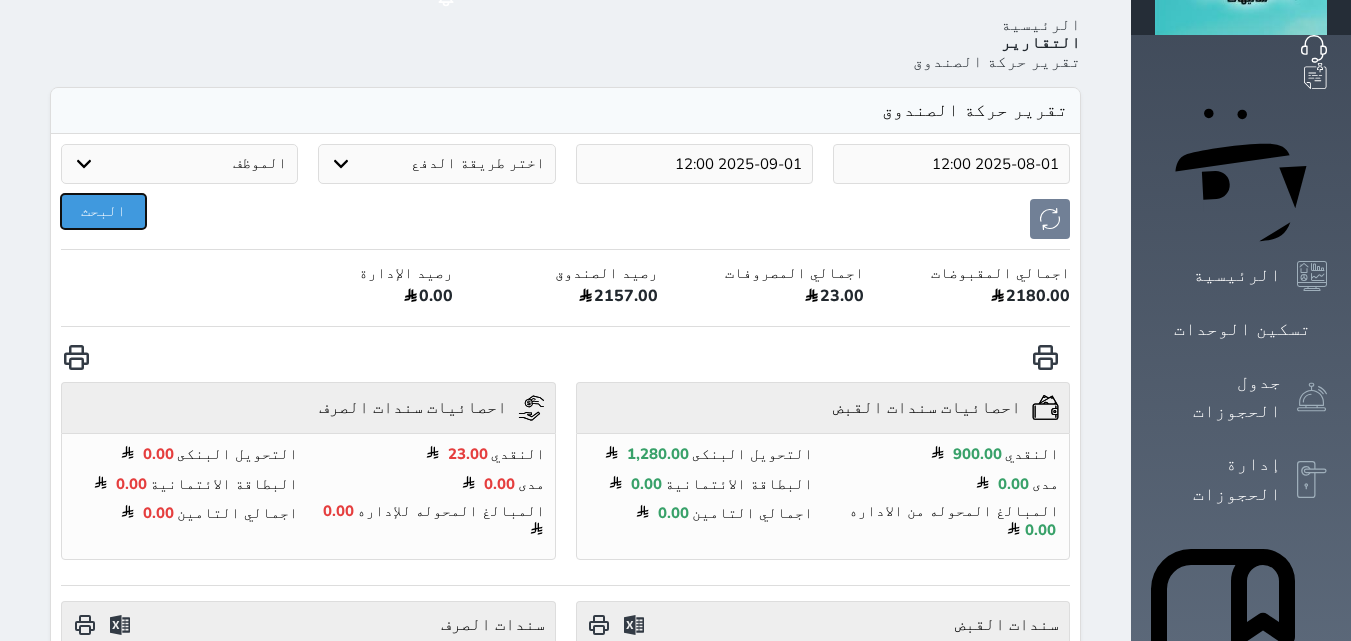 scroll, scrollTop: 0, scrollLeft: 0, axis: both 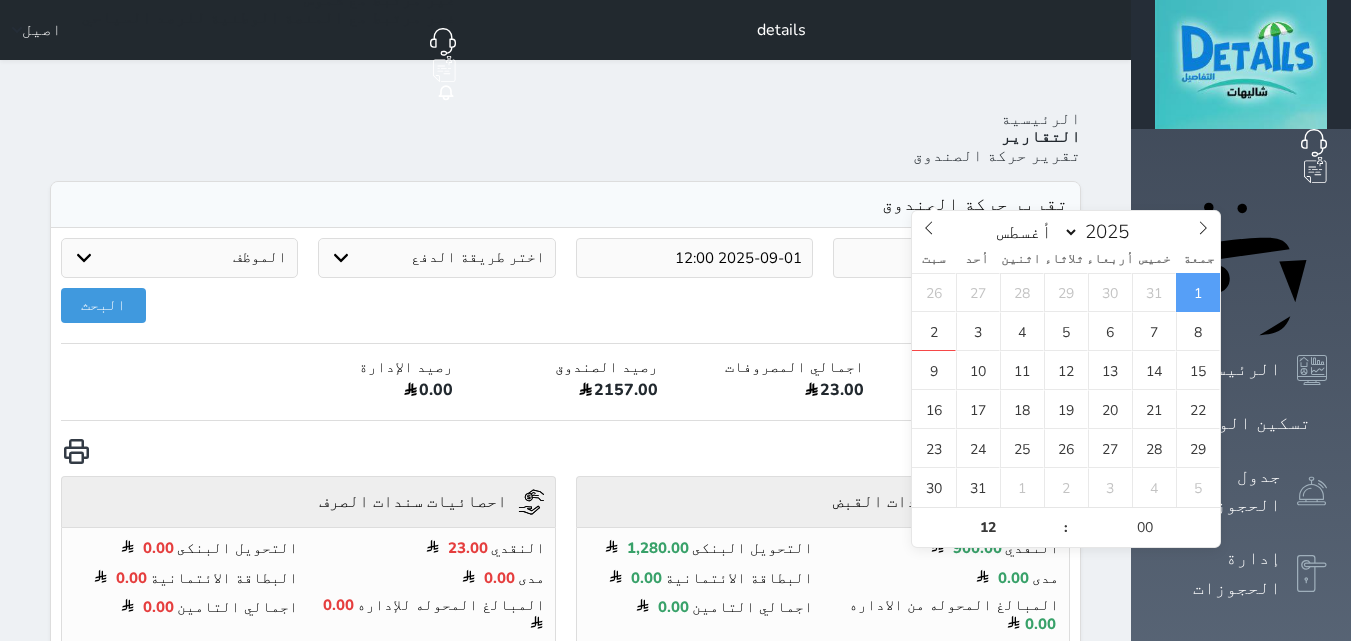 click on "2025-08-01 12:00" at bounding box center [951, 258] 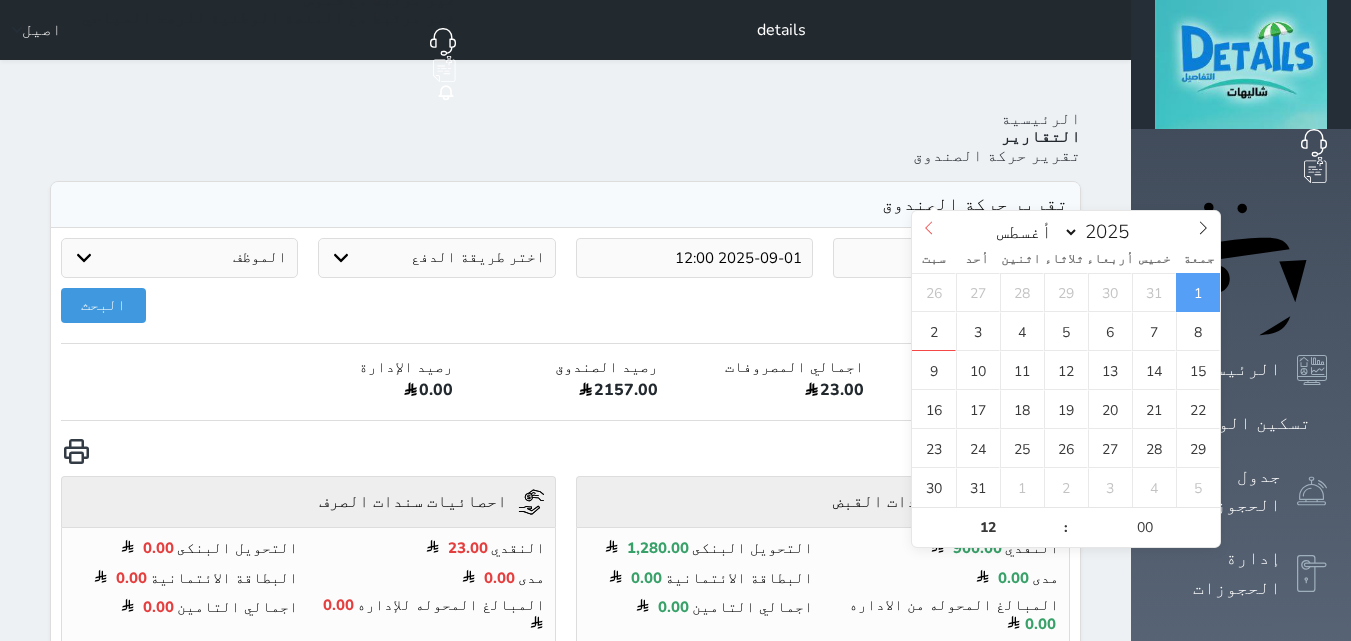 click at bounding box center [929, 228] 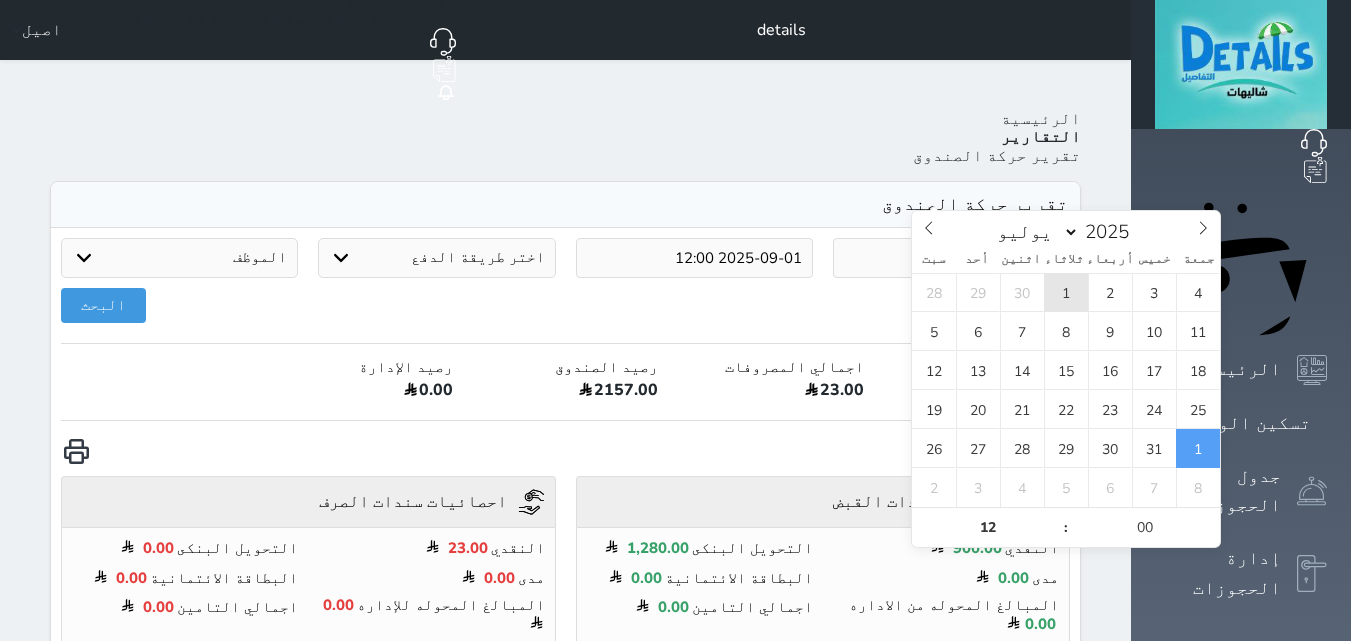 click on "1" at bounding box center [1066, 292] 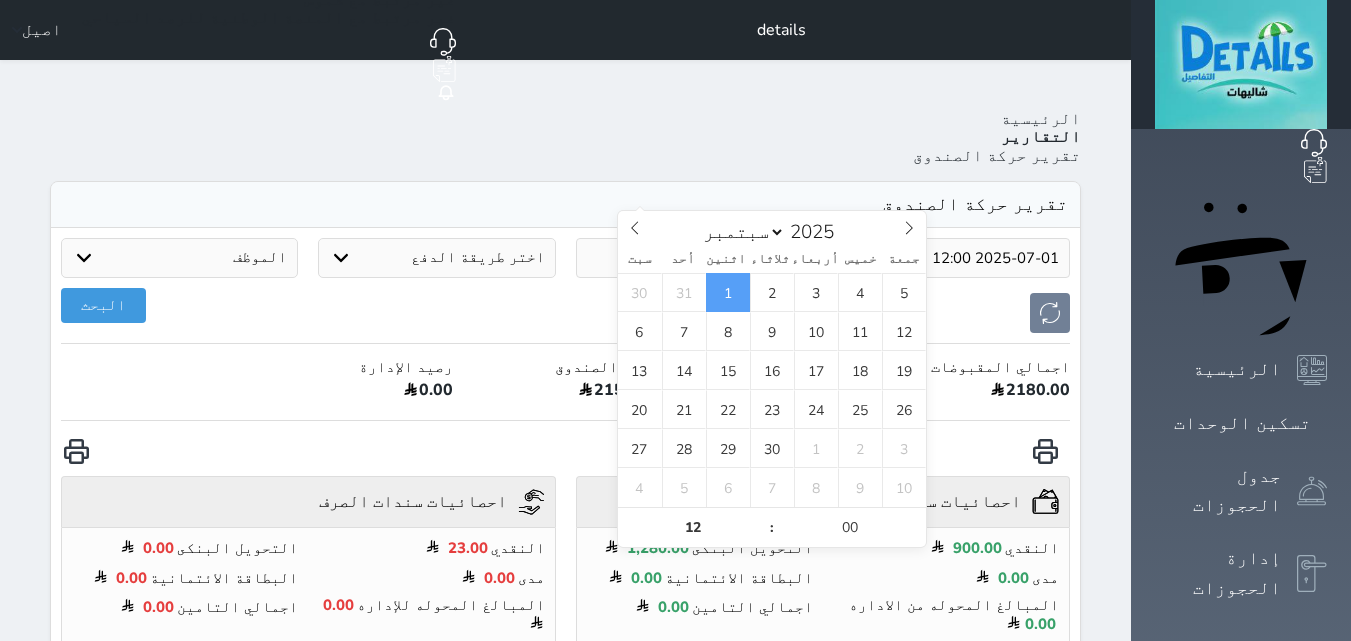 drag, startPoint x: 834, startPoint y: 173, endPoint x: 847, endPoint y: 193, distance: 23.853722 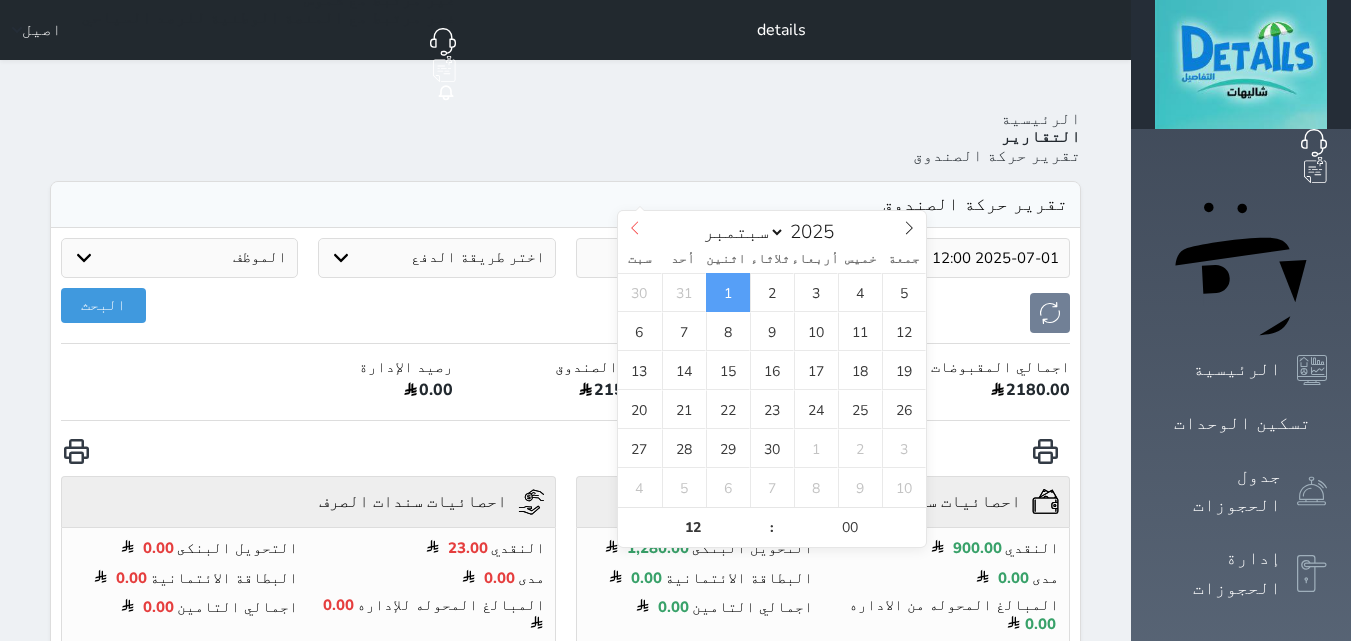 click at bounding box center [635, 228] 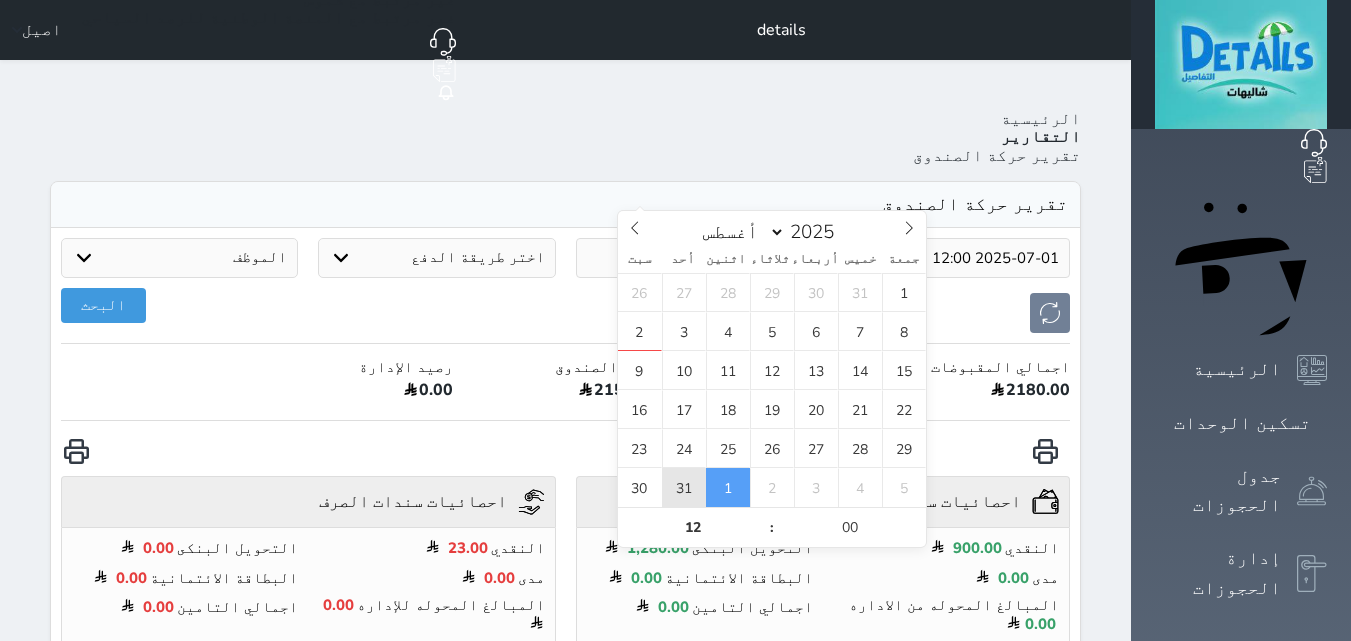 click on "31" at bounding box center (684, 487) 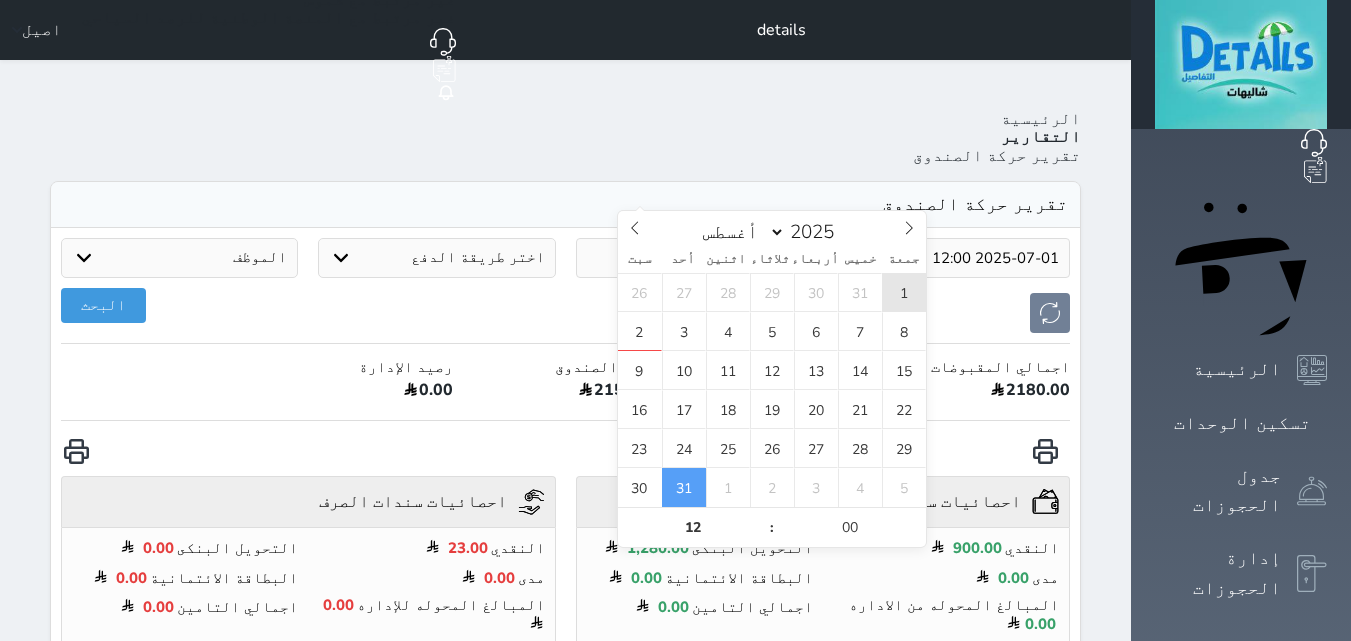 click on "1" at bounding box center [904, 292] 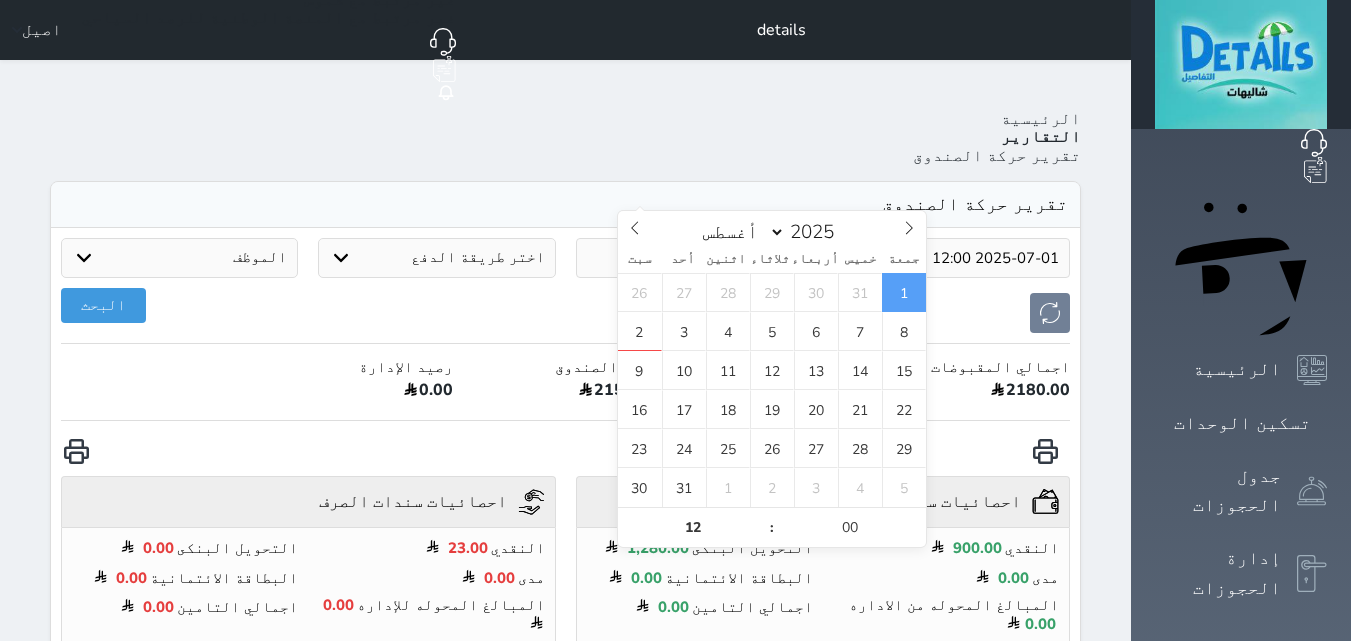 click on "تقرير حركة الصندوق" at bounding box center [565, 205] 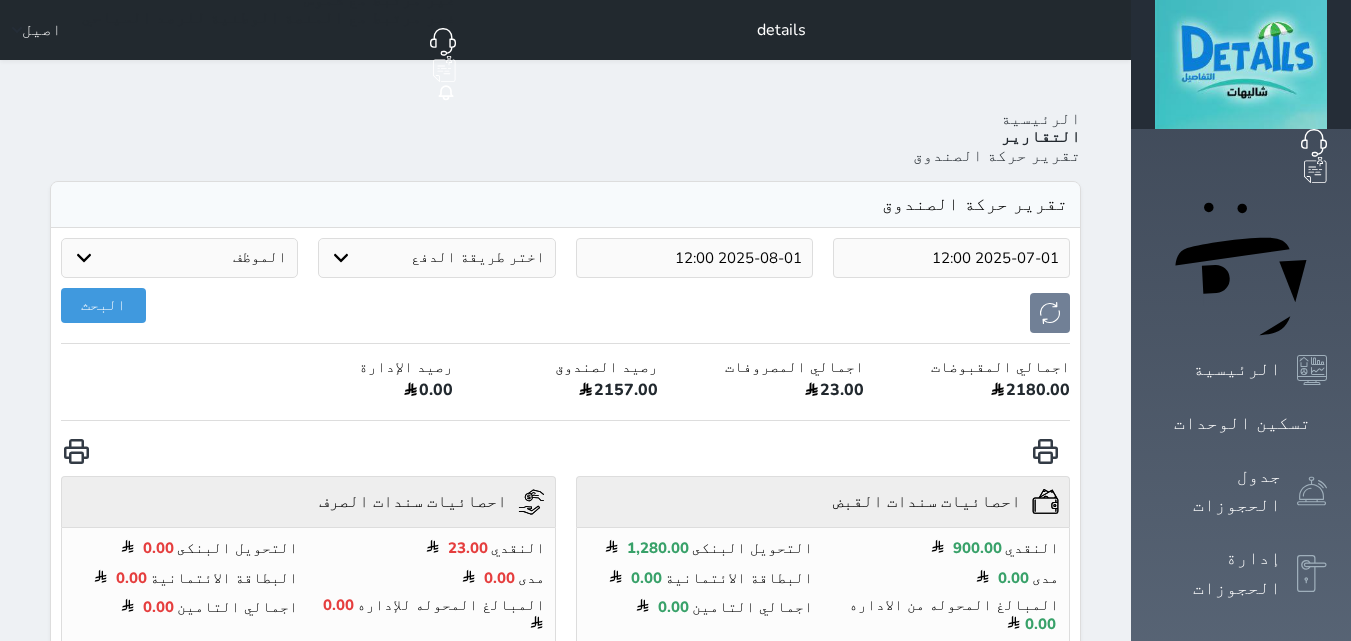 click on "2025-08-01 12:00" at bounding box center (694, 258) 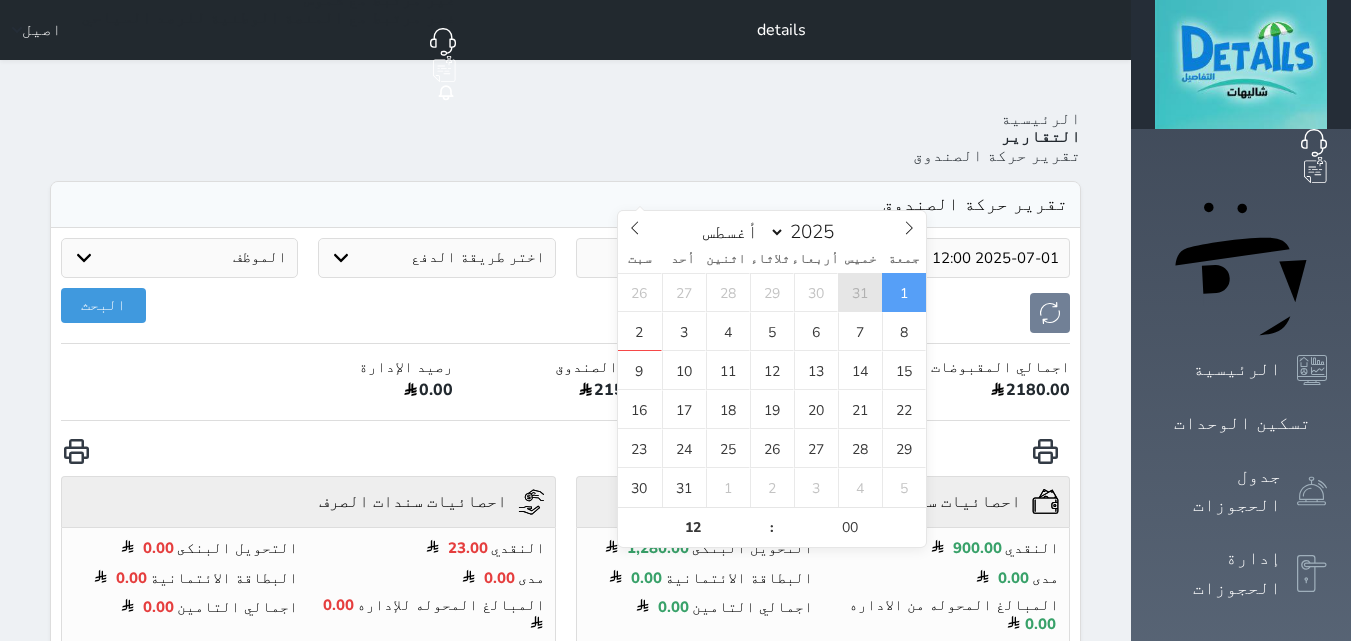 click on "31" at bounding box center [860, 292] 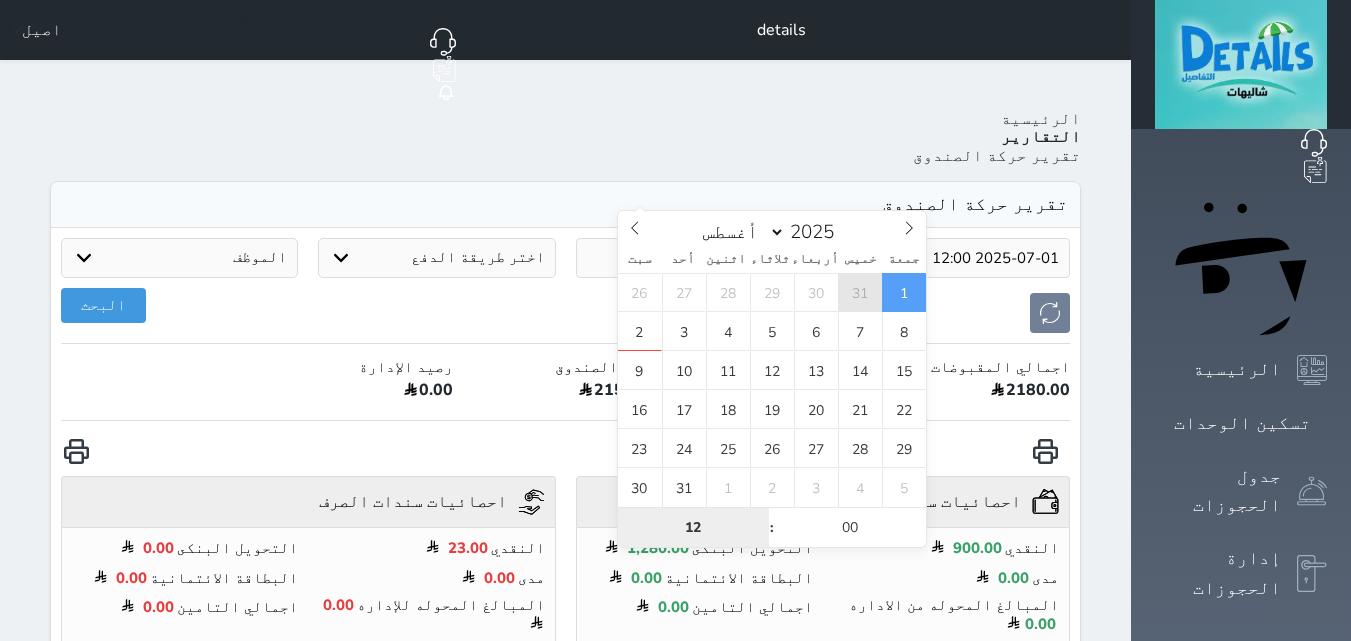 type on "2025-07-31 12:00" 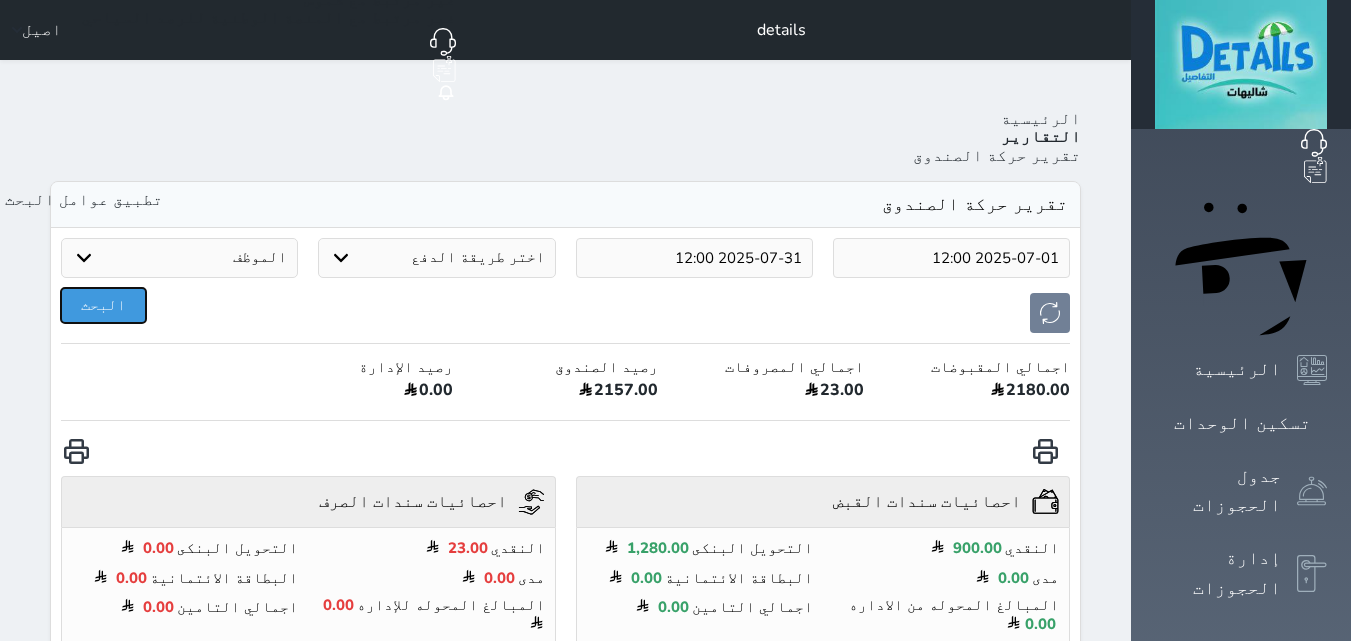 click on "البحث" at bounding box center (103, 305) 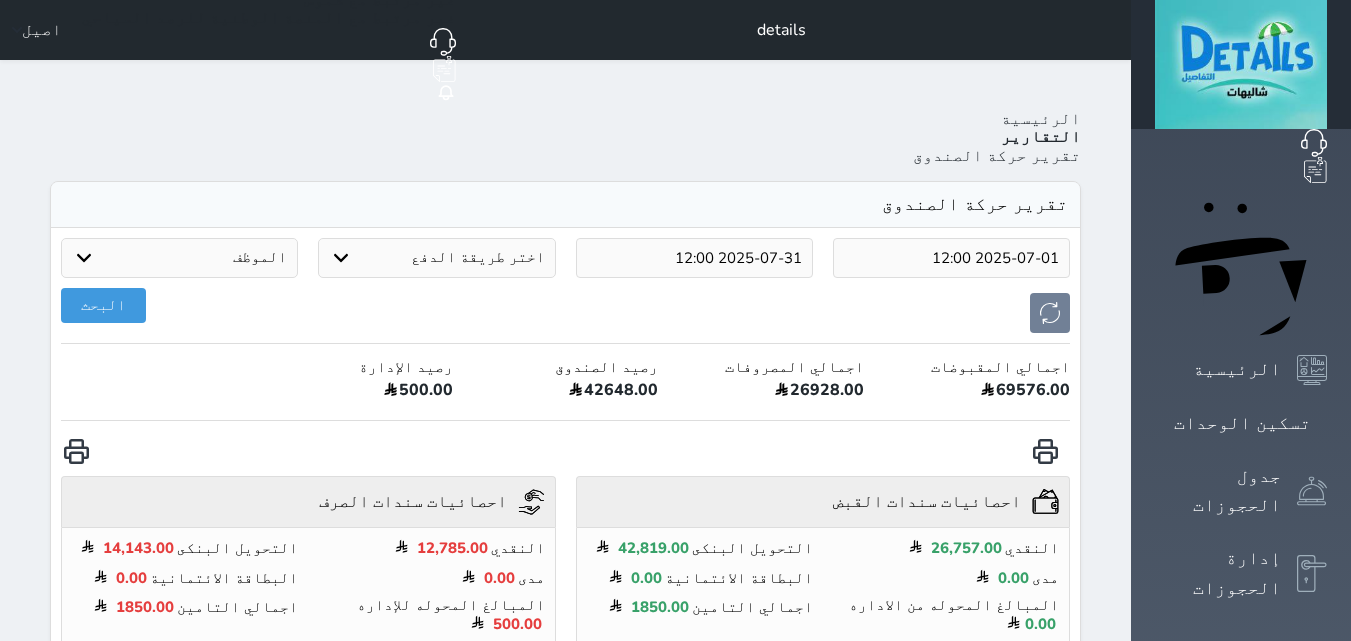 click on "2025-07-01 12:00" at bounding box center [951, 258] 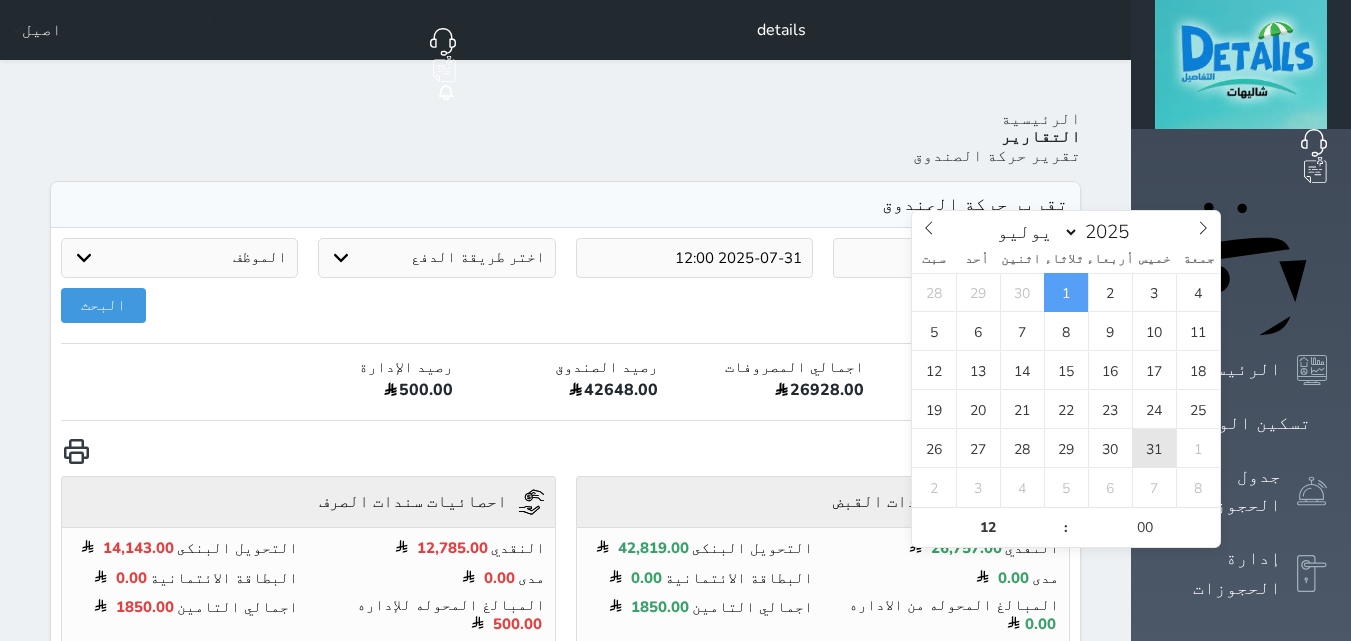 click on "31" at bounding box center [1154, 448] 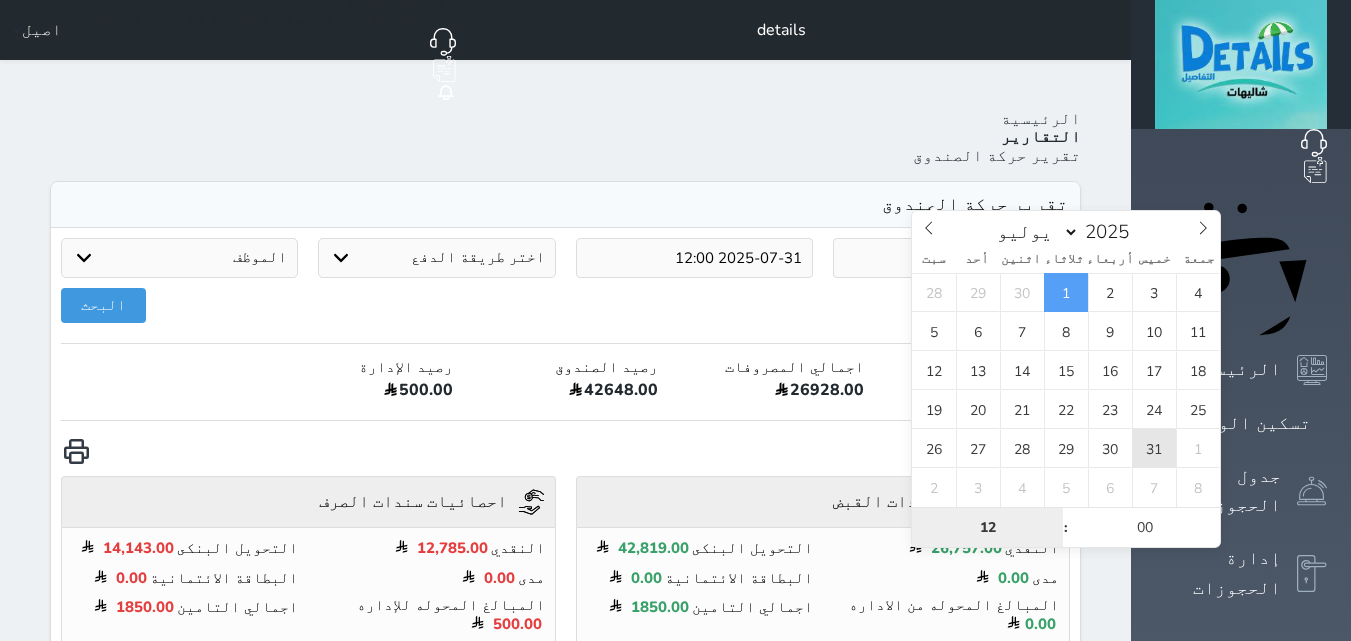 type on "2025-07-31 12:00" 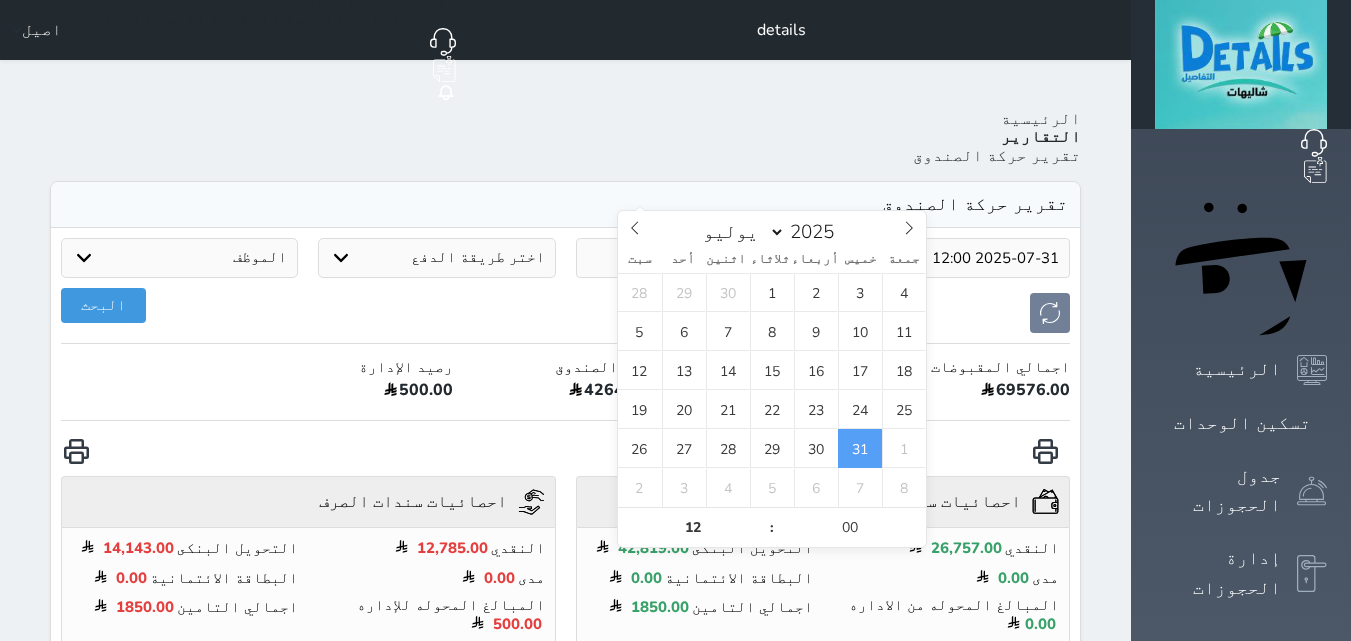 click on "2025-07-31 12:00" at bounding box center [694, 258] 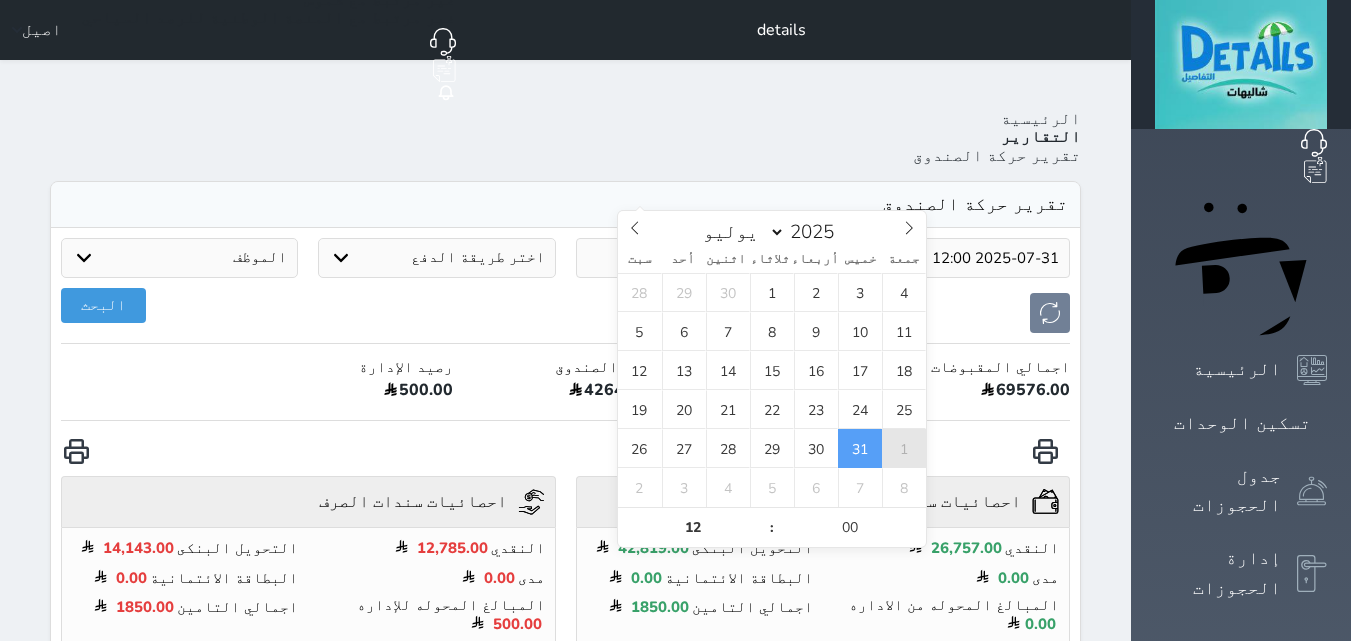 click on "1" at bounding box center (904, 448) 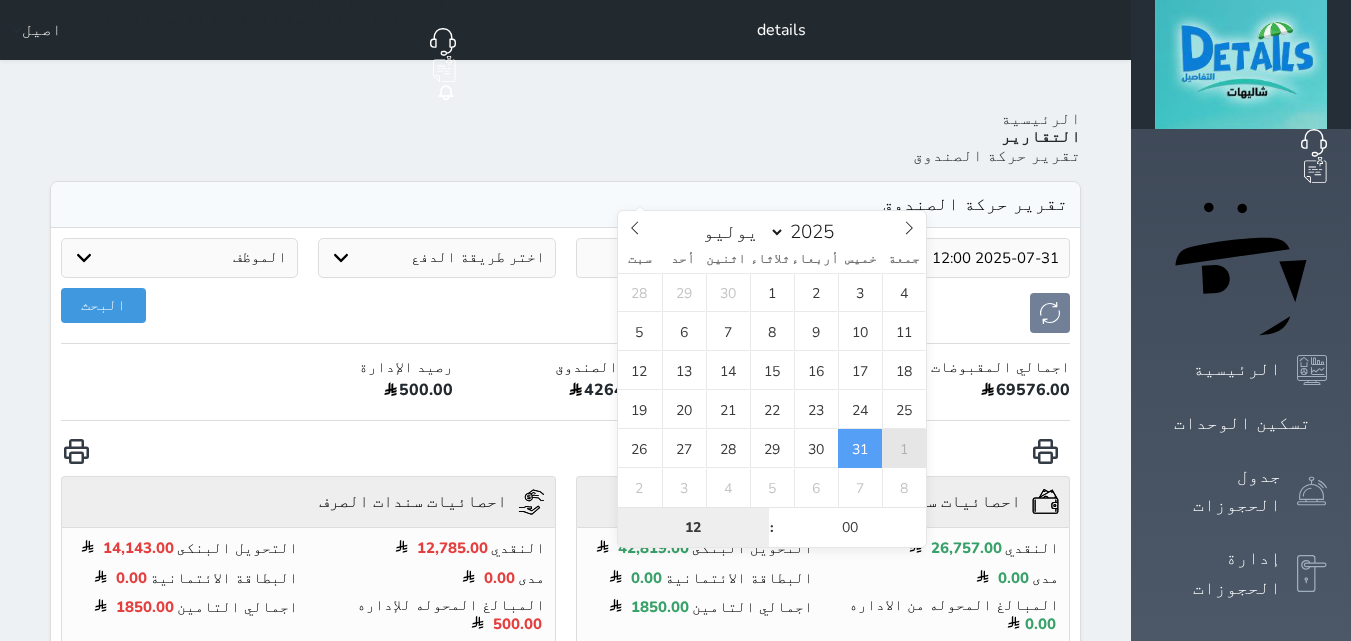 type on "2025-08-01 12:00" 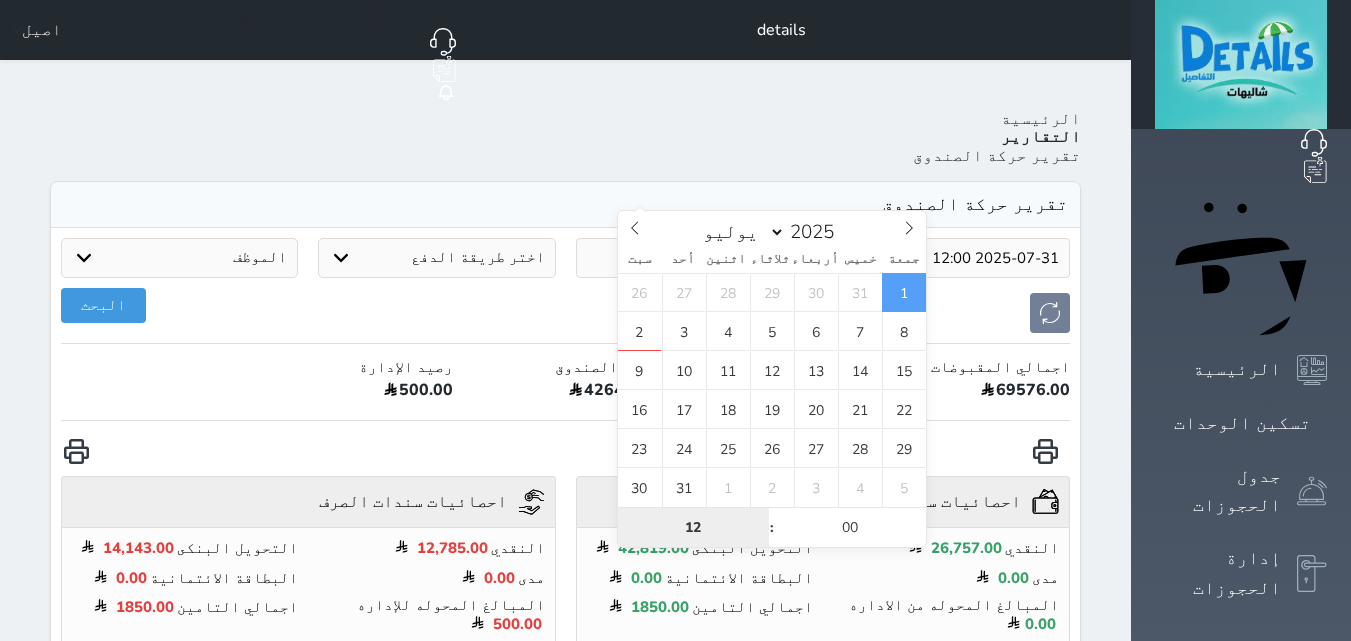 select on "7" 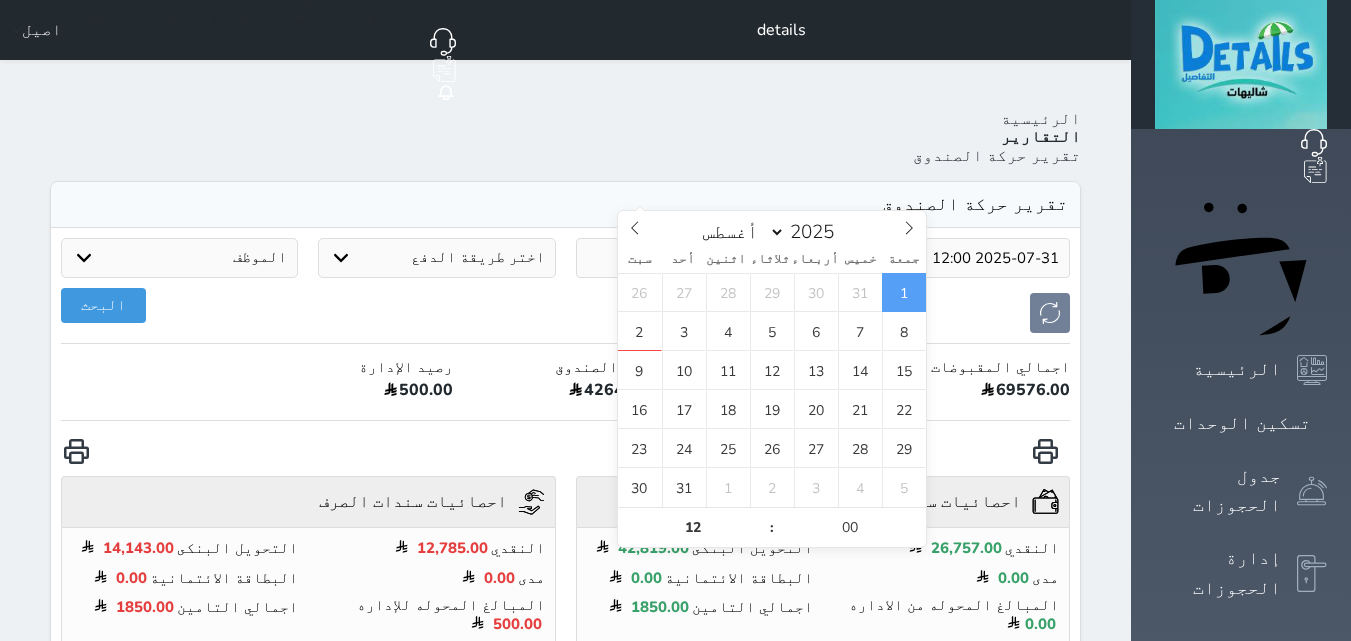 click on "تقرير حركة الصندوق" at bounding box center [565, 205] 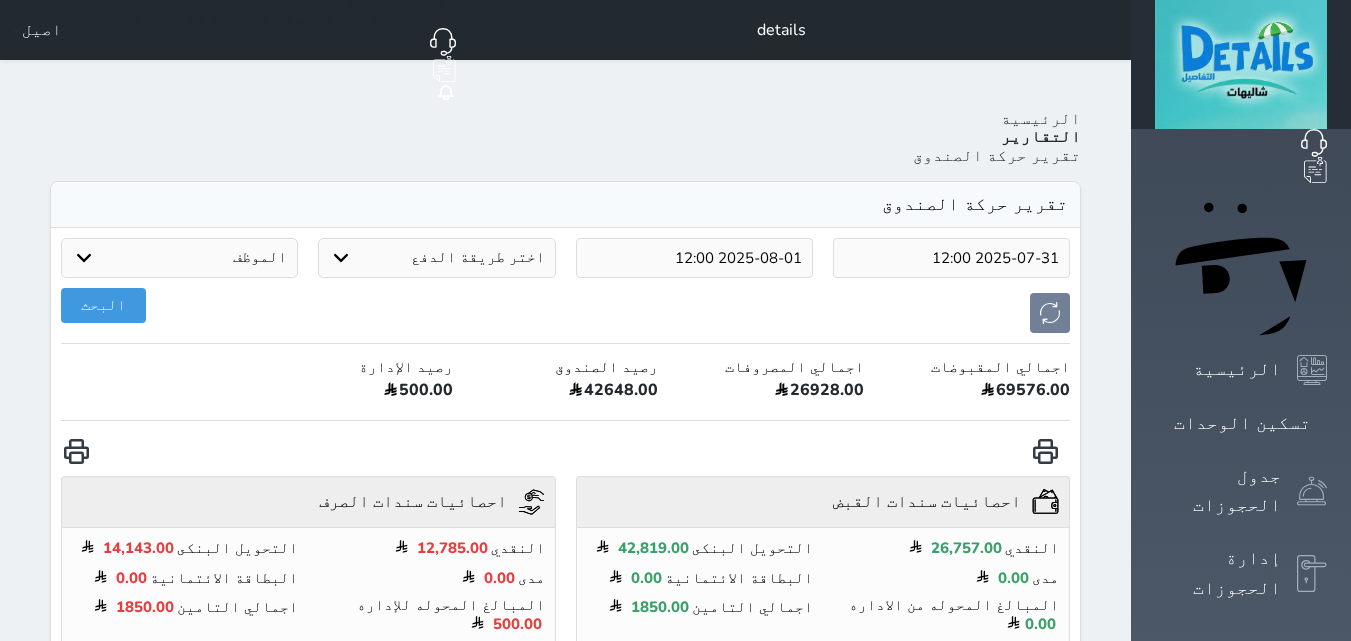 click on "2025-08-01 12:00" at bounding box center [694, 258] 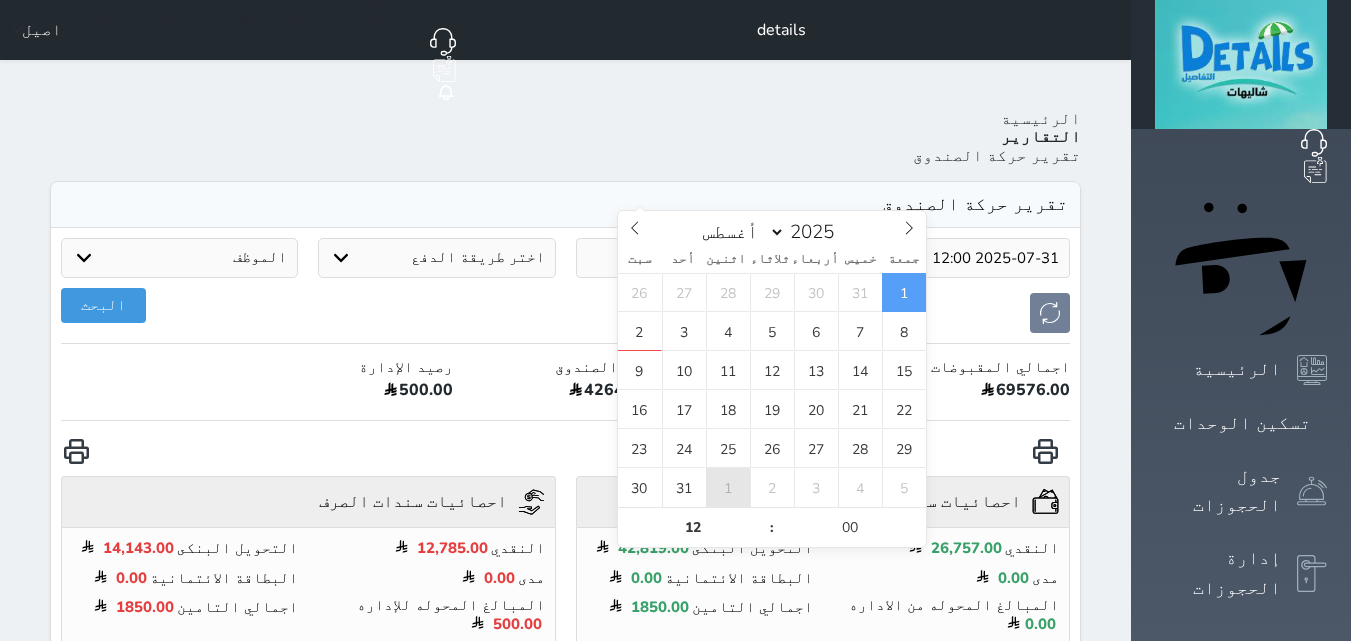 click on "1" at bounding box center [728, 487] 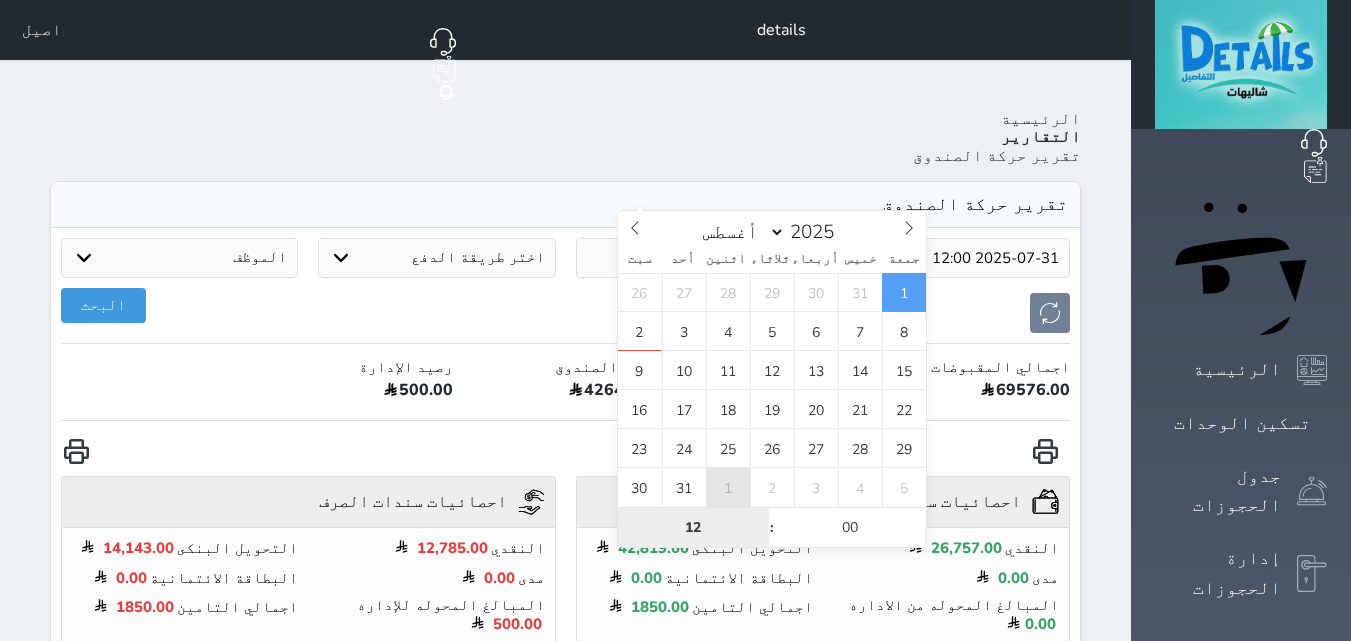 type on "2025-09-01 12:00" 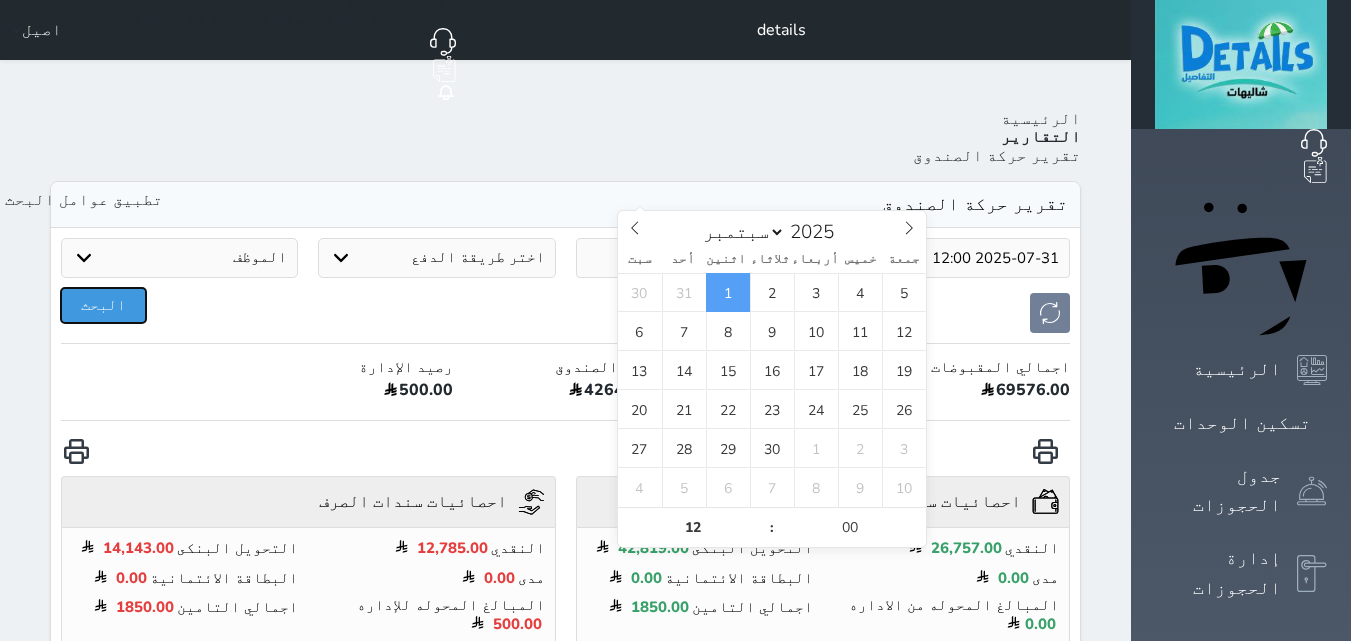 click on "البحث" at bounding box center (103, 305) 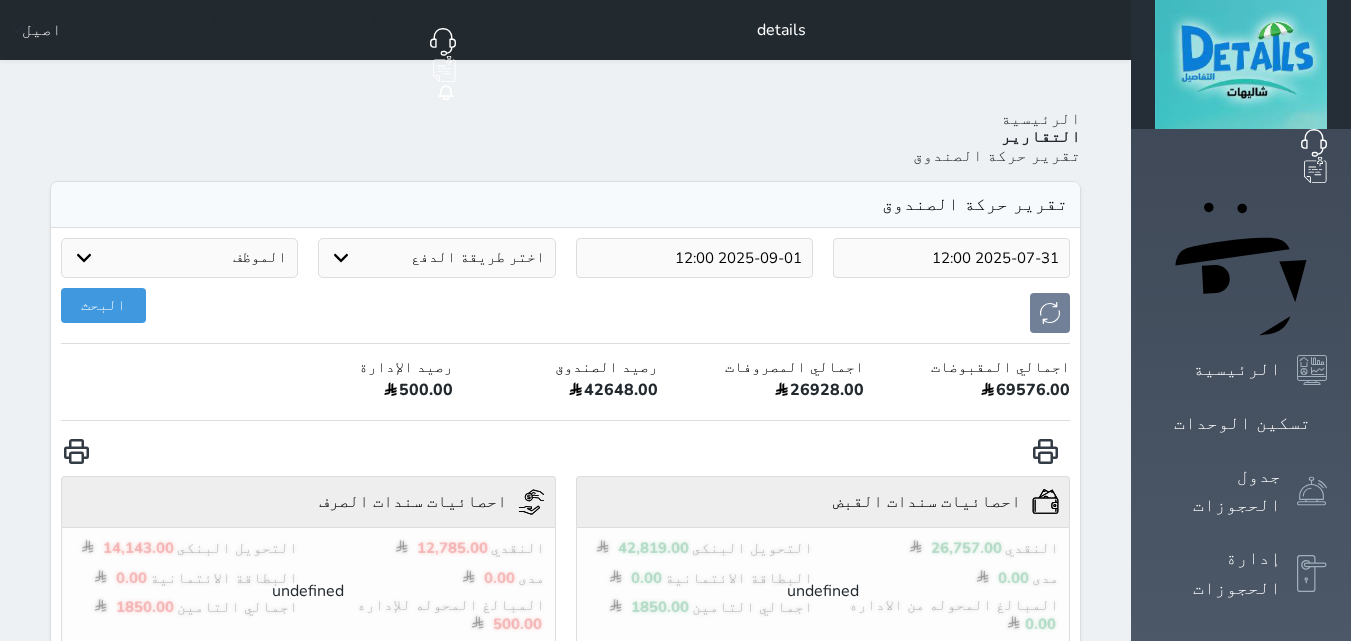 click on "الرئيسية التقارير تقرير حركة الصندوق   تقرير حركة الصندوق   2025-07-31 12:00   2025-09-01 12:00   اختر طريقة الدفع   دفع نقدى   تحويل بنكى   مدى   بطاقة ائتمان   آجل   الموظف   عبدالله المطيري حسن بدري اصيل
البحث
اجمالي المقبوضات   69576.00    اجمالي المصروفات   26928.00    رصيد الصندوق   42648.00    رصيد الإدارة   500.00          احصائيات سندات القبض   undefined    النقدي  26,757.00      التحويل البنكى  42,819.00      مدى  0.00      البطاقة الائتمانية  0.00      المبالغ المحوله من الاداره  0.00   اجمالي التامين  1850.00     احصائيات سندات الصرف   undefined    النقدي  12,785.00      التحويل البنكى  14,143.00      مدى  0.00     0.00" at bounding box center (565, 1365) 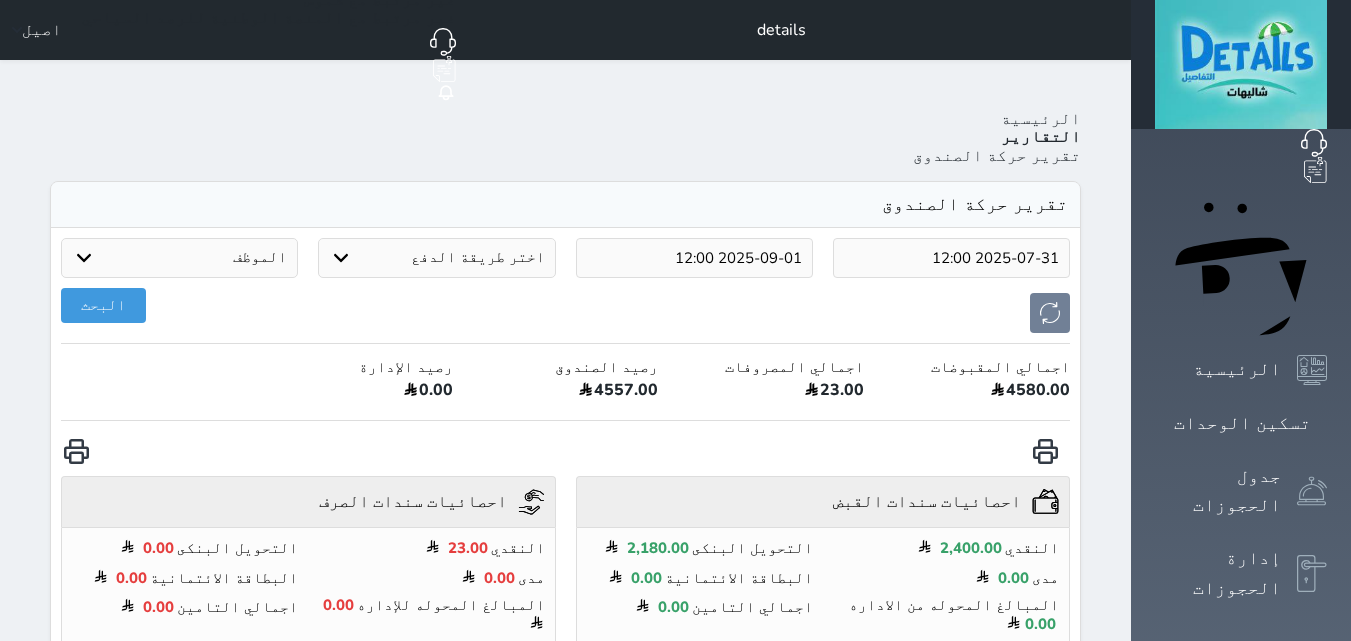 click on "2025-07-31 12:00" at bounding box center [951, 258] 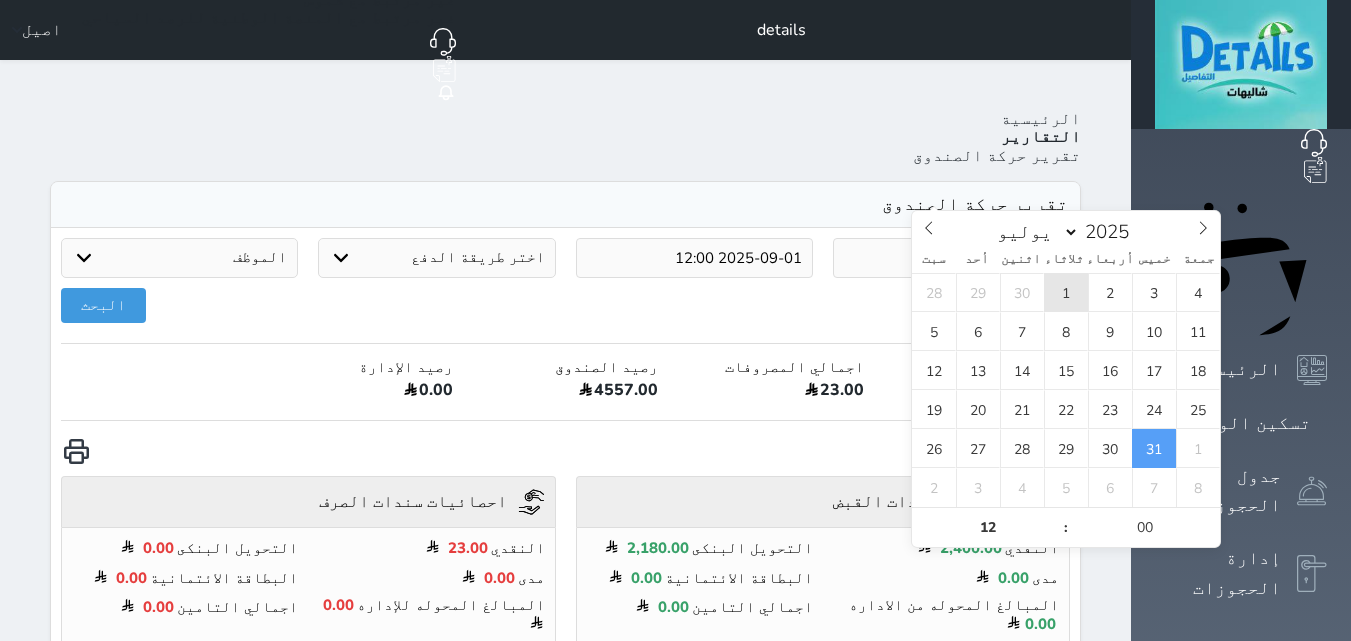 click on "1" at bounding box center [1066, 292] 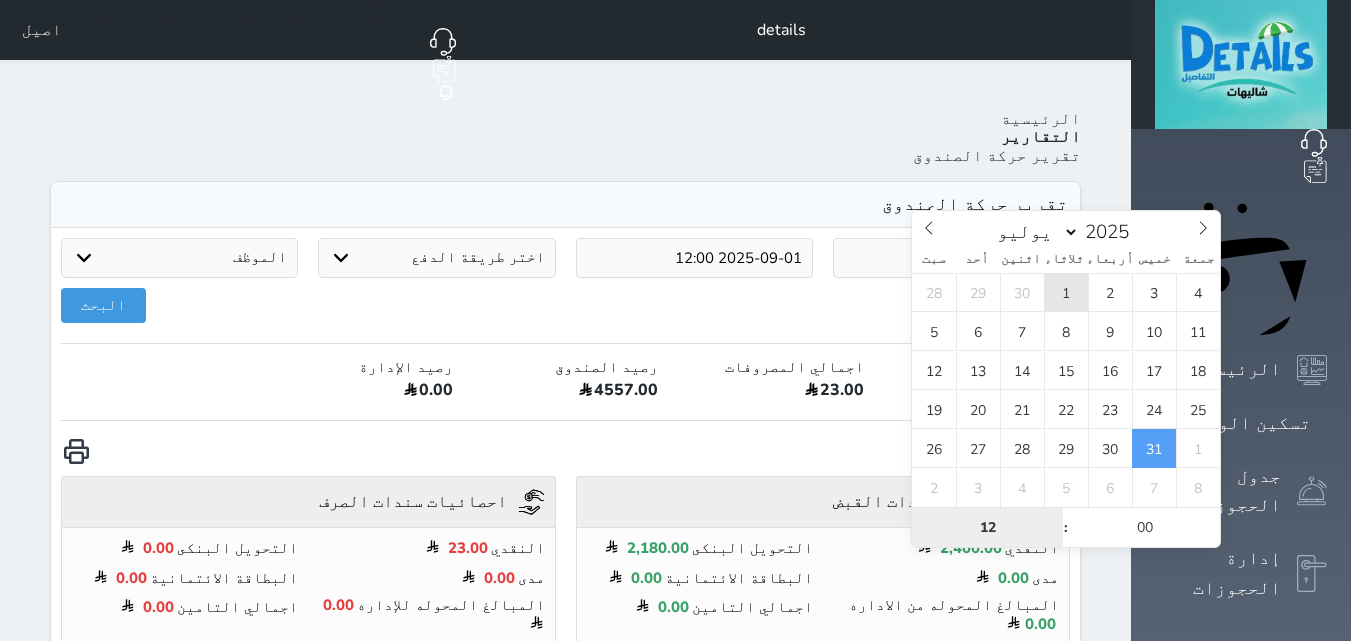 type on "2025-07-01 12:00" 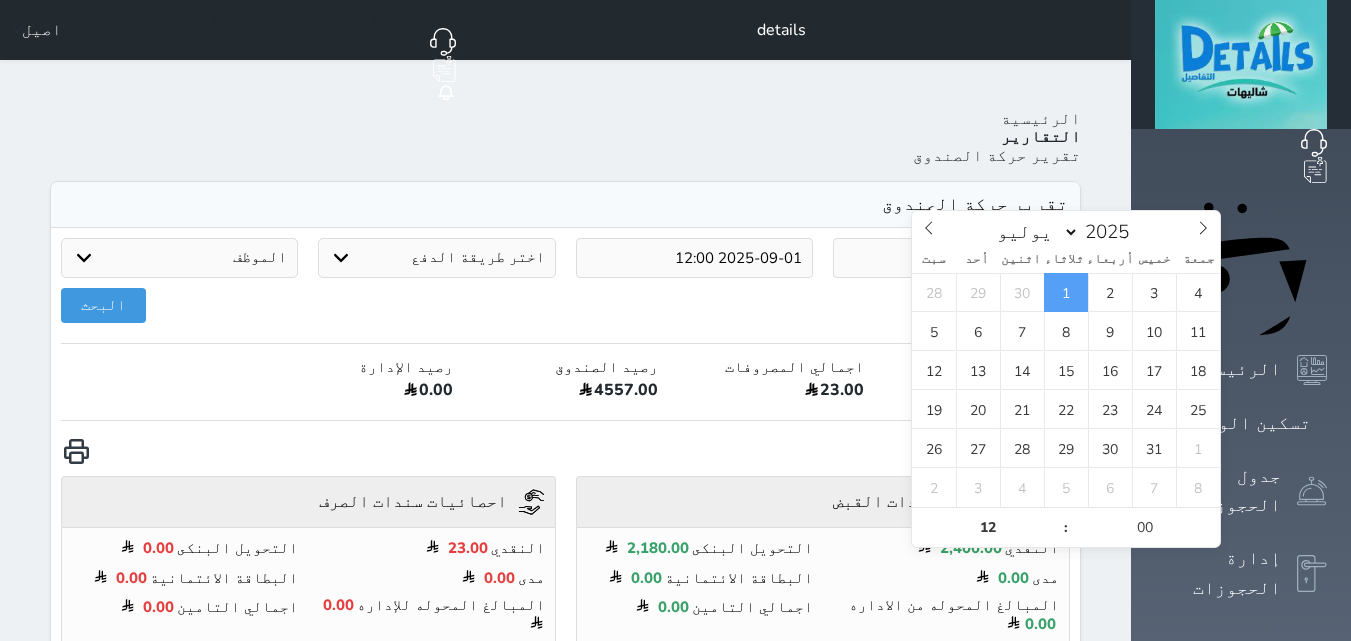 drag, startPoint x: 864, startPoint y: 194, endPoint x: 888, endPoint y: 239, distance: 51 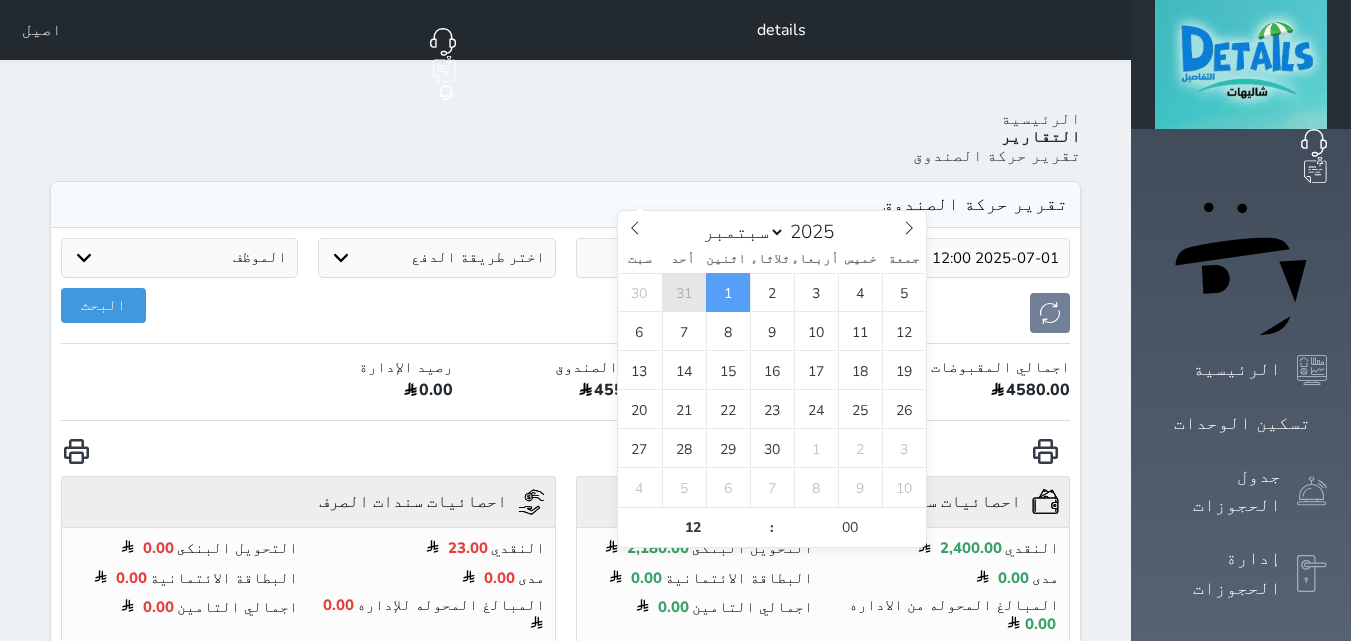 click on "31" at bounding box center [684, 292] 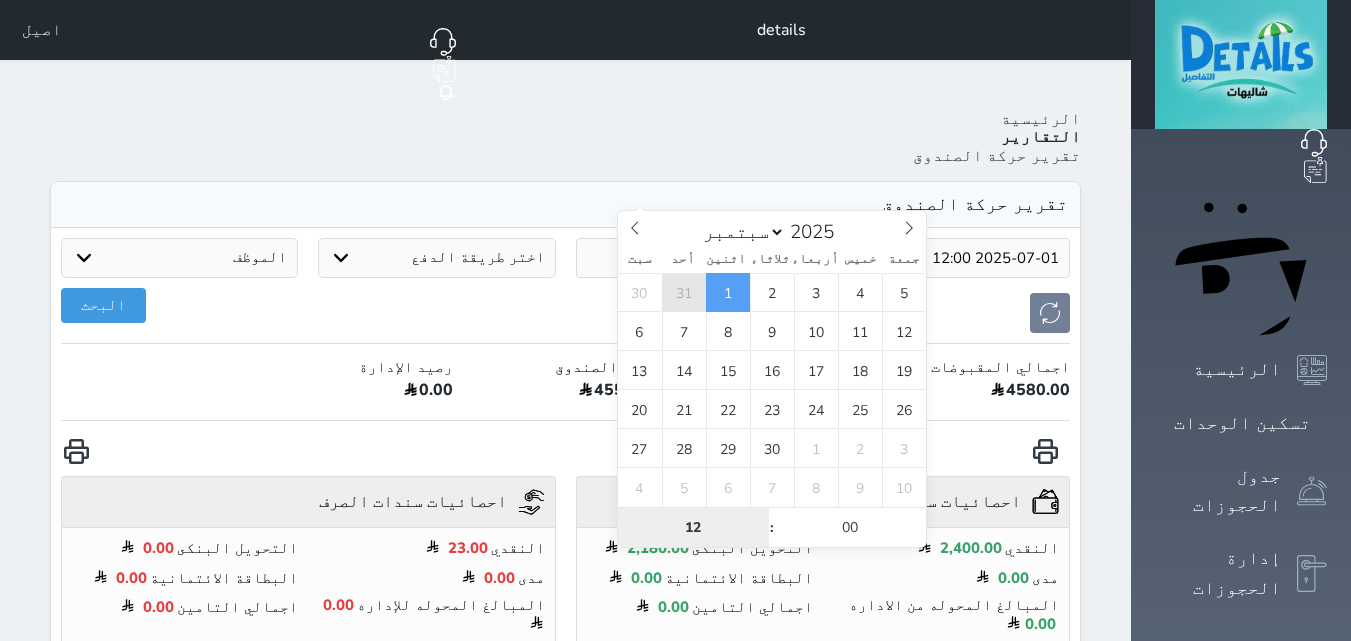 type on "2025-08-31 12:00" 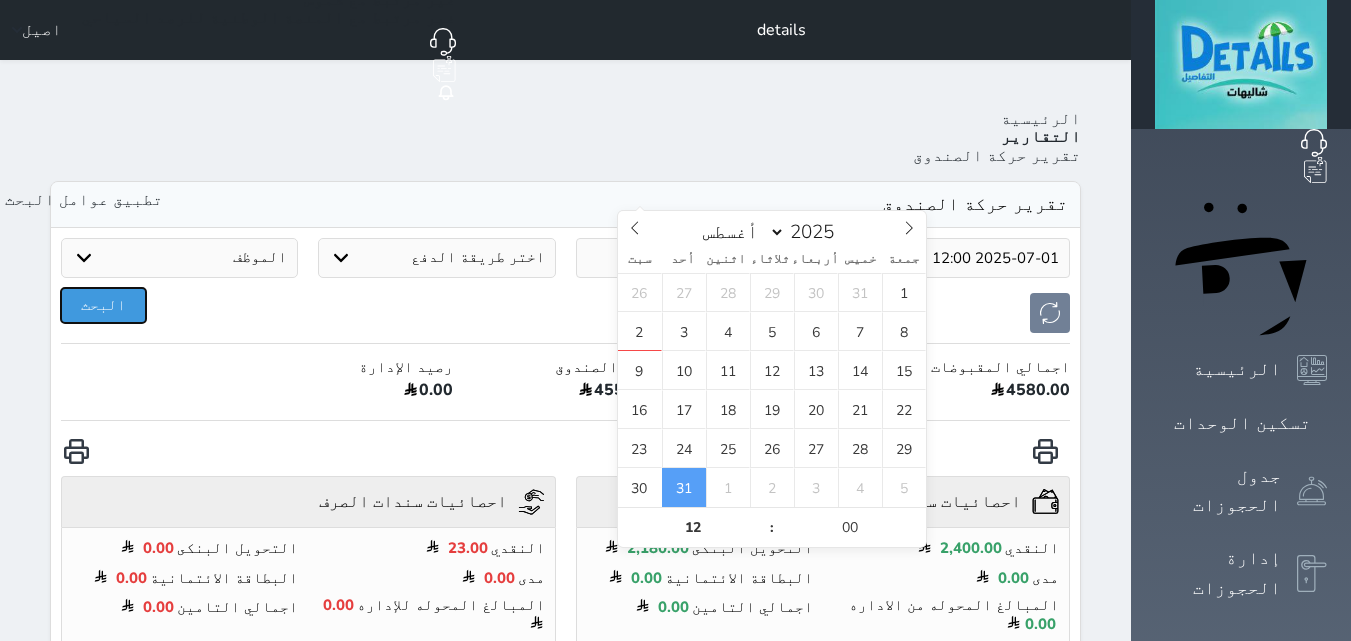 click on "البحث" at bounding box center (103, 305) 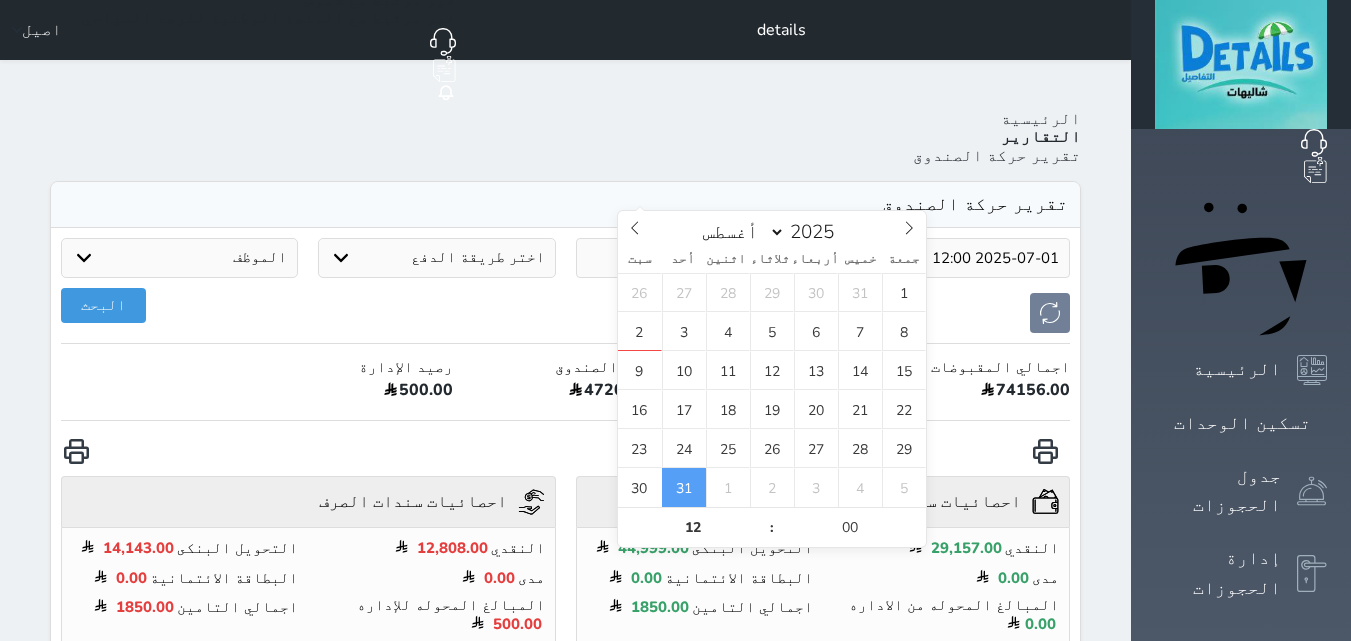 click on "2025-08-31 12:00" at bounding box center (694, 258) 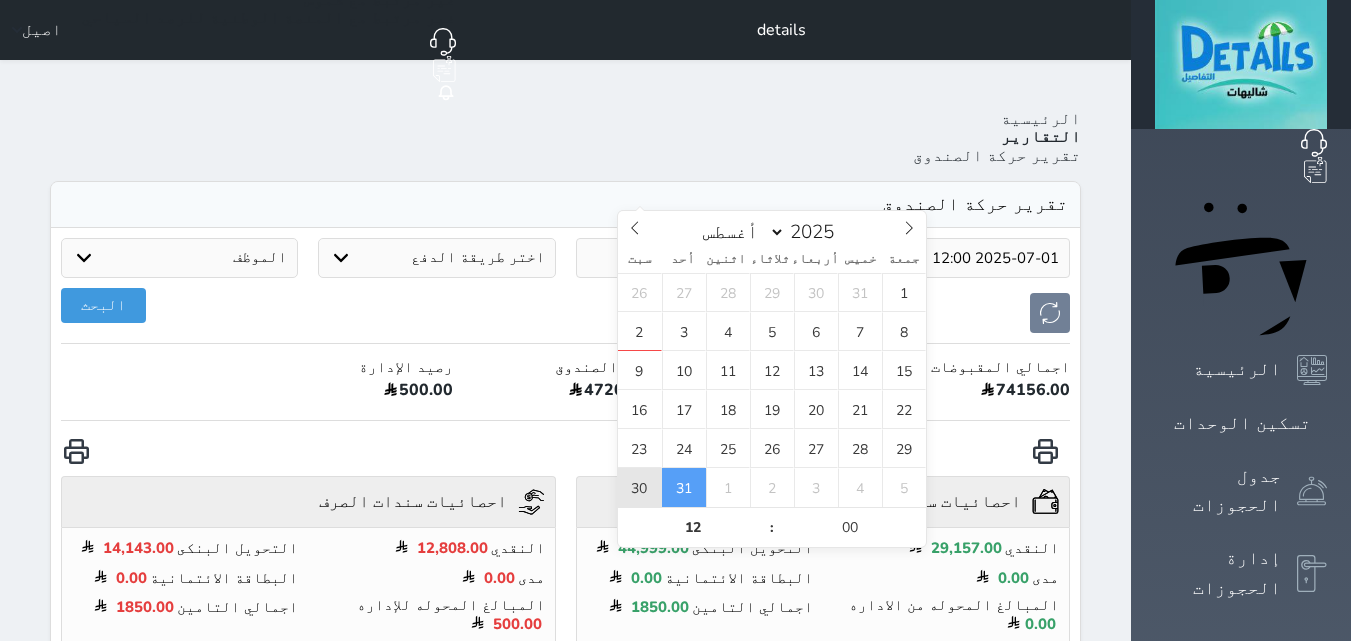 click on "30" at bounding box center [640, 487] 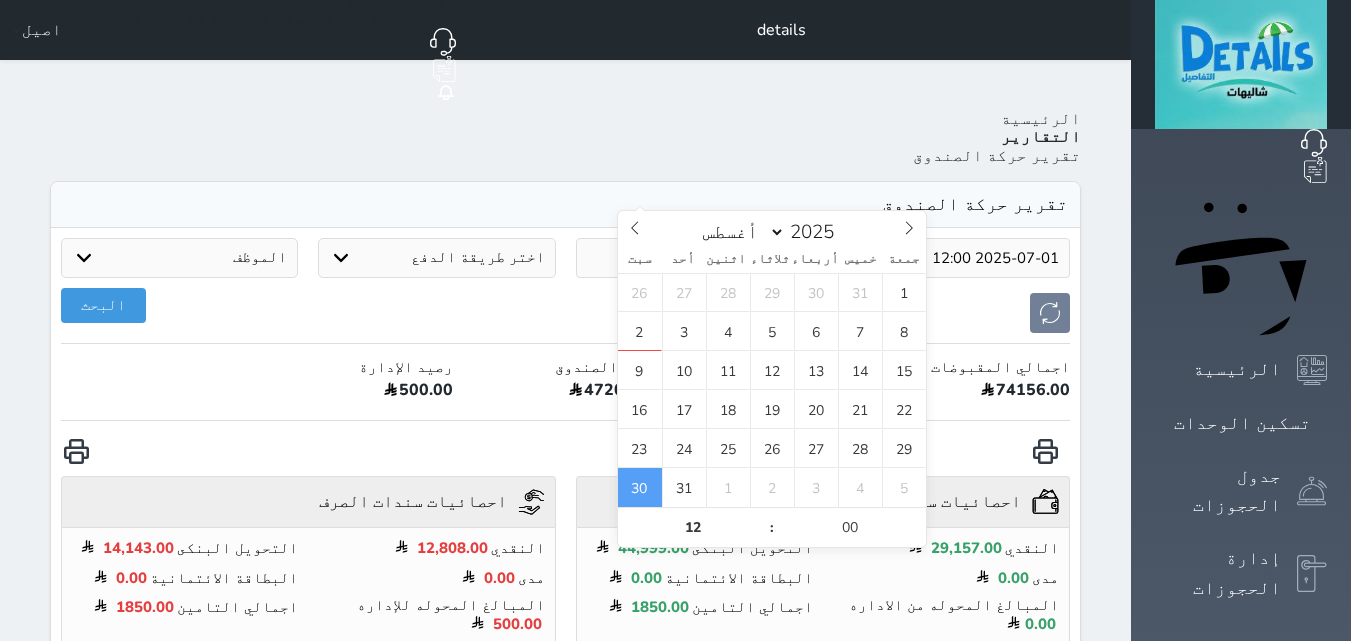 click on "2025-07-01 12:00   2025-08-30 12:00   اختر طريقة الدفع   دفع نقدى   تحويل بنكى   مدى   بطاقة ائتمان   آجل   الموظف   عبدالله المطيري حسن بدري اصيل
البحث
اجمالي المقبوضات   74156.00    اجمالي المصروفات   26951.00    رصيد الصندوق   47205.00    رصيد الإدارة   500.00          احصائيات سندات القبض   undefined    النقدي  29,157.00      التحويل البنكى  44,999.00      مدى  0.00      البطاقة الائتمانية  0.00      المبالغ المحوله من الاداره  0.00   اجمالي التامين  1850.00     احصائيات سندات الصرف   undefined    النقدي  12,808.00      التحويل البنكى  14,143.00      مدى  0.00      البطاقة الائتمانية  0.00      المبالغ المحوله للإداره  500.00     1850.00" at bounding box center [565, 1423] 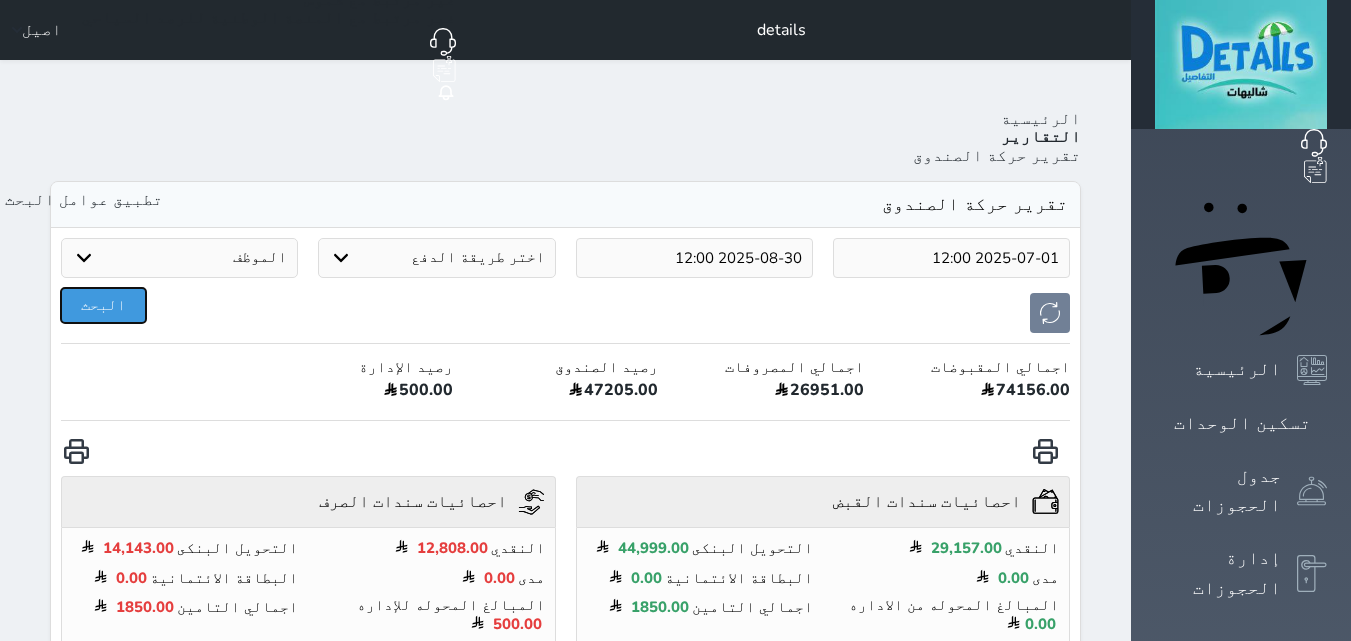 click on "البحث" at bounding box center [103, 305] 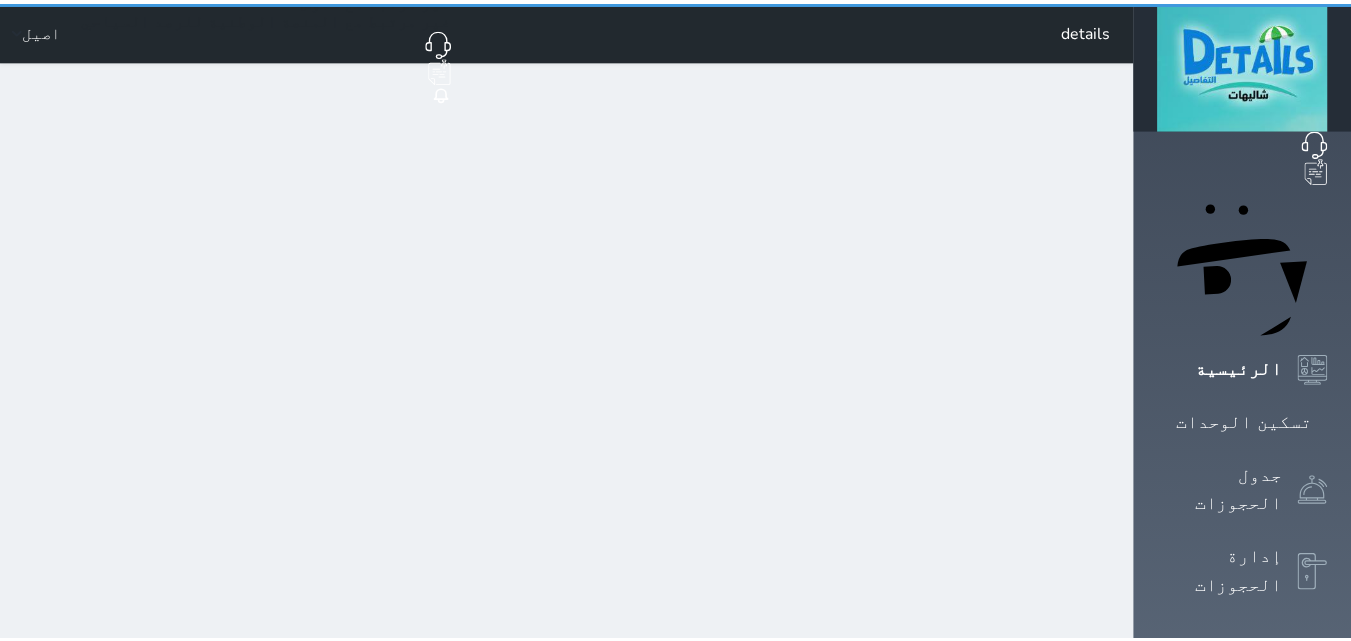scroll, scrollTop: 0, scrollLeft: 0, axis: both 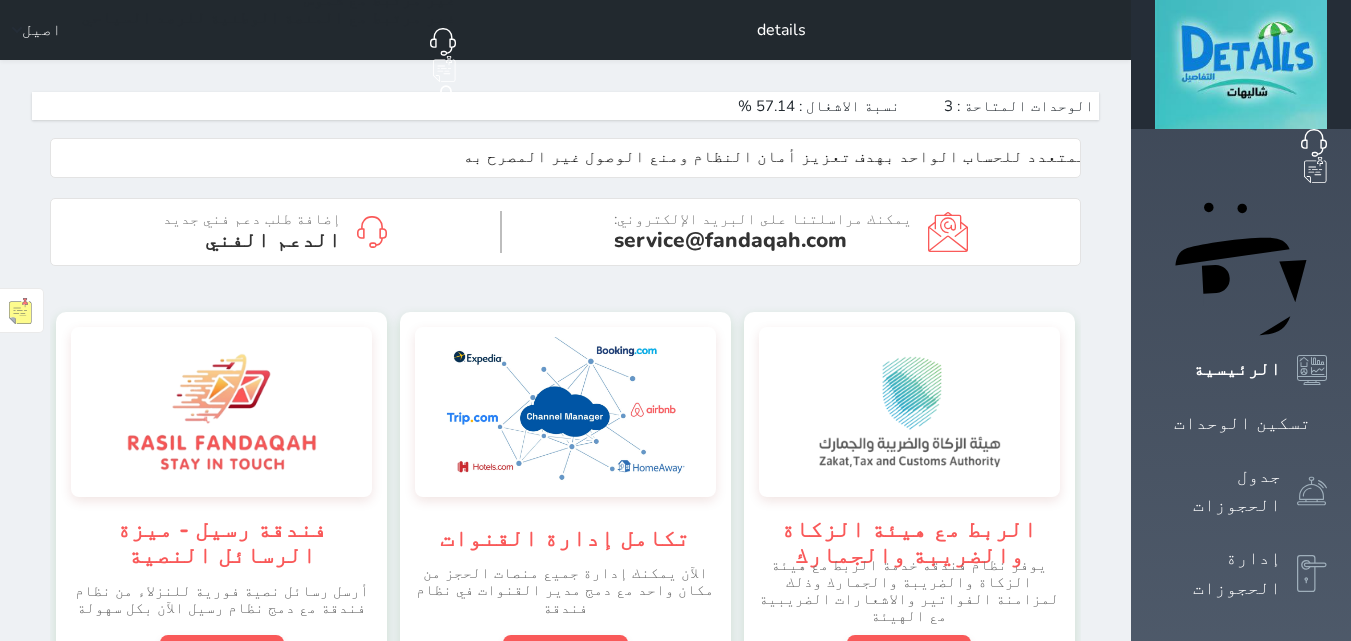 click 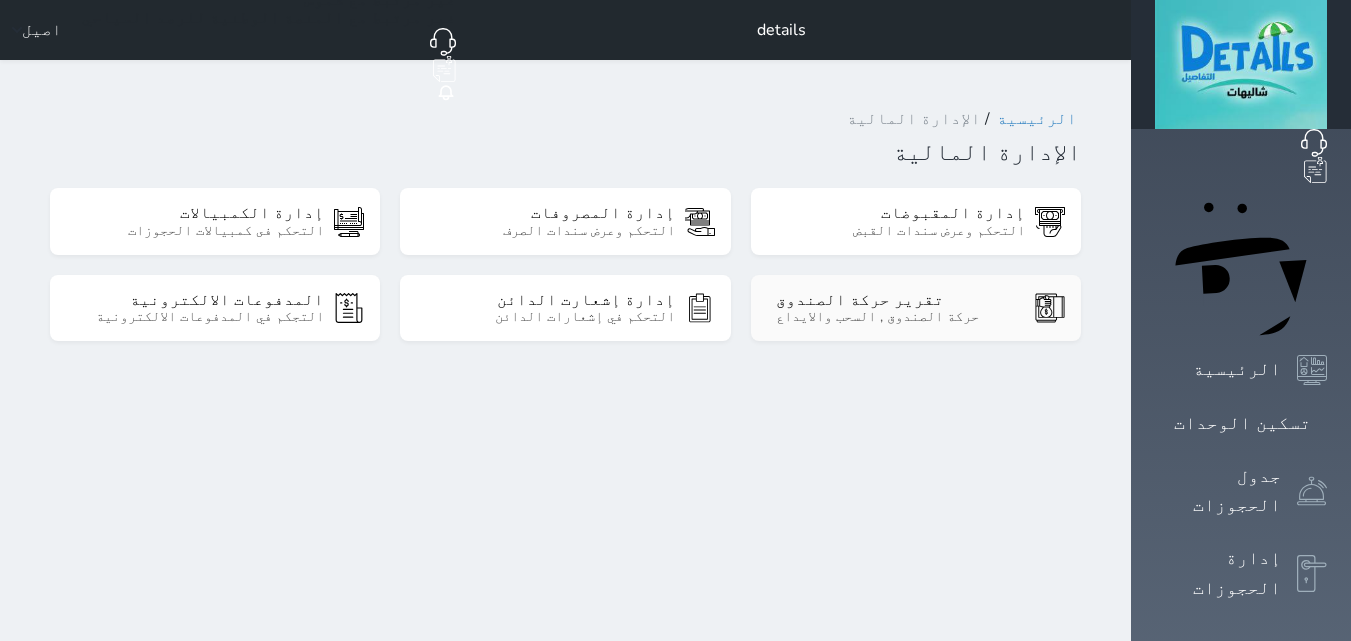 click on "حركة الصندوق , السحب والايداع" at bounding box center (900, 317) 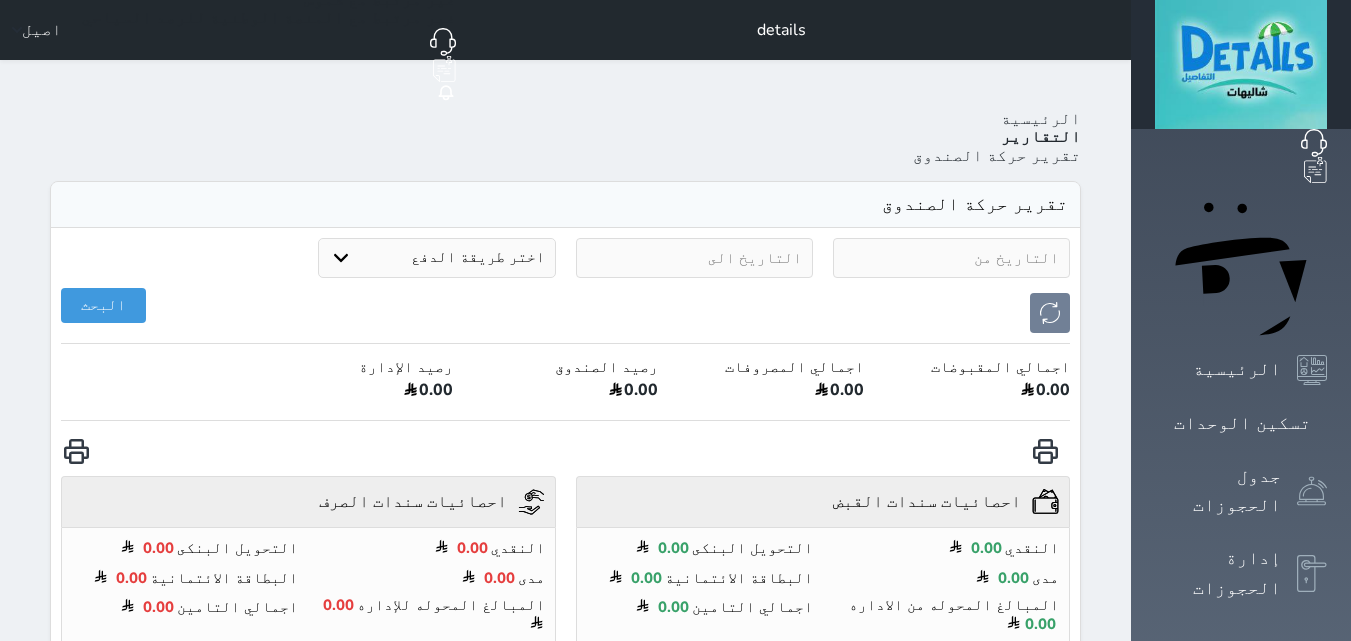 select on "7" 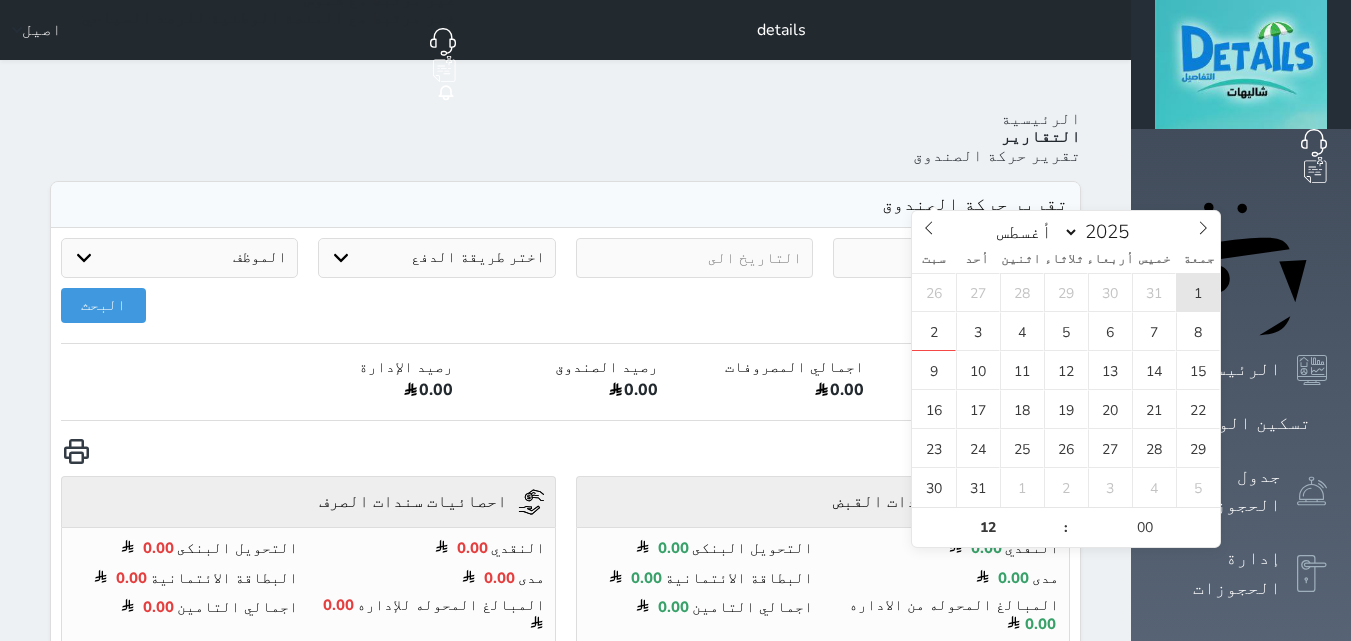 click on "1" at bounding box center [1198, 292] 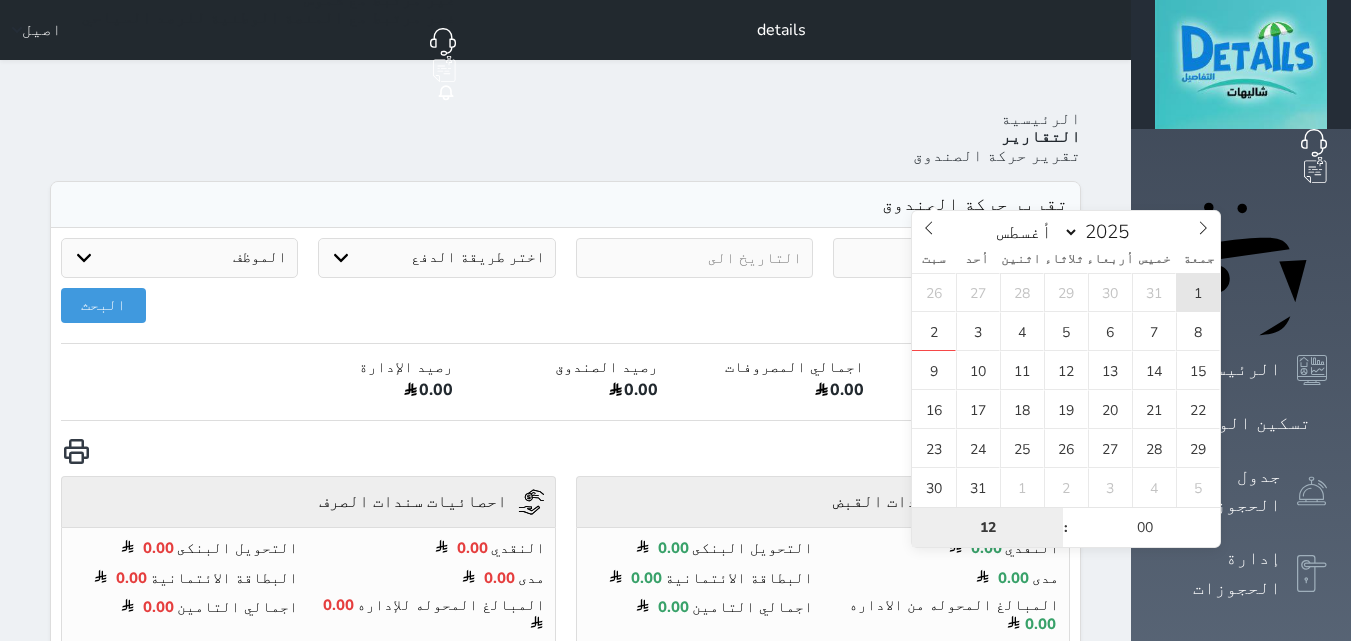 type on "2025-08-01 12:00" 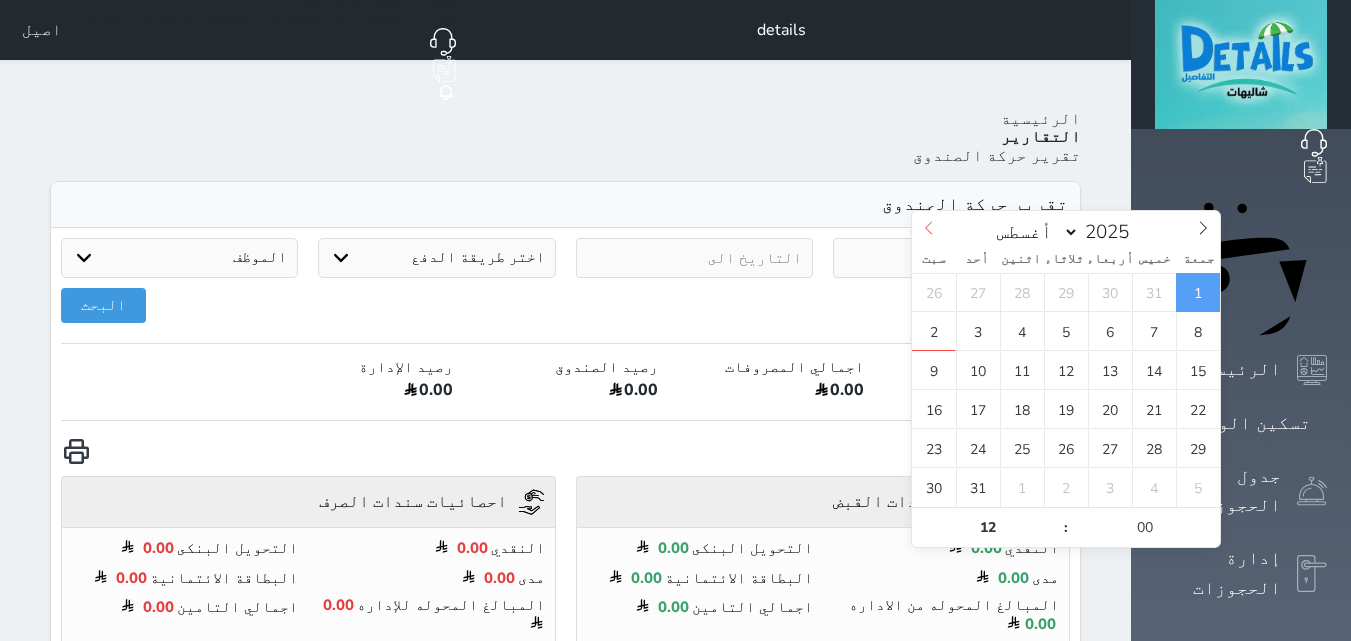 click 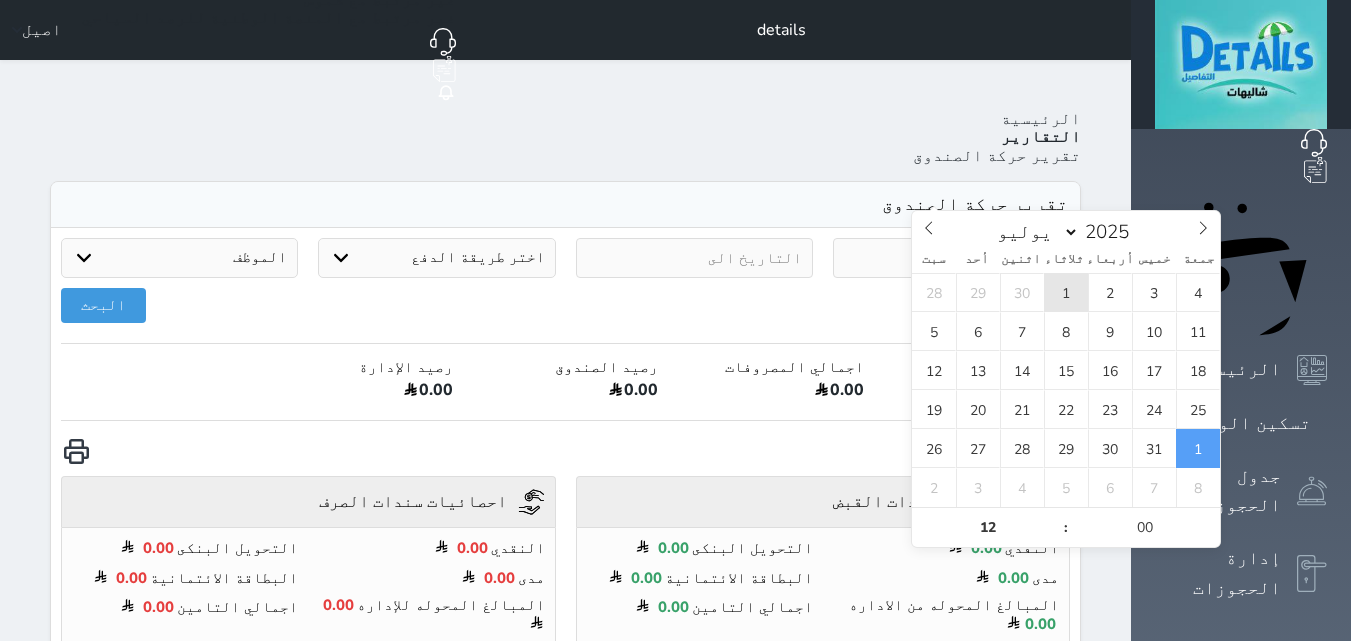 click on "1" at bounding box center [1066, 292] 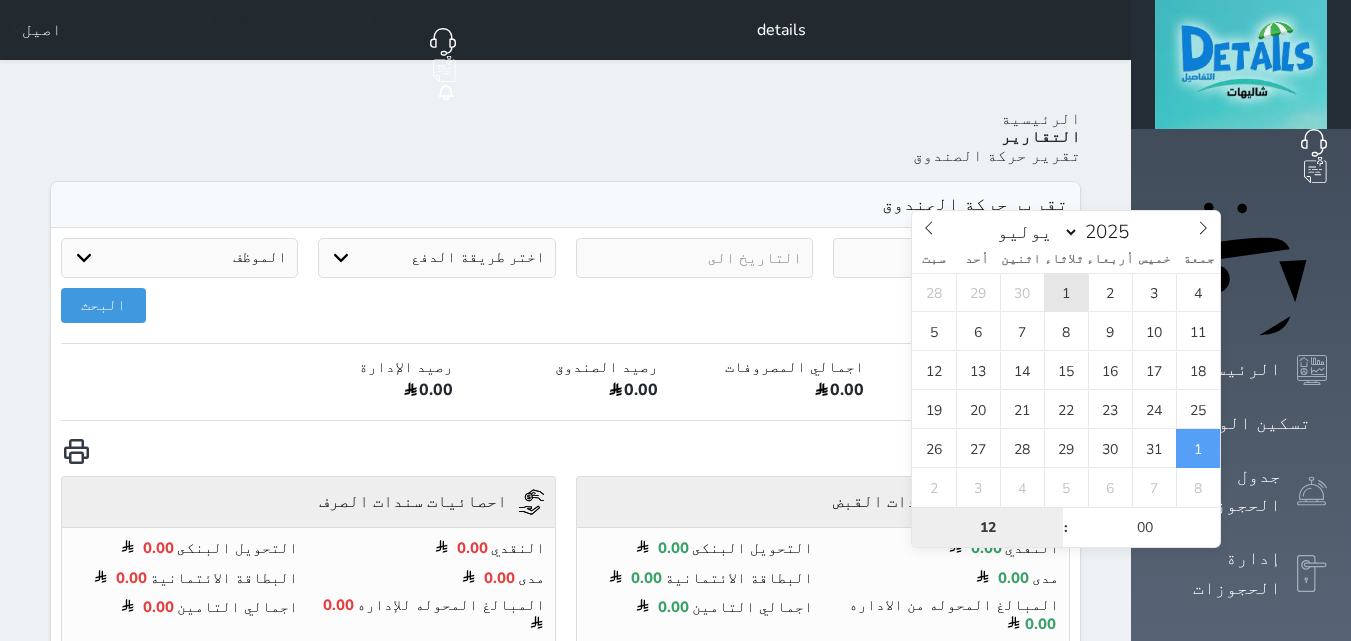 type on "2025-07-01 12:00" 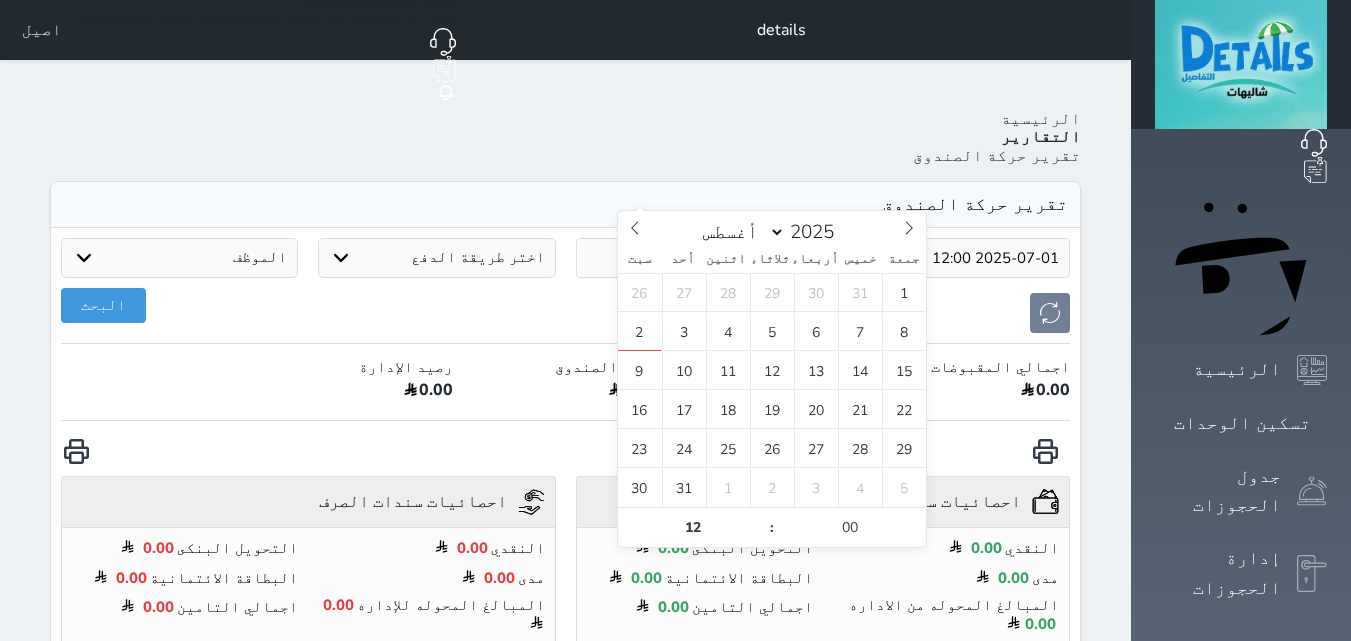 click at bounding box center [694, 258] 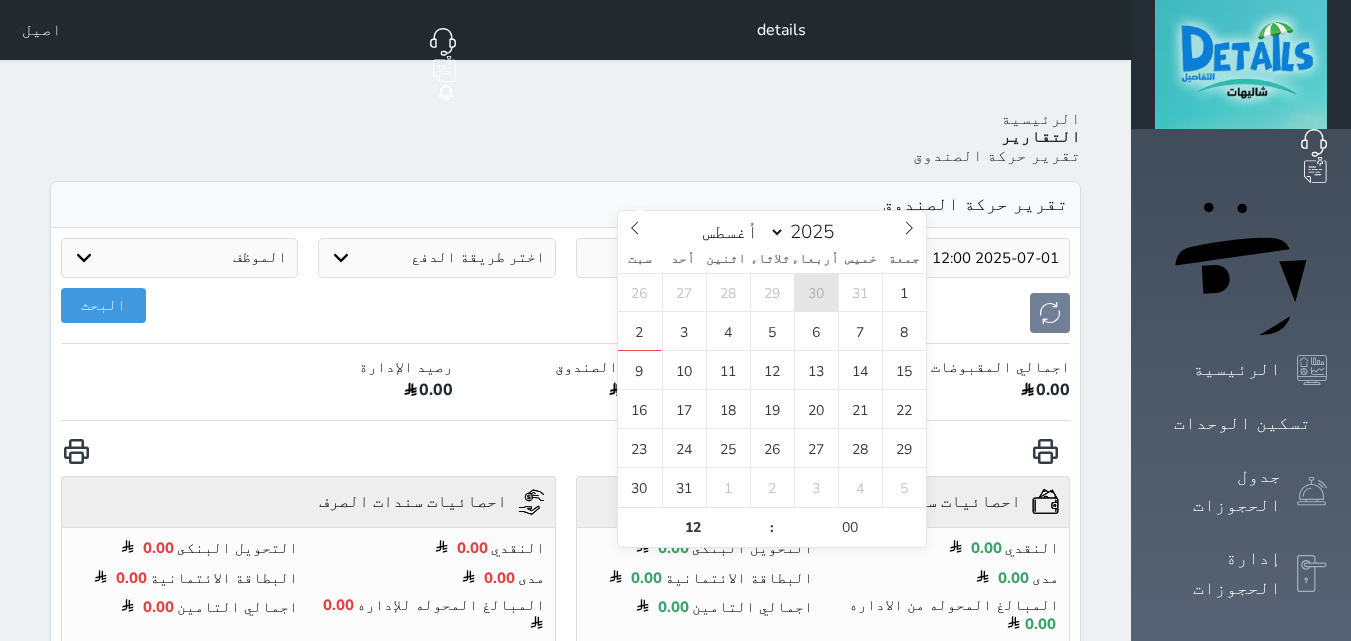 click on "30" at bounding box center (816, 292) 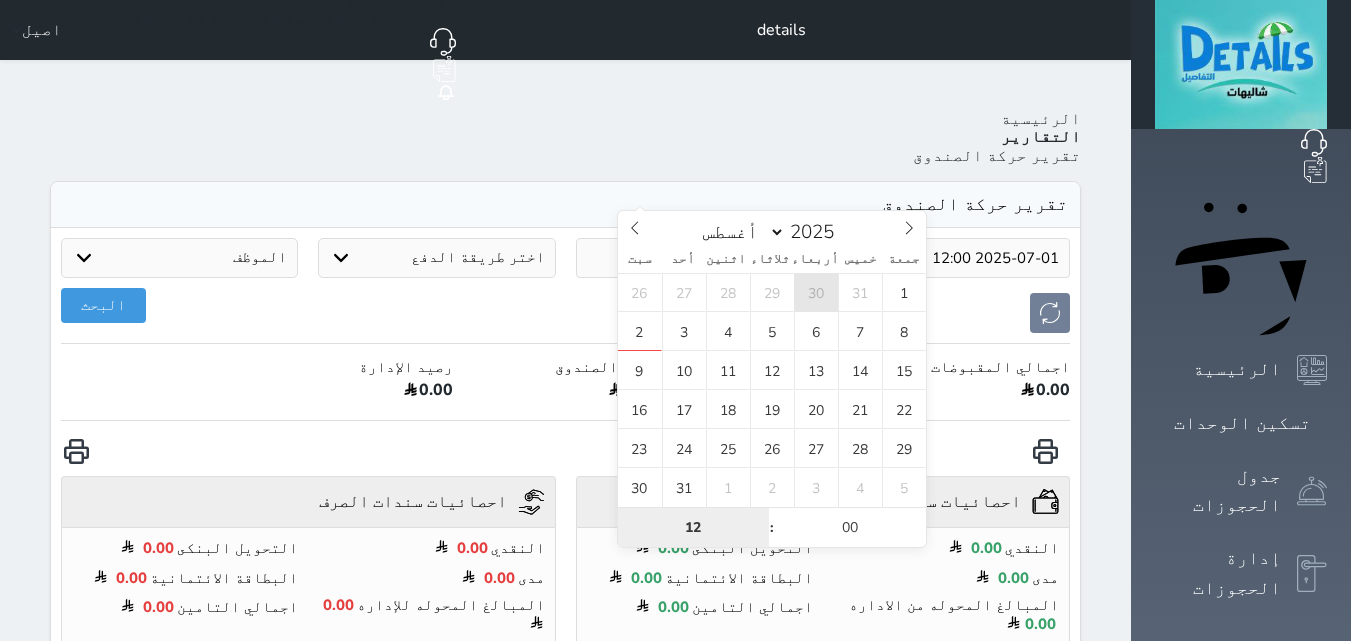 type on "2025-07-30 12:00" 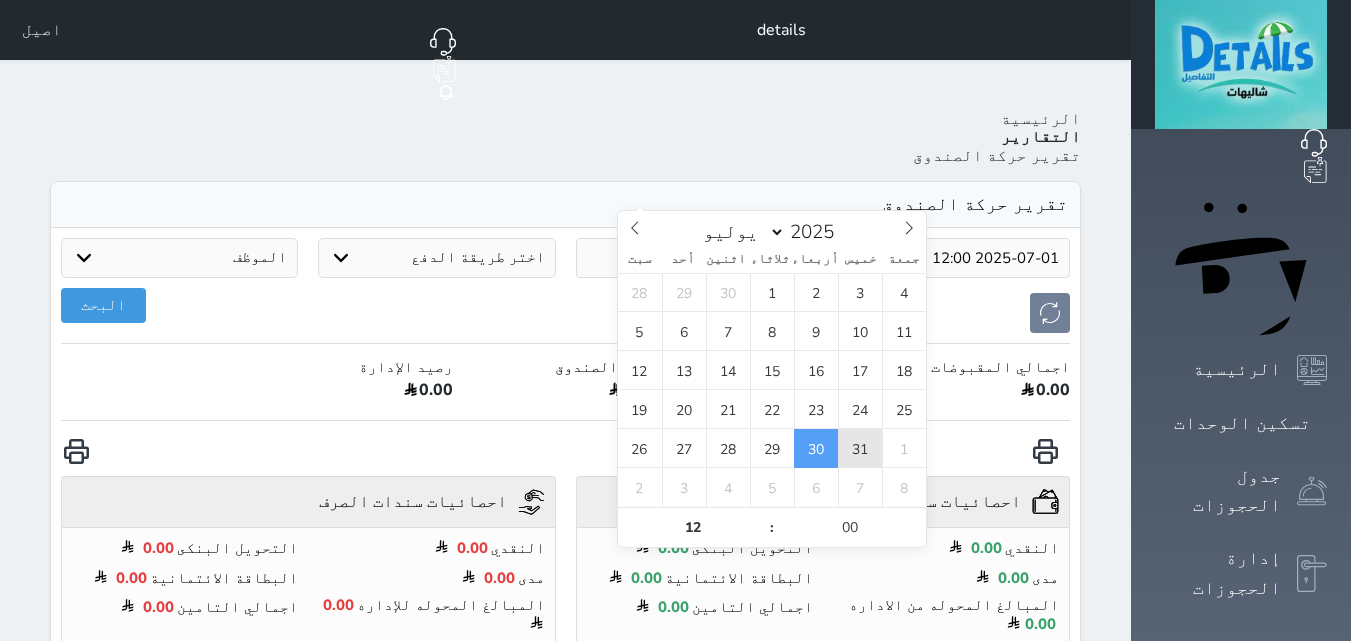 click on "31" at bounding box center (860, 448) 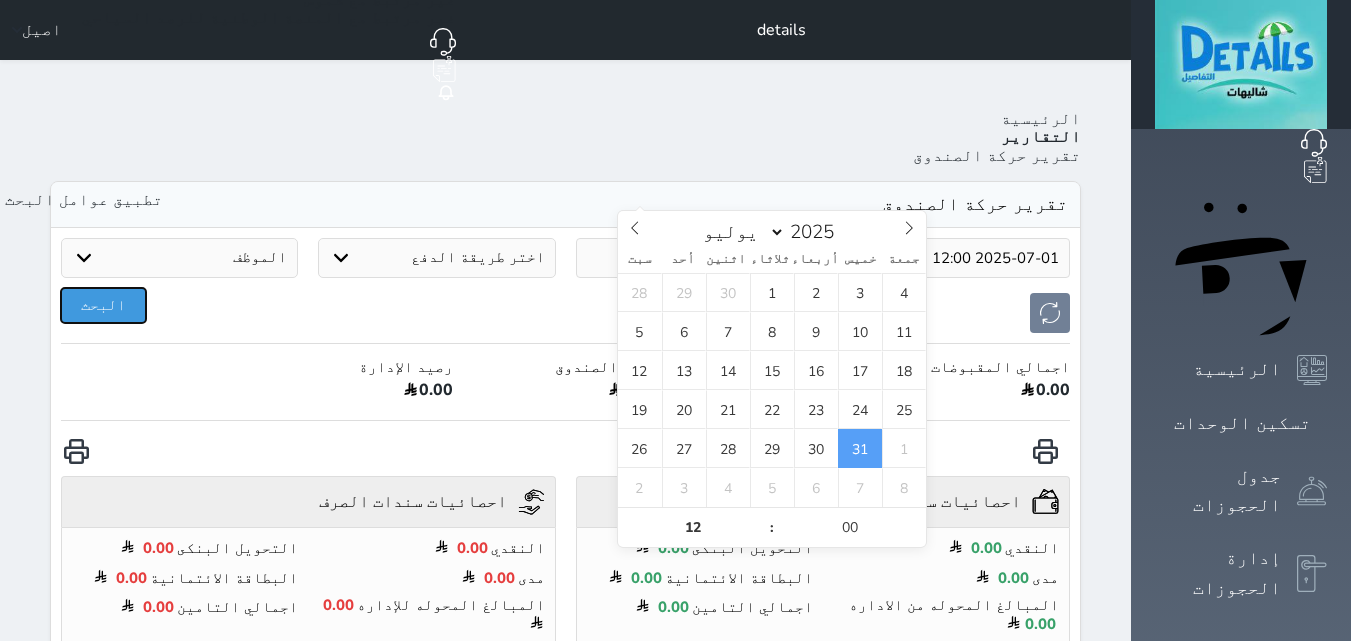 click on "البحث" at bounding box center [103, 305] 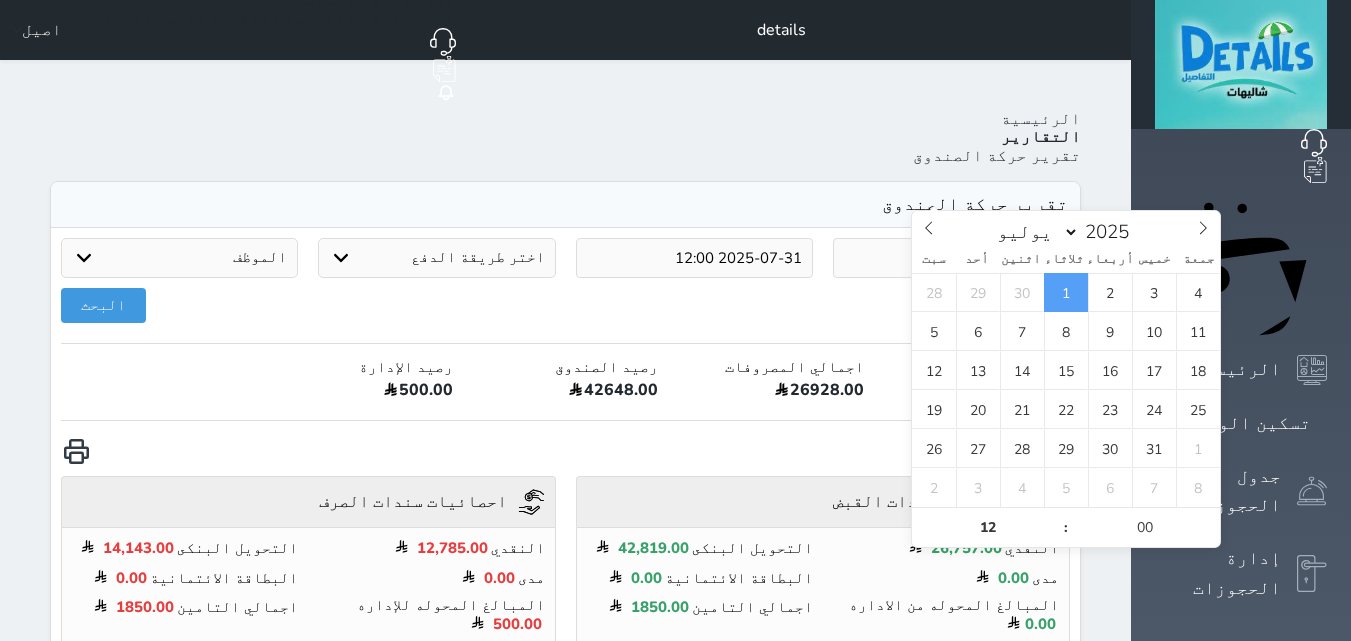 click on "2025-07-01 12:00" at bounding box center (951, 258) 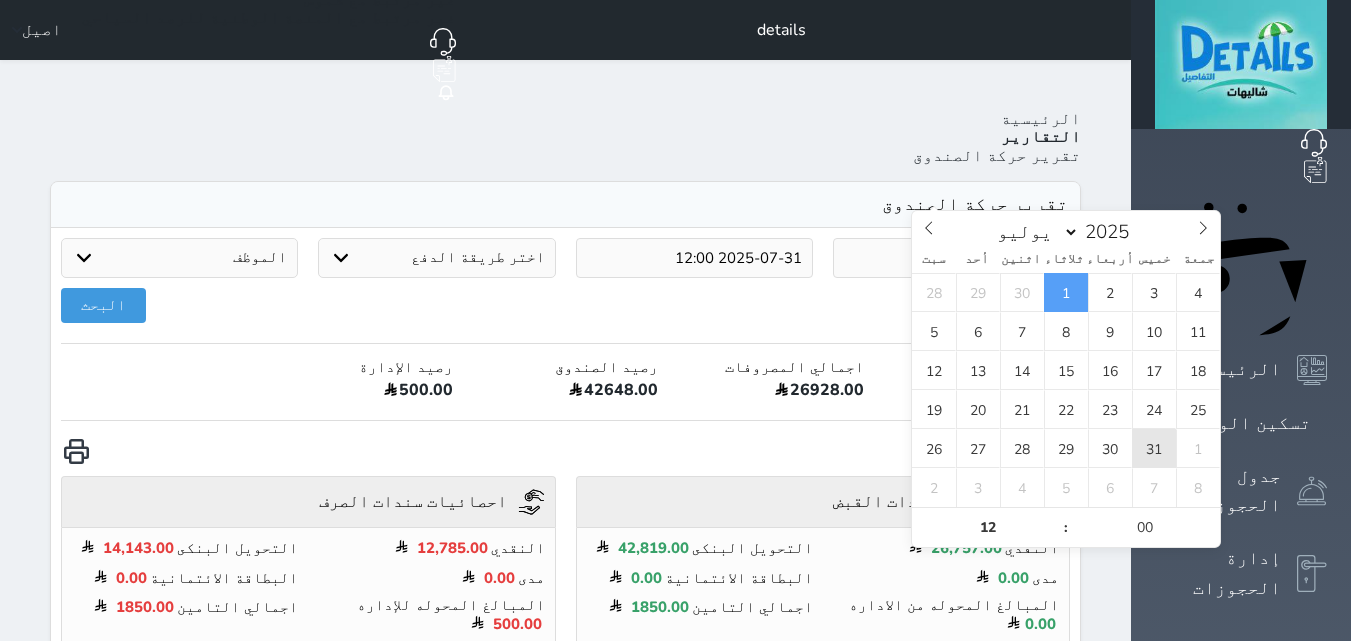 click on "31" at bounding box center (1154, 448) 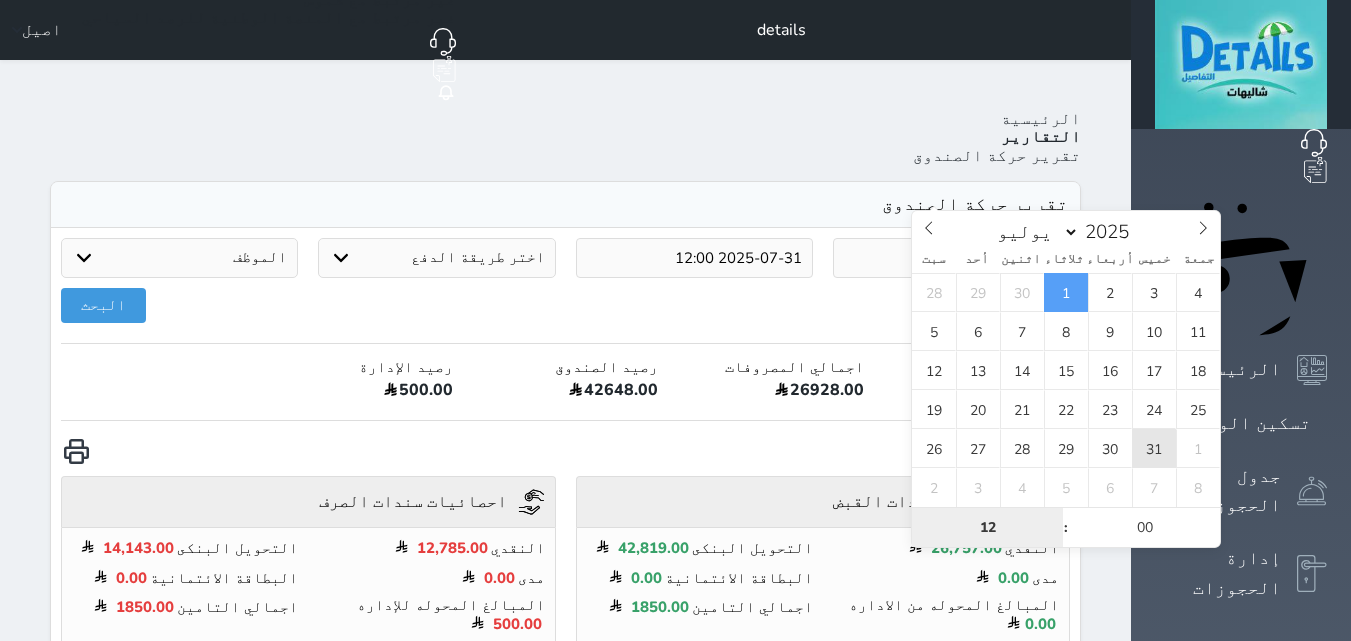 type on "2025-07-31 12:00" 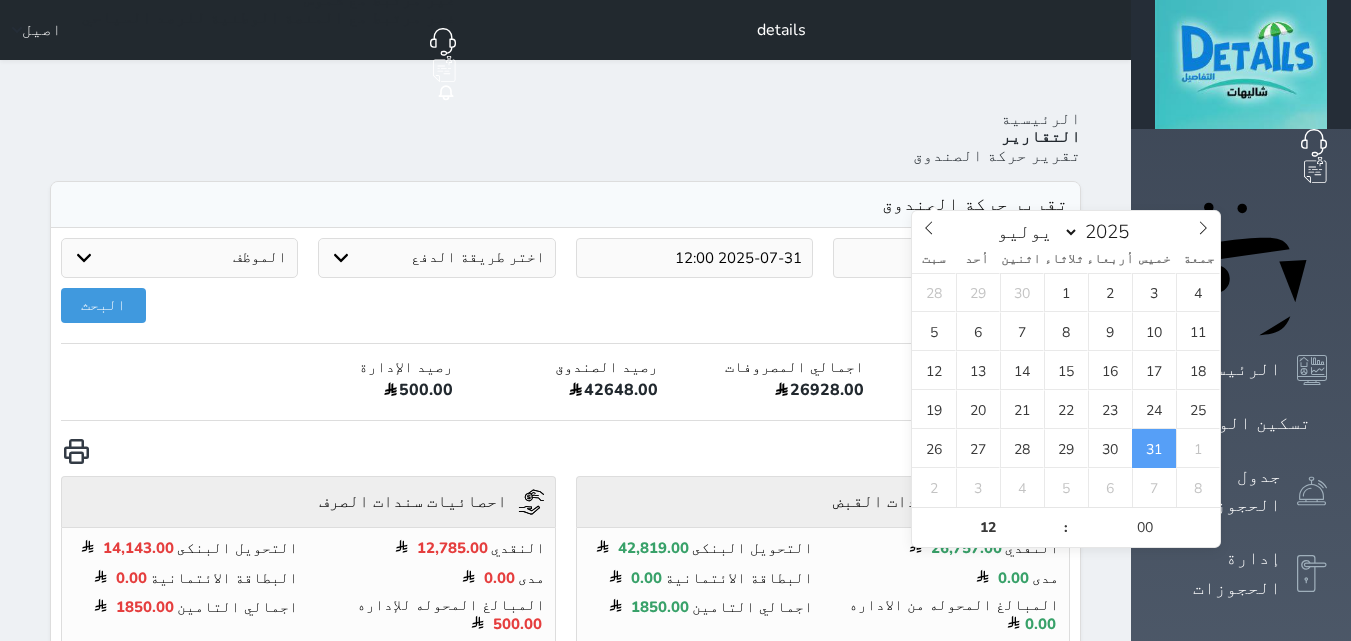click on "2025-07-31 12:00" at bounding box center [694, 258] 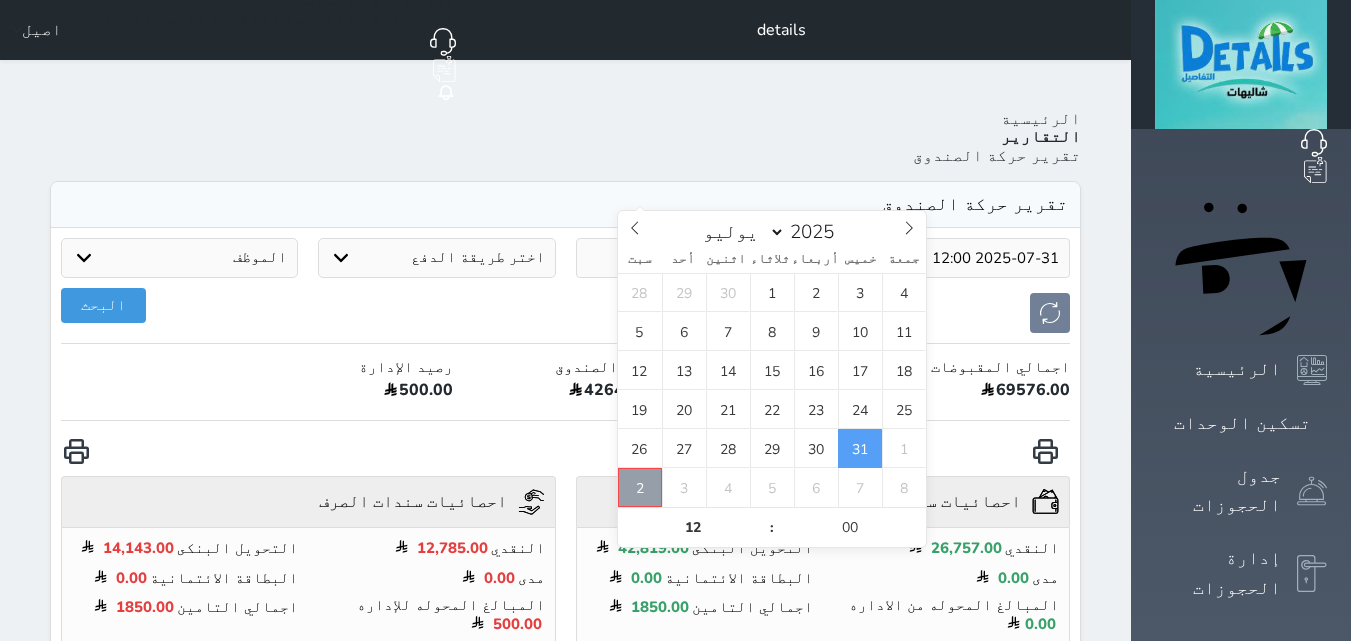 click on "2" at bounding box center (640, 487) 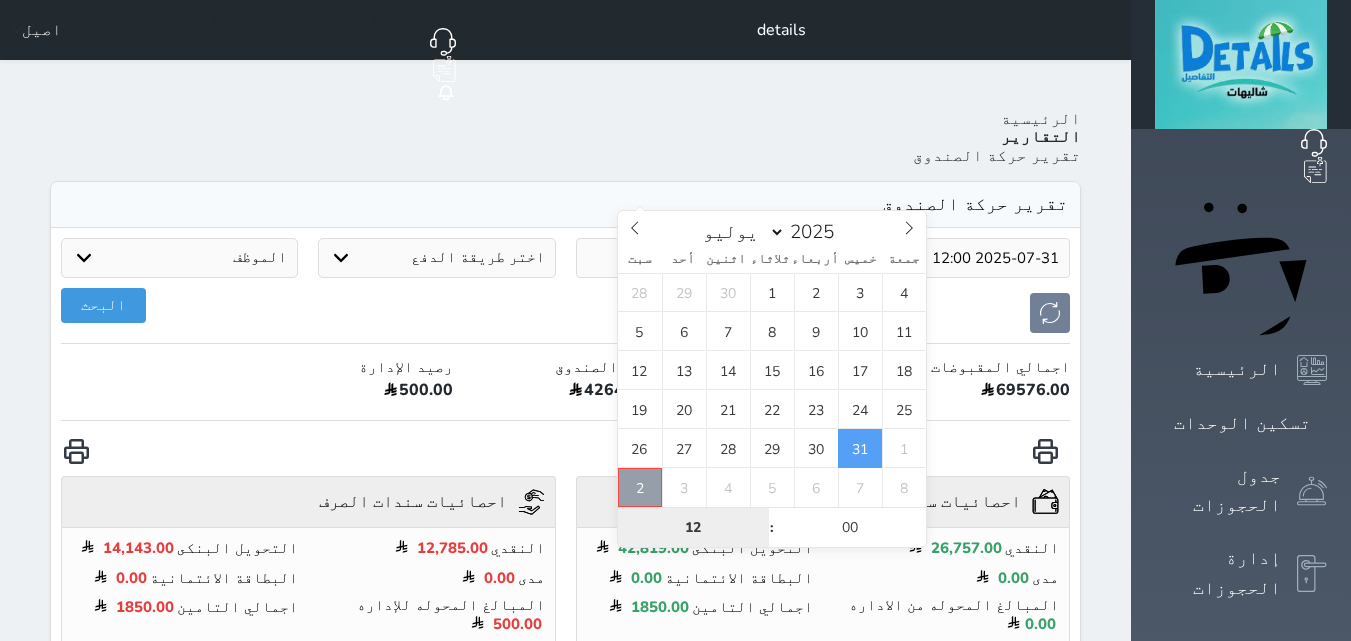 type on "2025-08-02 12:00" 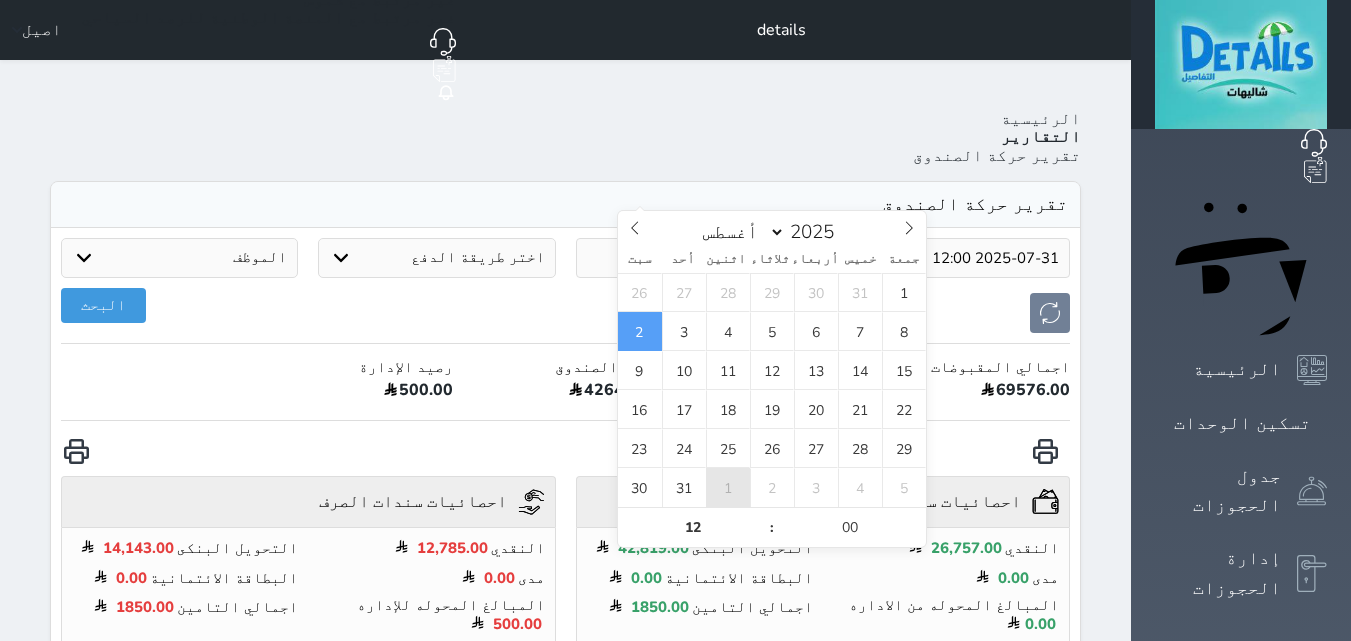 click on "1" at bounding box center [728, 487] 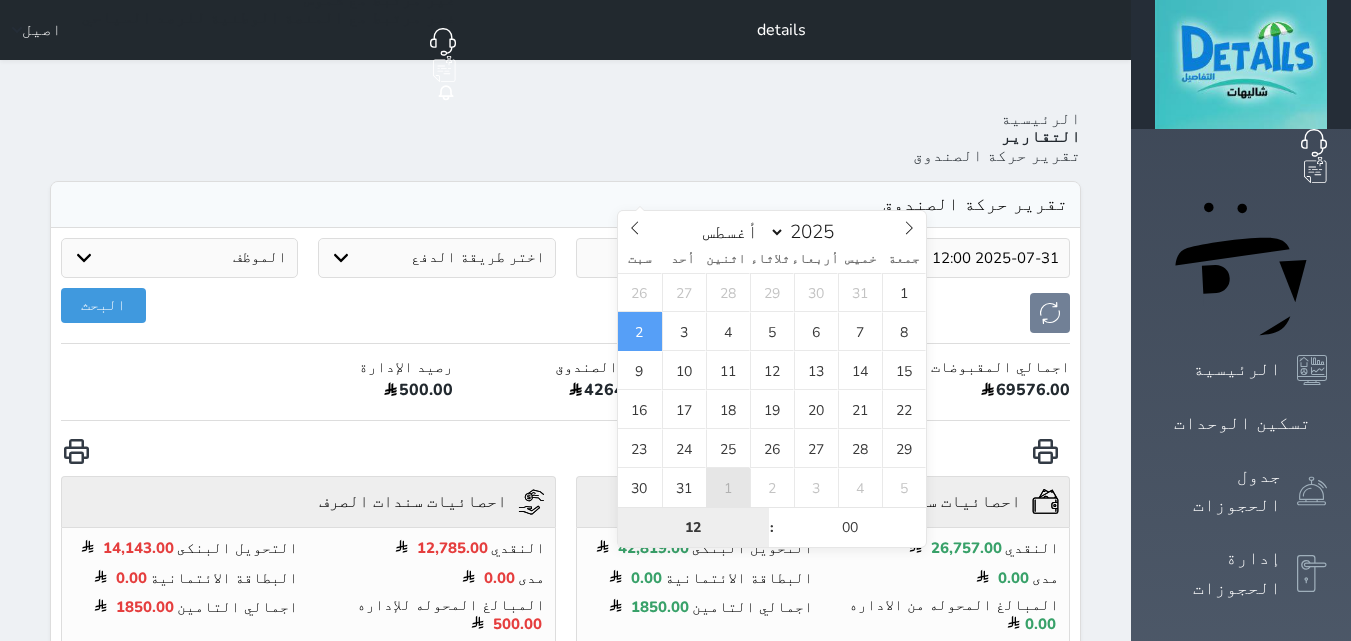 select on "8" 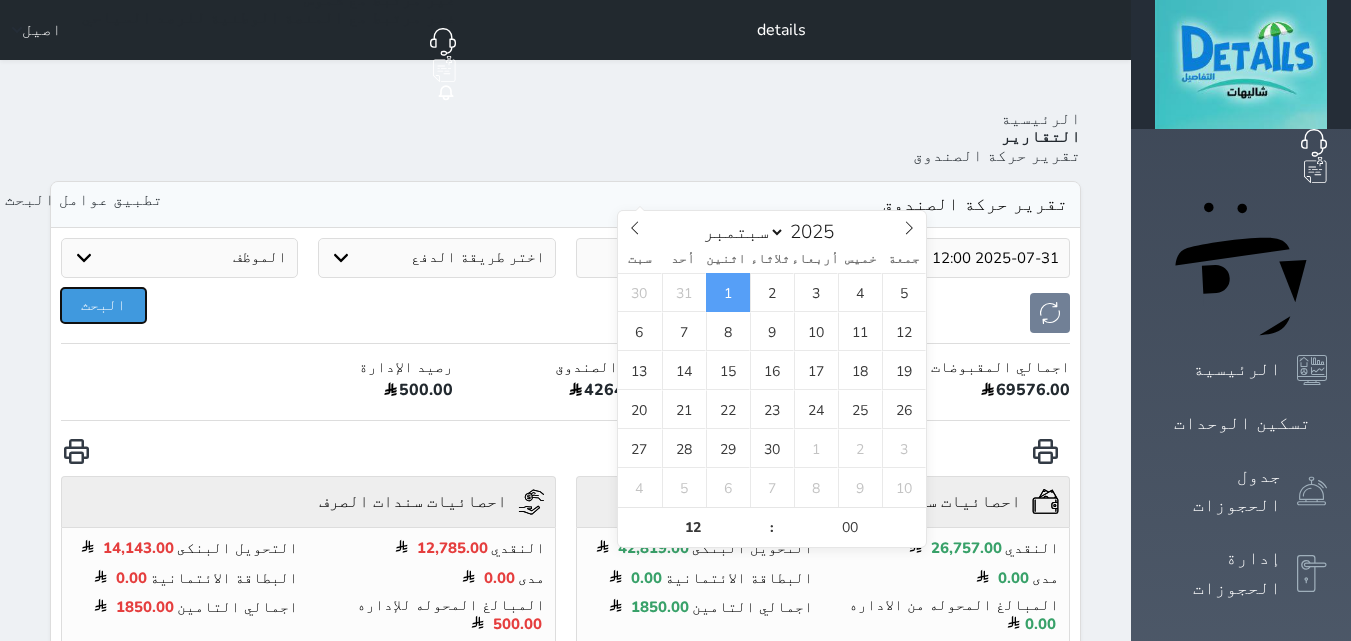 click on "البحث" at bounding box center (103, 305) 